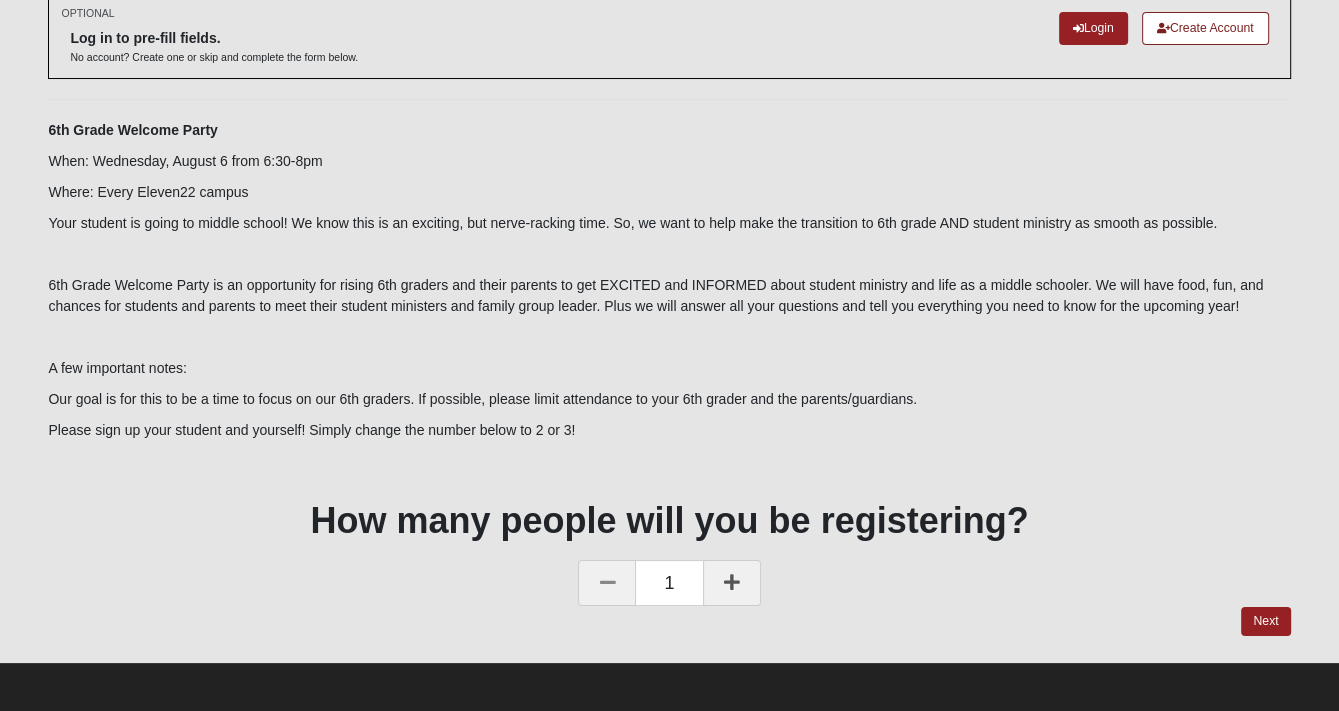scroll, scrollTop: 110, scrollLeft: 0, axis: vertical 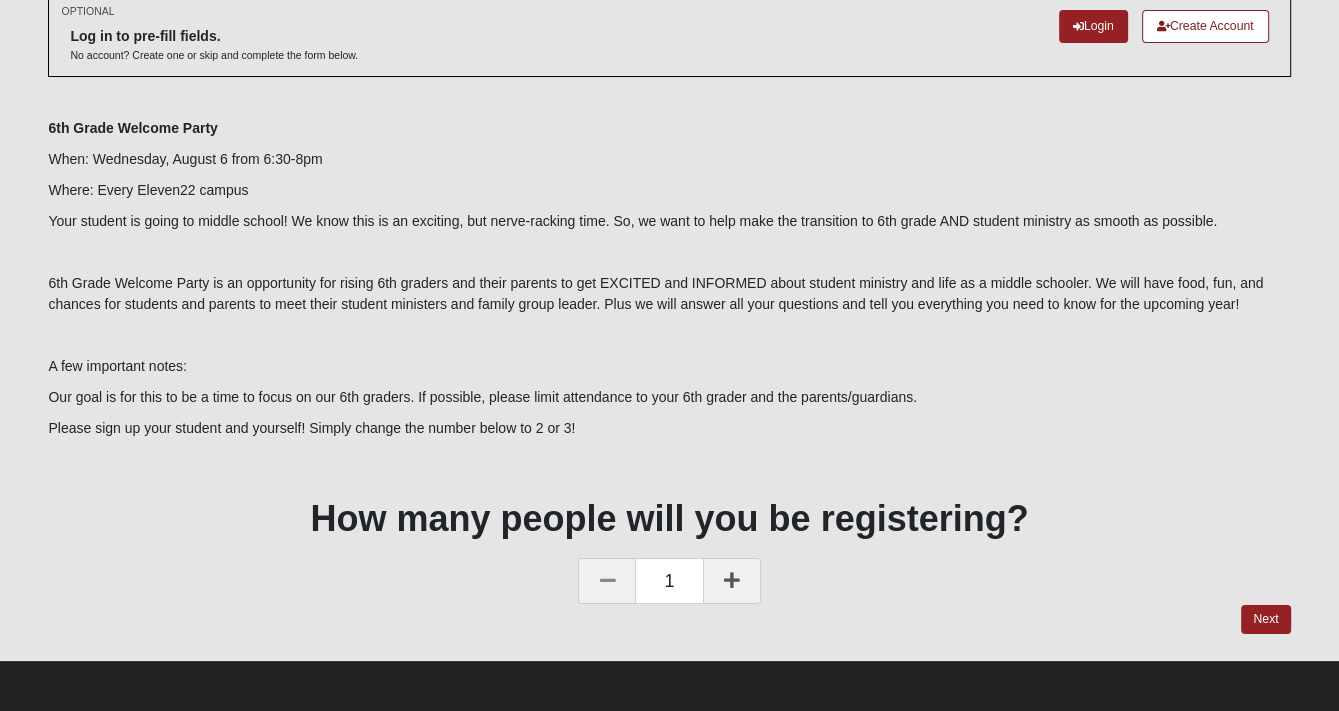 click at bounding box center (732, 580) 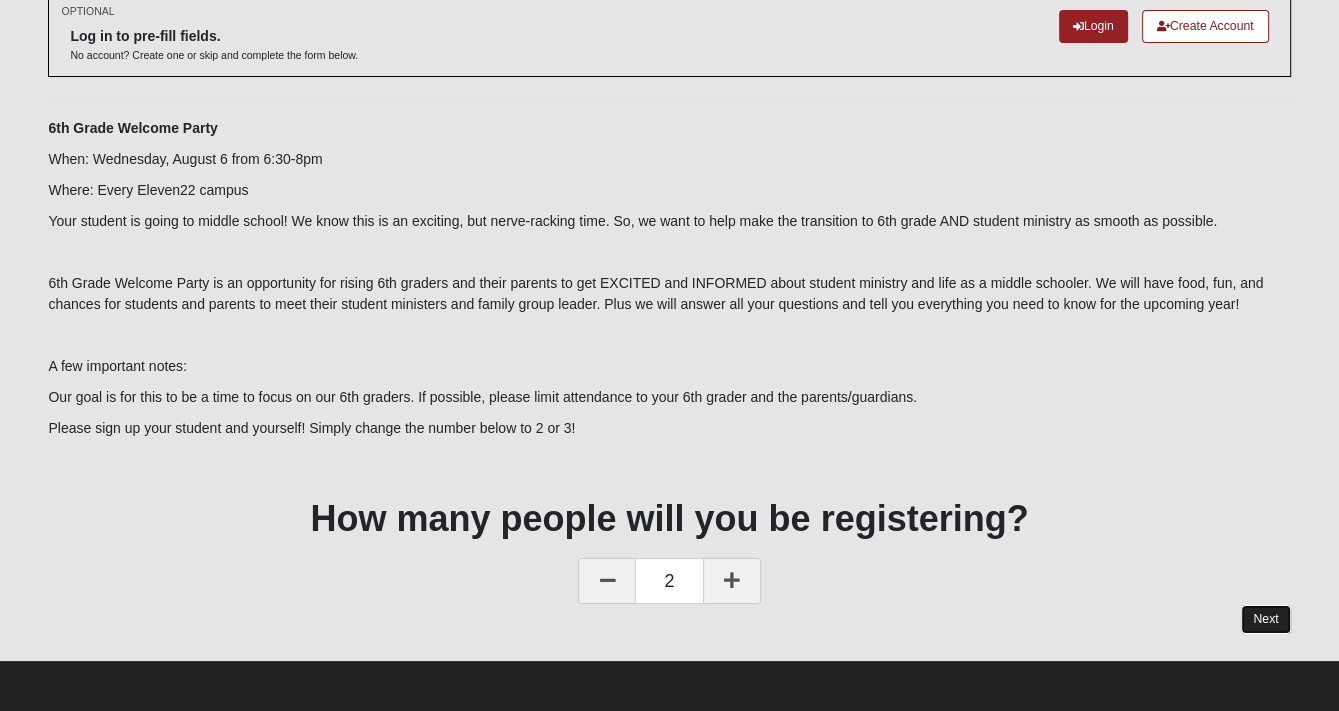 click on "Next" at bounding box center [1265, 619] 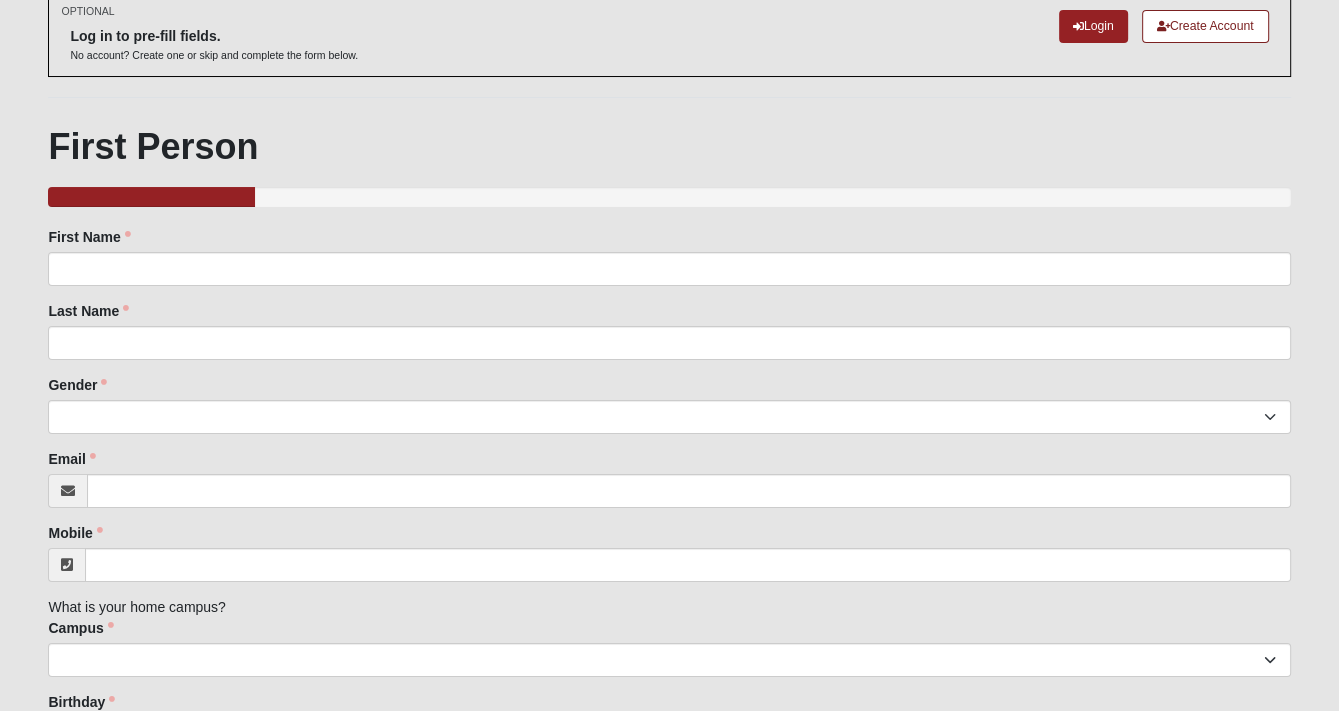 scroll, scrollTop: 0, scrollLeft: 0, axis: both 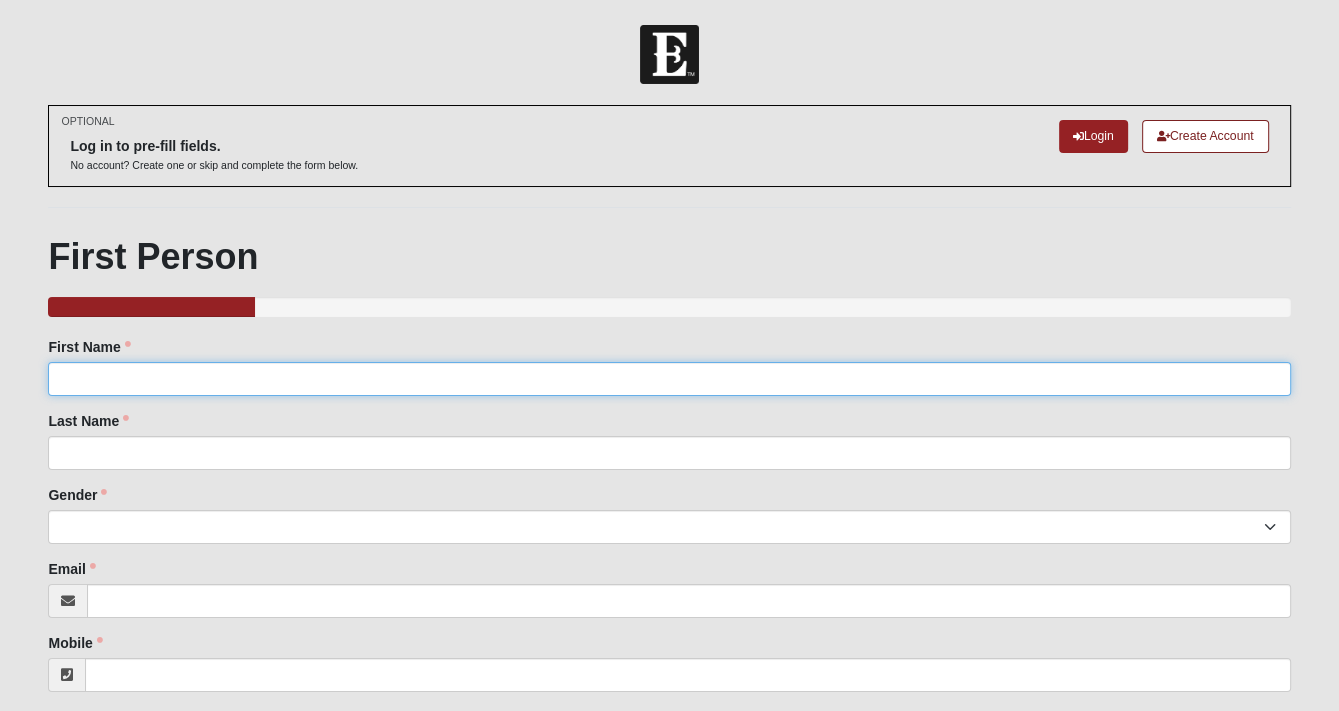 click on "First Name" at bounding box center (669, 379) 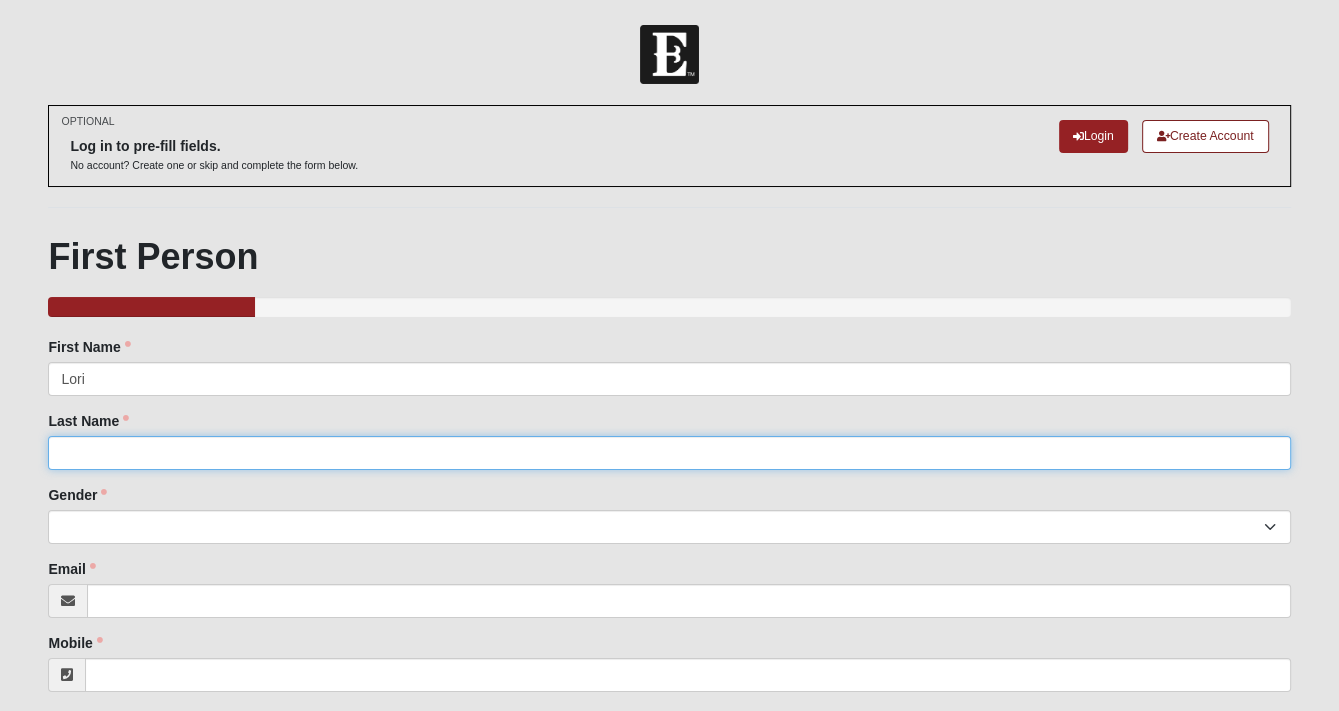type on "M Morris" 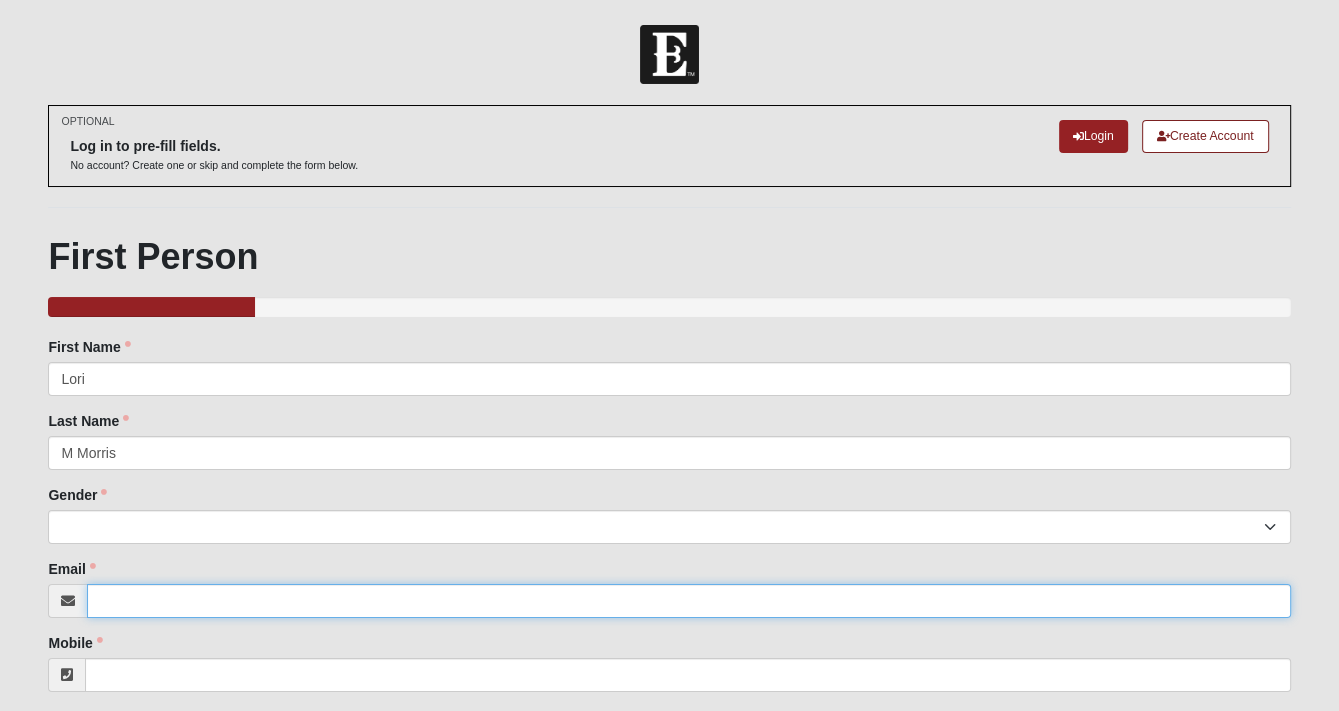 type on "[EMAIL]" 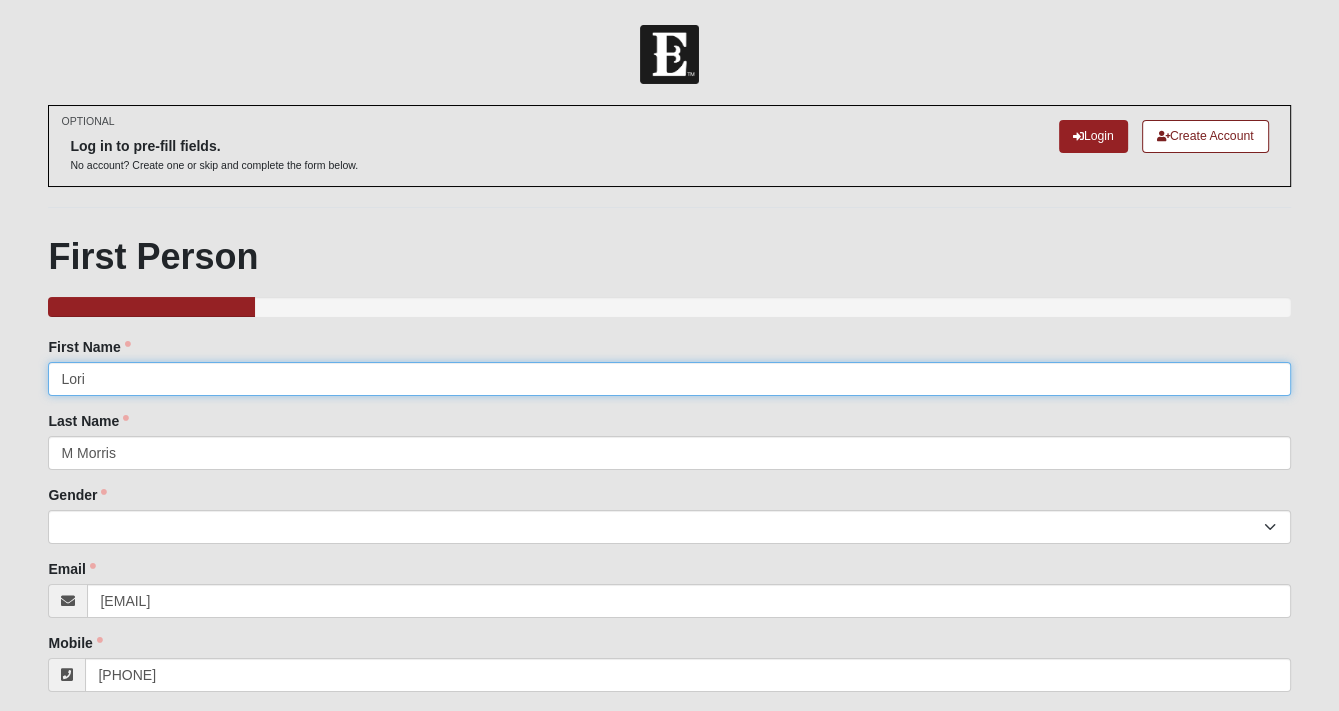 type on "([PHONE])" 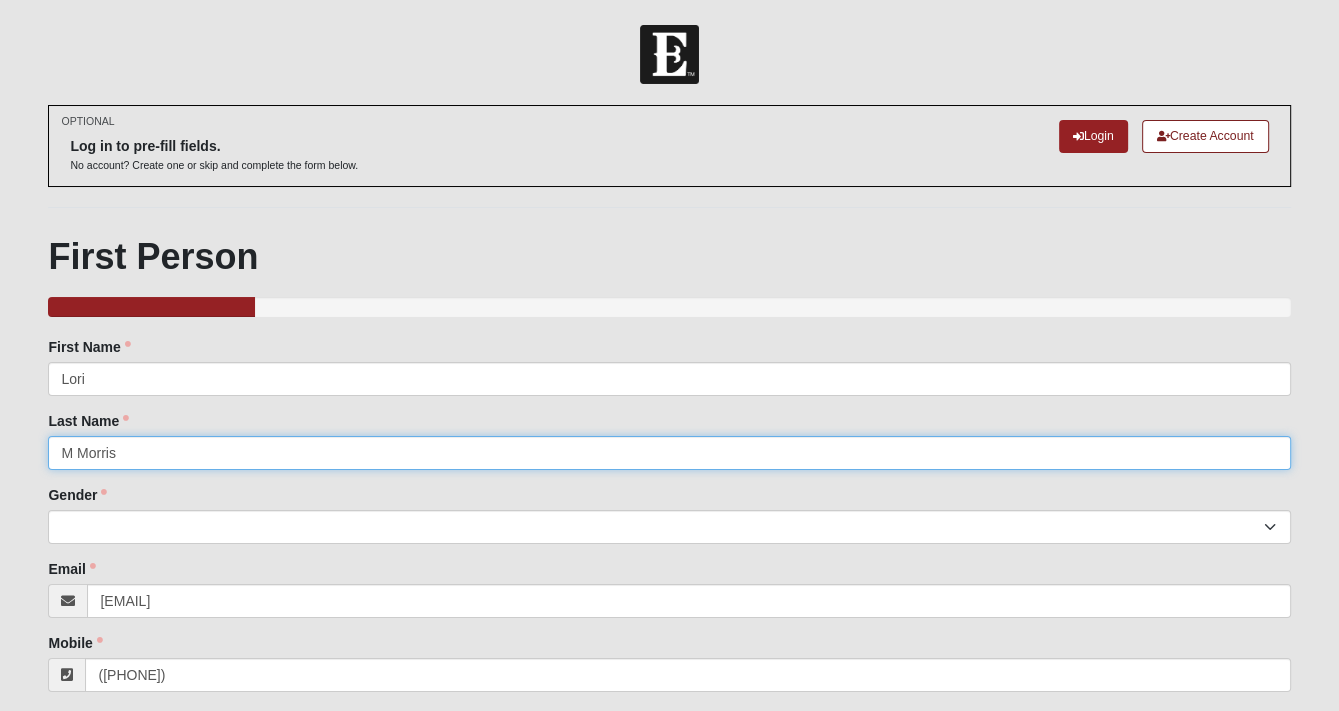 click on "M Morris" at bounding box center (669, 453) 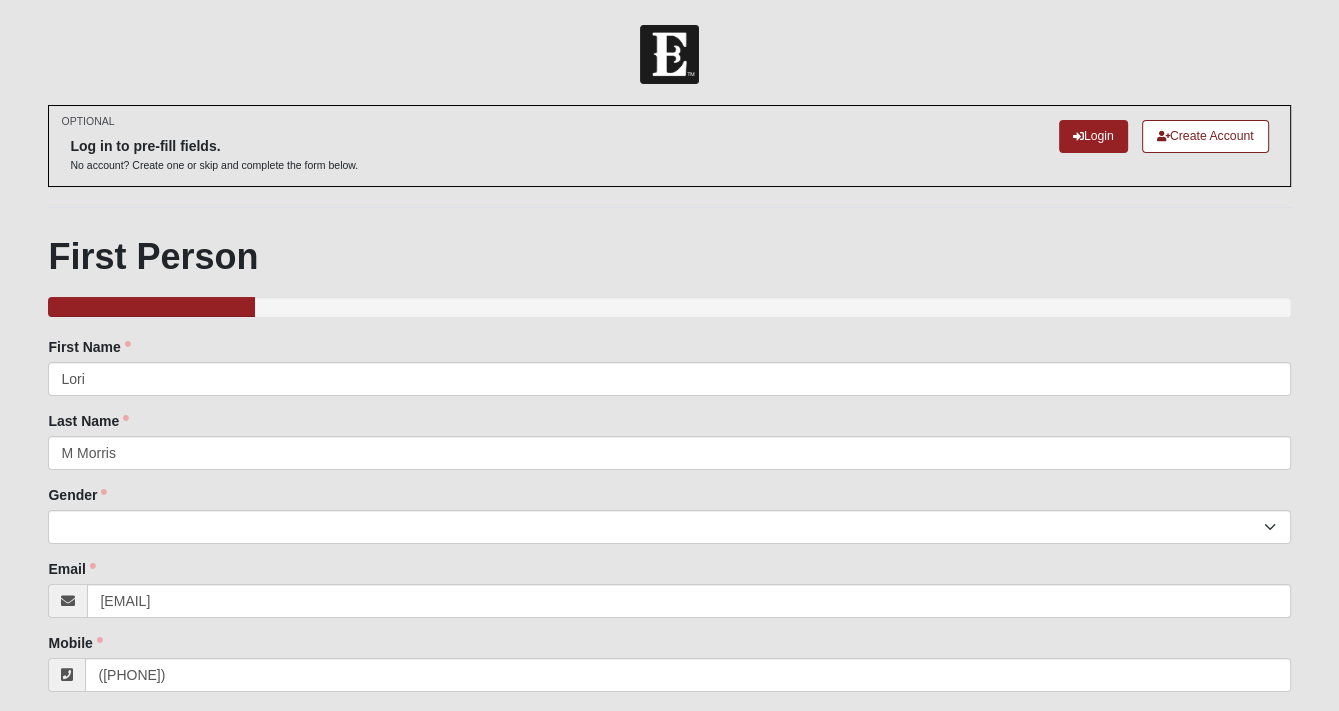 click on "Last Name
M Morris
Last Name is required." at bounding box center [669, 440] 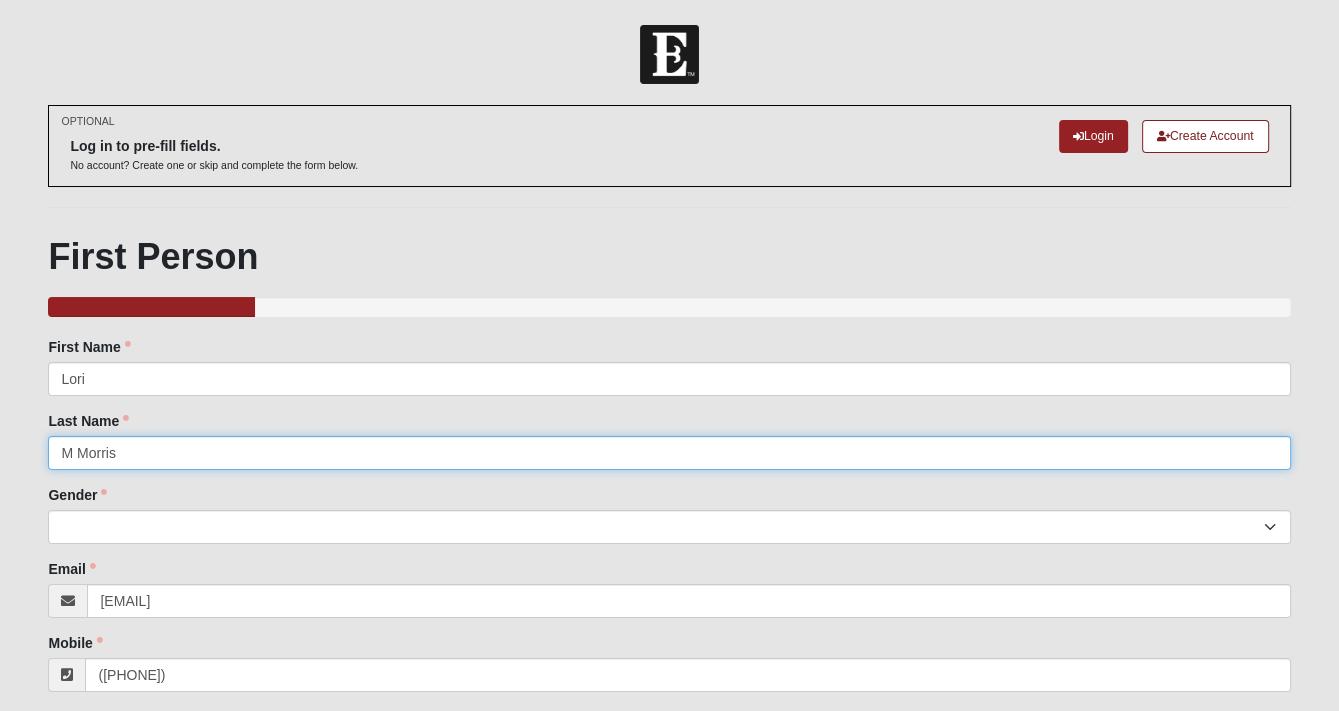 click on "M Morris" at bounding box center [669, 453] 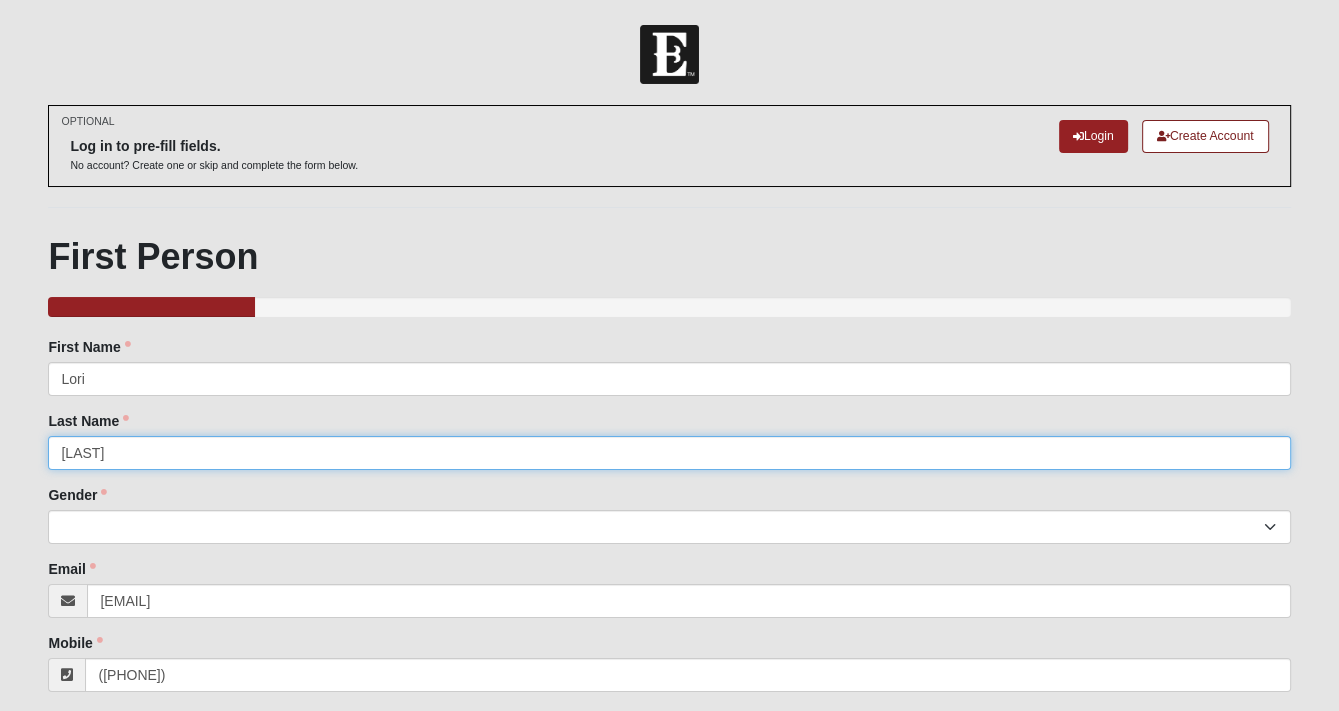 type on "[LAST]" 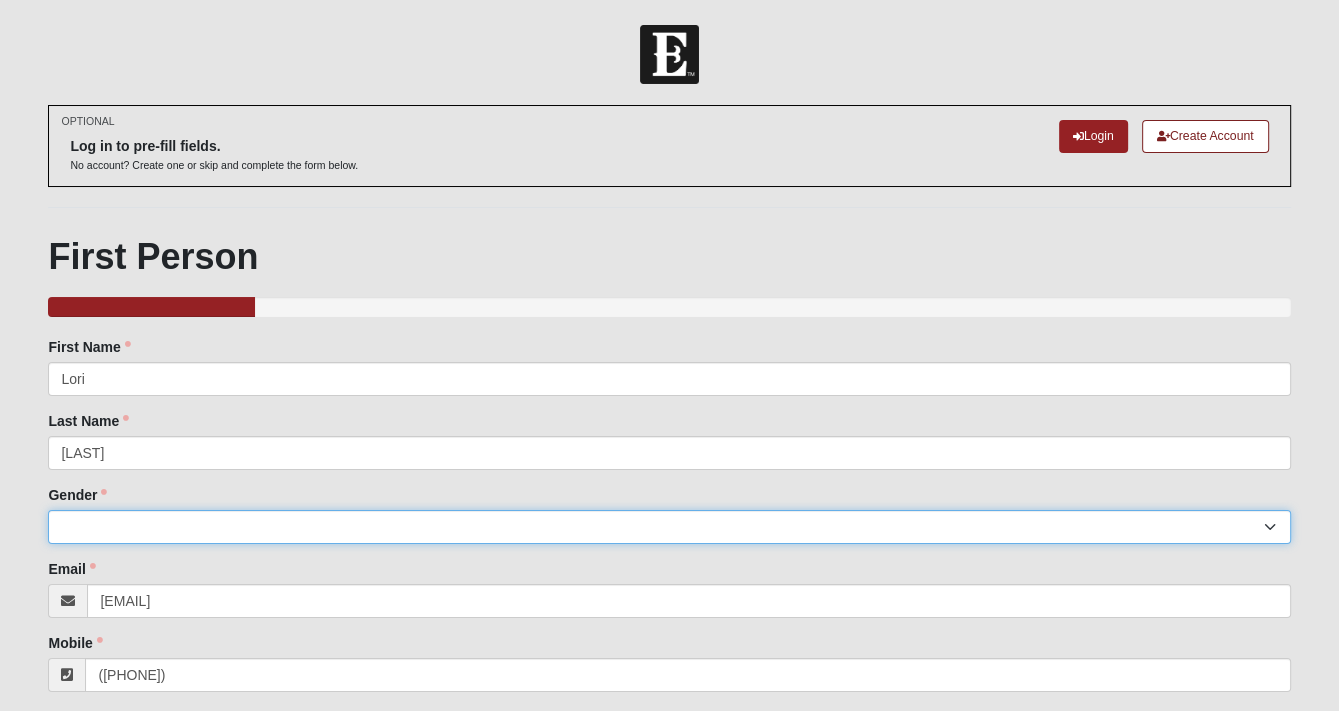 click on "Male
Female" at bounding box center (669, 527) 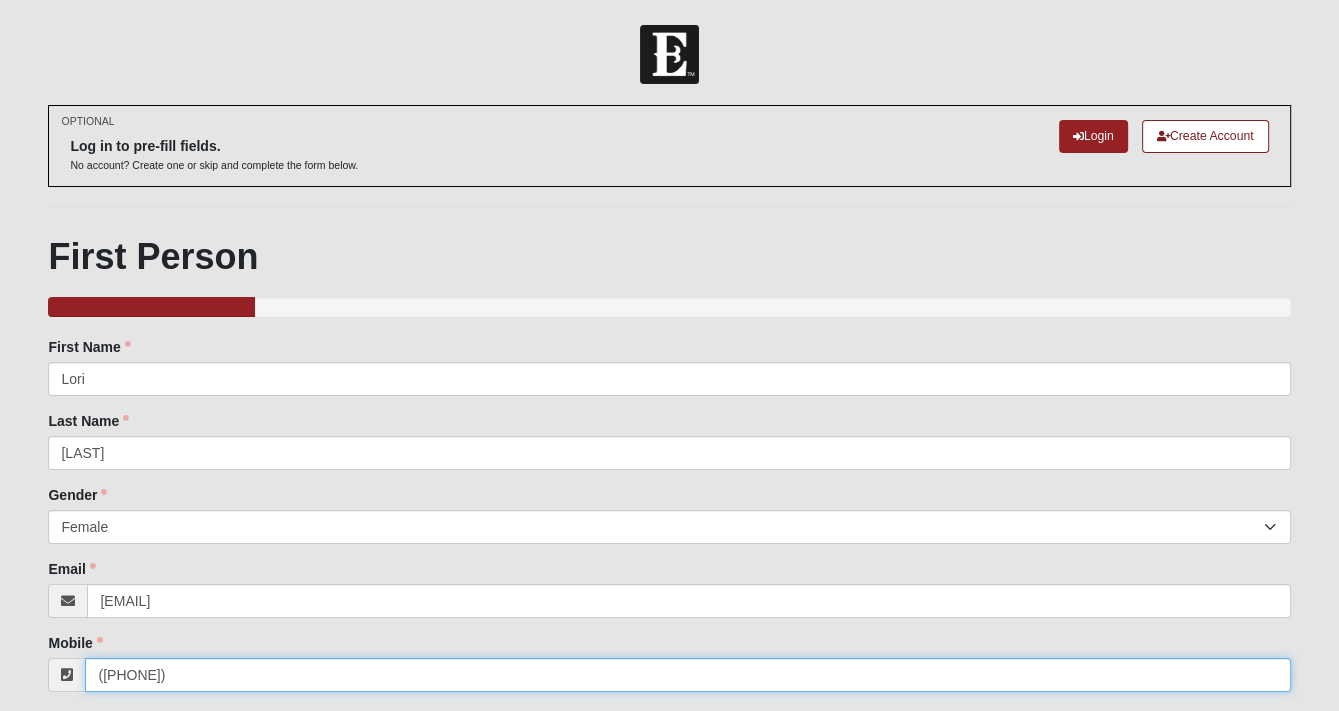 click on "([PHONE])" at bounding box center (687, 675) 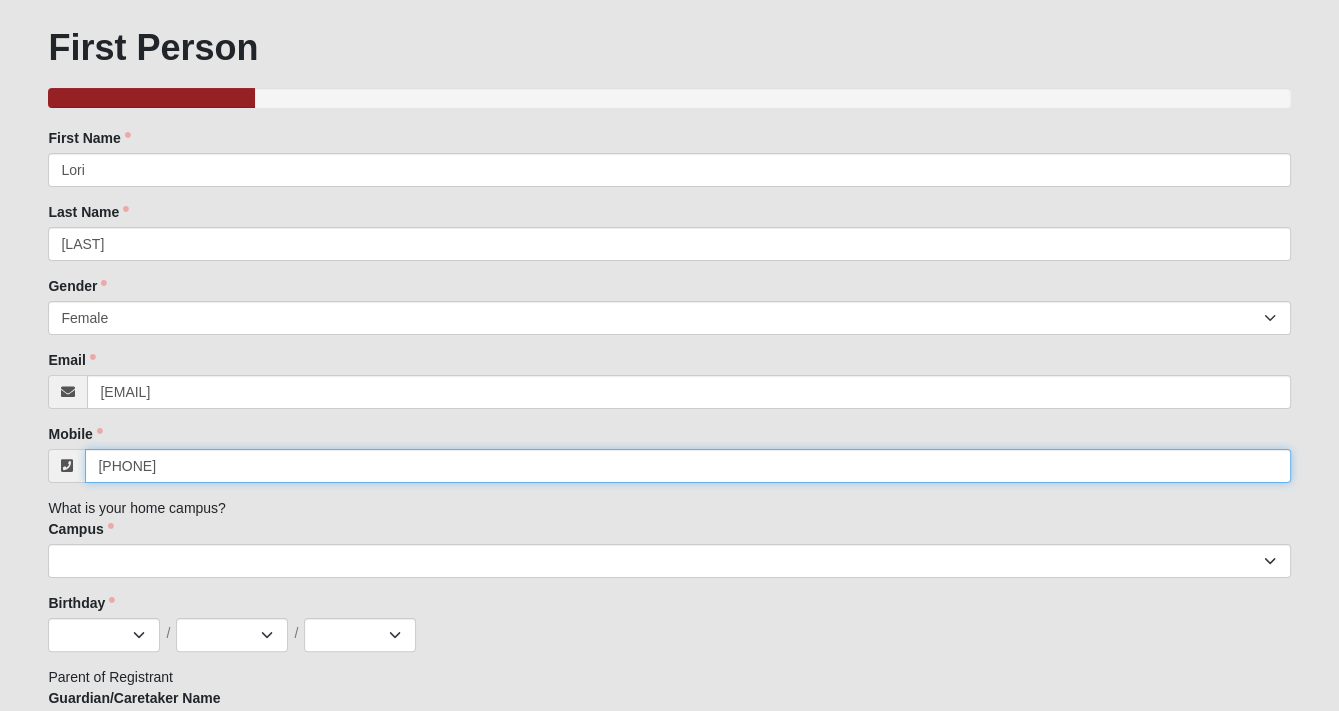 scroll, scrollTop: 213, scrollLeft: 0, axis: vertical 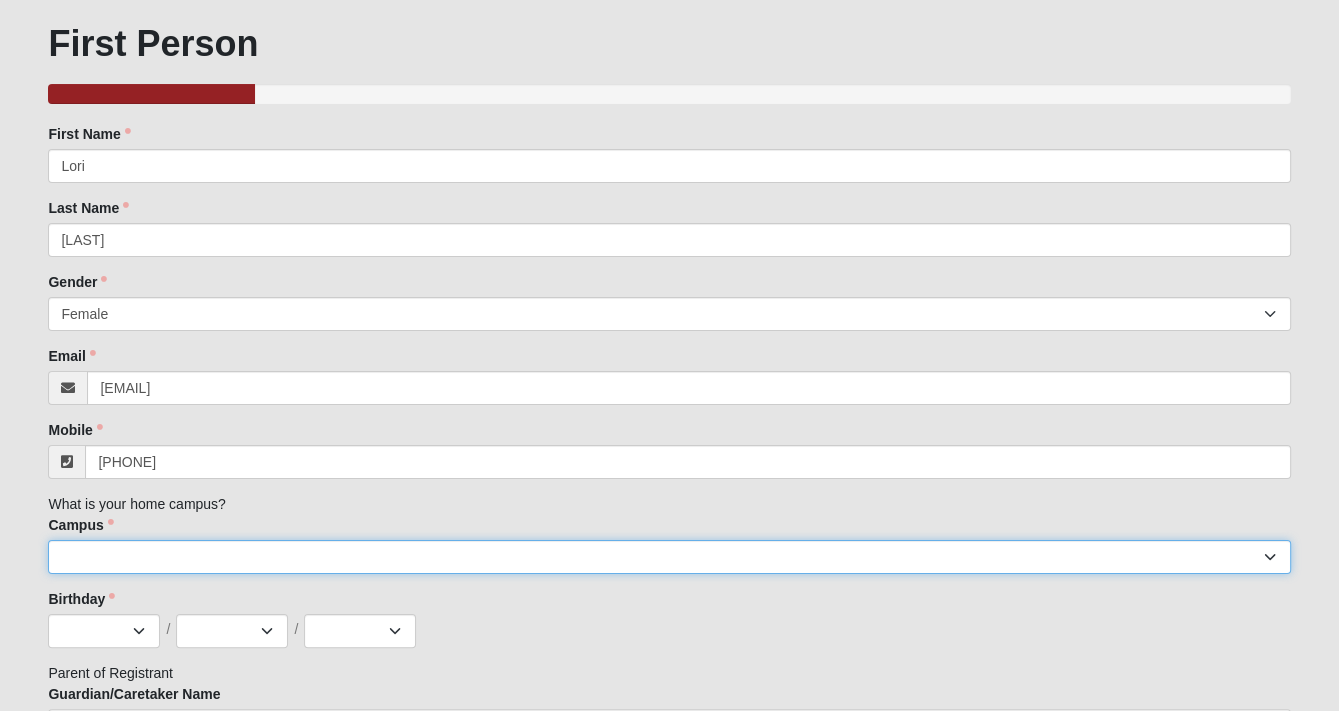 type on "([PHONE])" 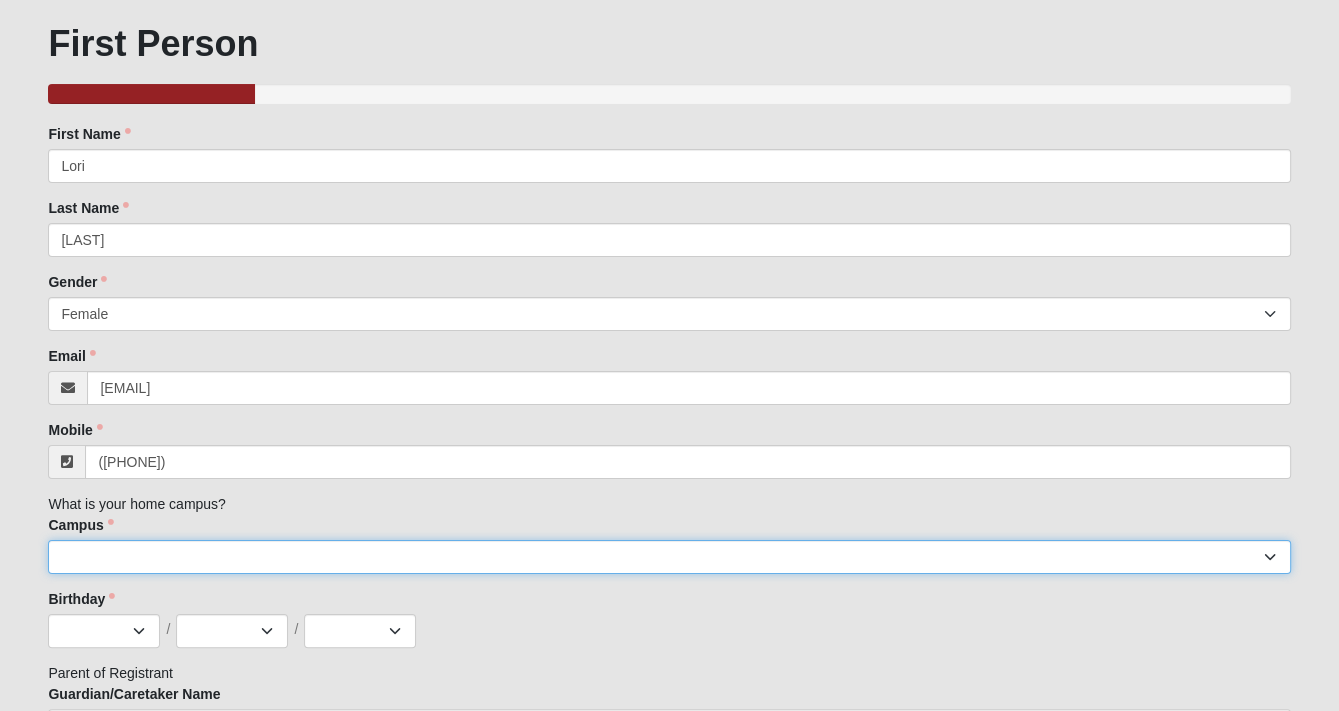 click on "Arlington
Baymeadows
Eleven22 Online
Fleming Island
Jesup
Mandarin
North Jax
Orange Park
Outpost
Palatka (Coming Soon)
Ponte Vedra
San Pablo
St. Johns
St. Augustine (Coming Soon)
Wildlight
NONE" at bounding box center [669, 557] 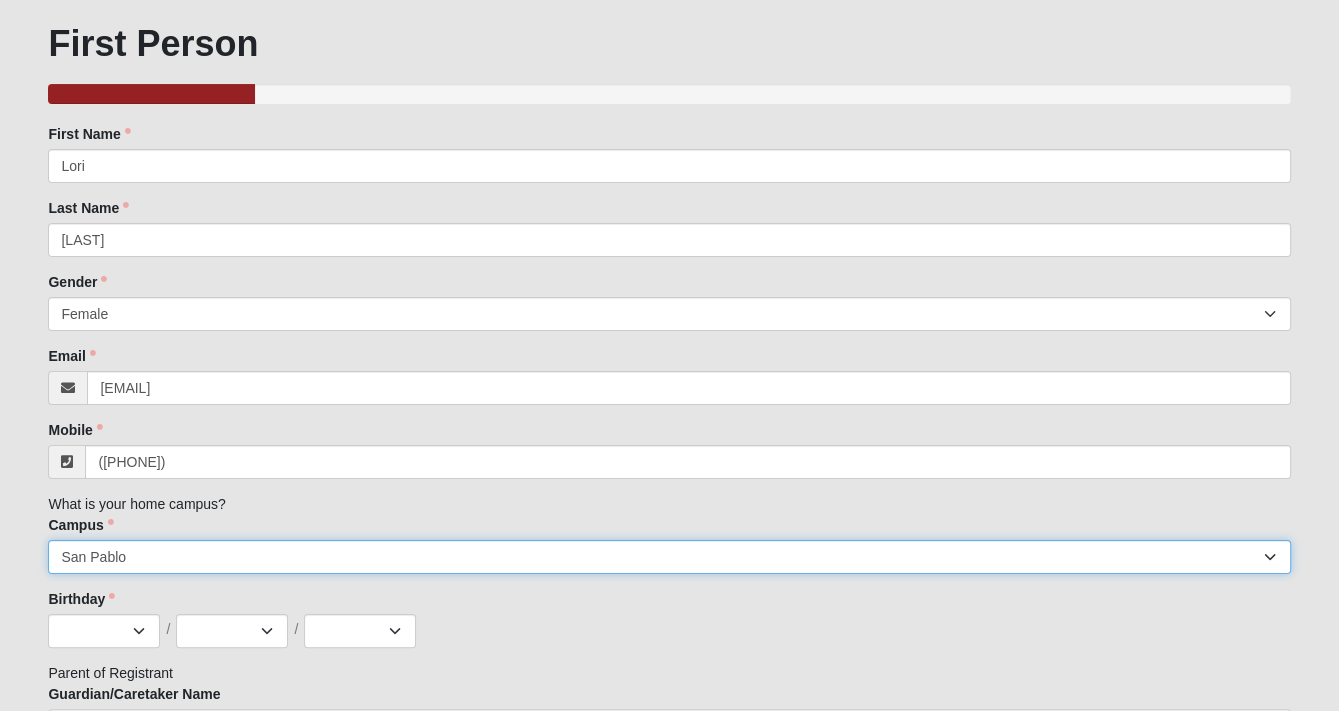 click on "Arlington
Baymeadows
Eleven22 Online
Fleming Island
Jesup
Mandarin
North Jax
Orange Park
Outpost
Palatka (Coming Soon)
Ponte Vedra
San Pablo
St. Johns
St. Augustine (Coming Soon)
Wildlight
NONE" at bounding box center (669, 557) 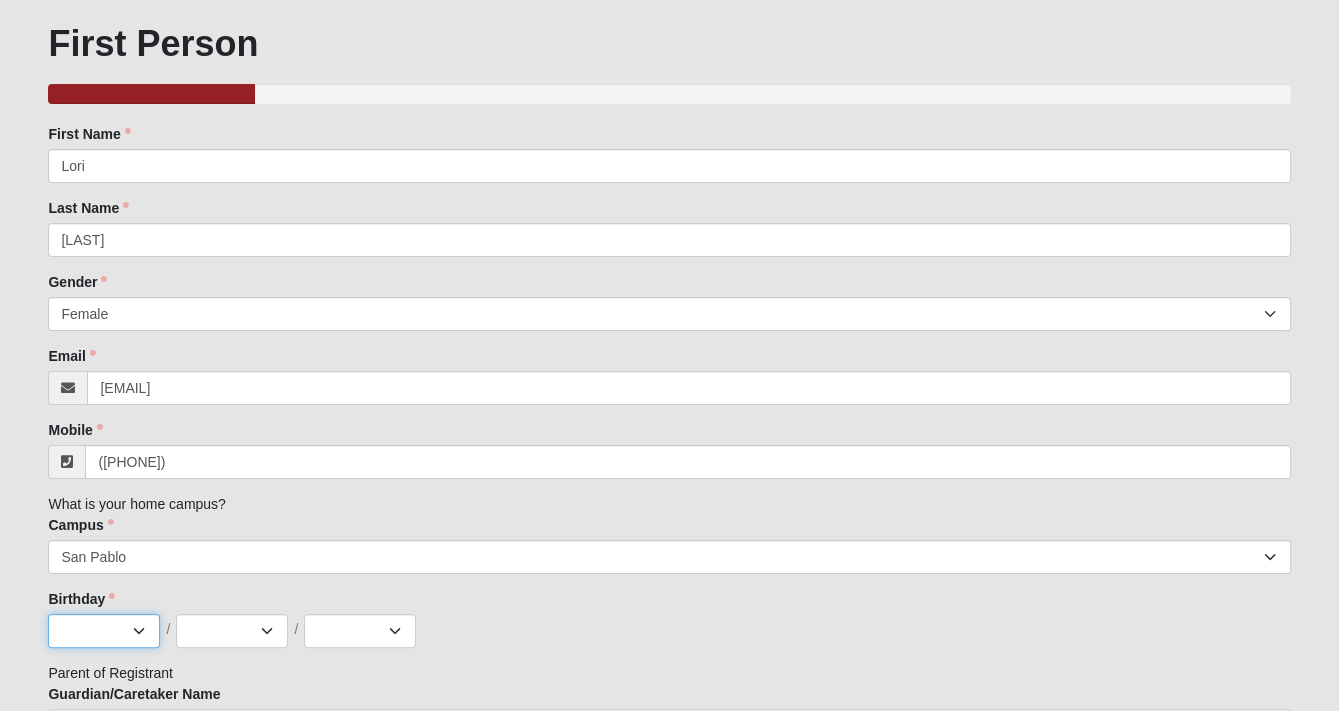 click on "Jan
Feb
Mar
Apr
May
Jun
Jul
Aug
Sep
Oct
Nov
Dec" at bounding box center [104, 631] 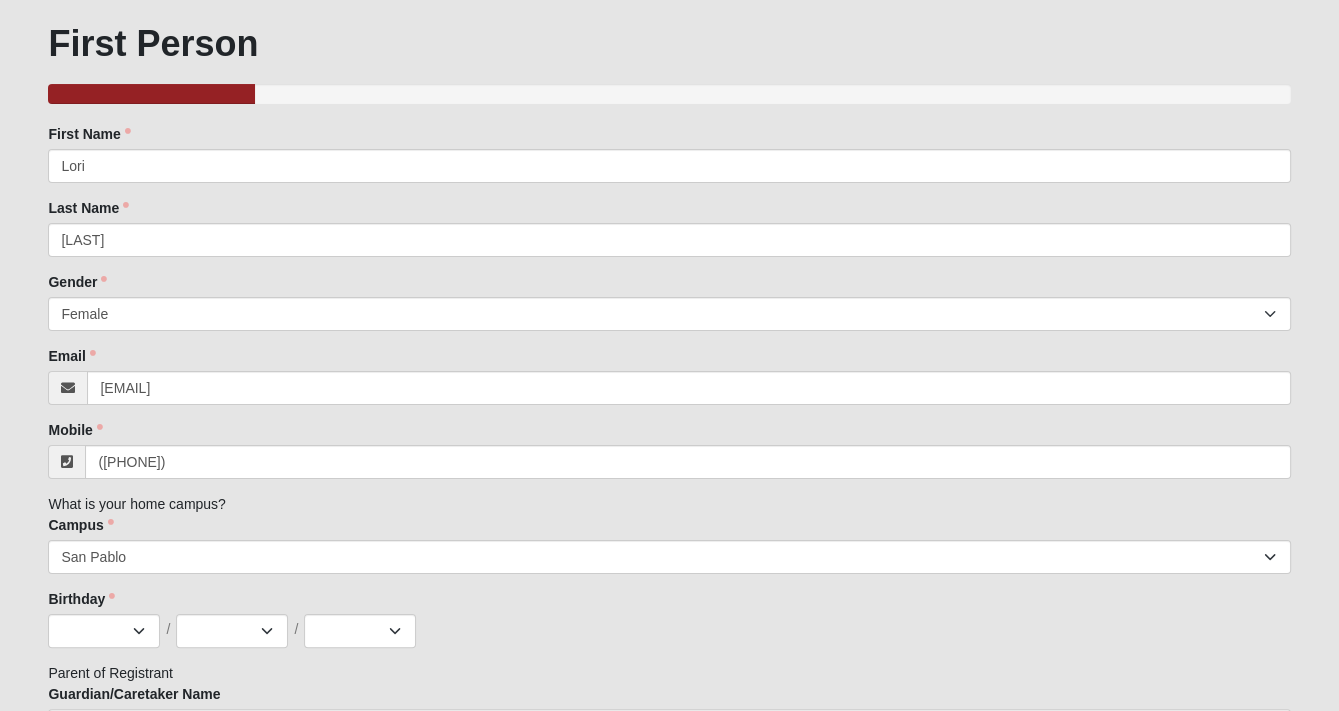 click on "First Person
16.666666666666666666666666670% Complete
Family Member to Register
First Name
[FIRST]
First Name is required.
Last Name
[LAST]
Last Name is required.
Gender
Male
Female
Gender is required.
Email
[EMAIL]
Email address is not valid
Email is required.
Mobile
[PHONE]
Mobile is required.
What is your home campus?
Campus
Arlington
Baymeadows
Eleven22 Online
Jesup" at bounding box center (669, 465) 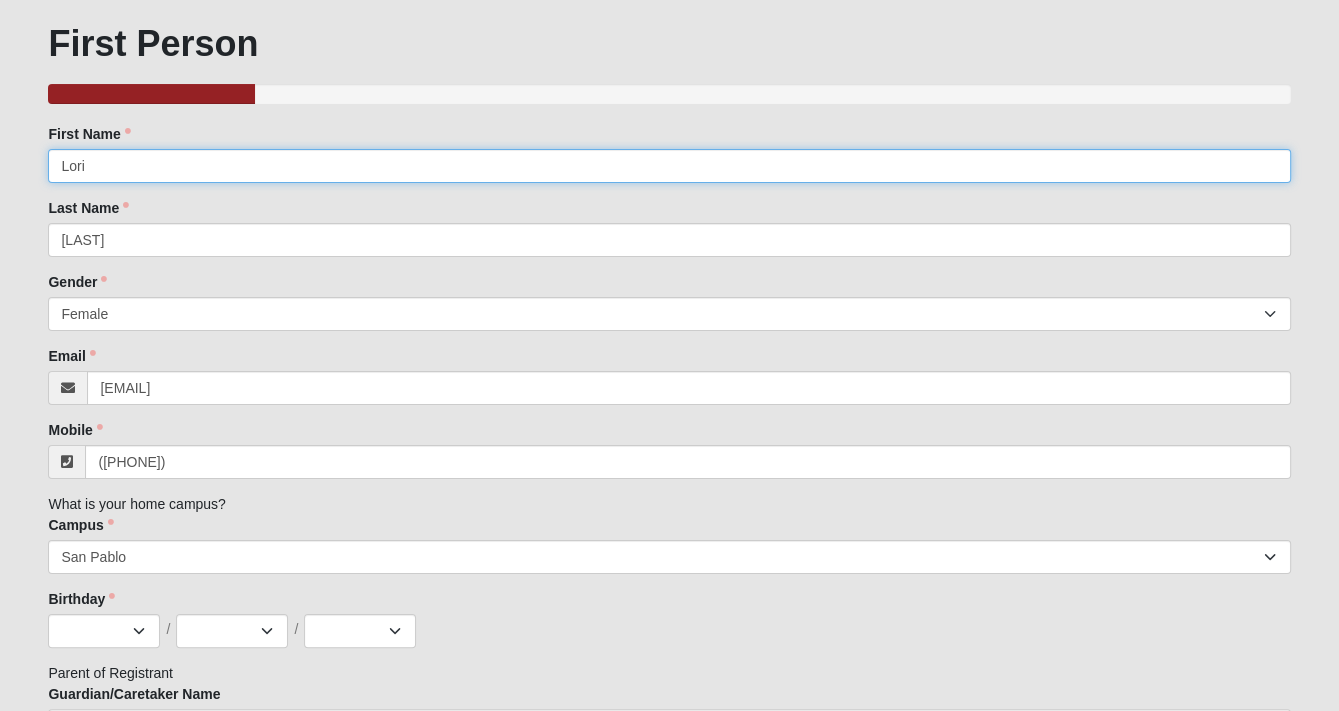 drag, startPoint x: 112, startPoint y: 169, endPoint x: -11, endPoint y: 169, distance: 123 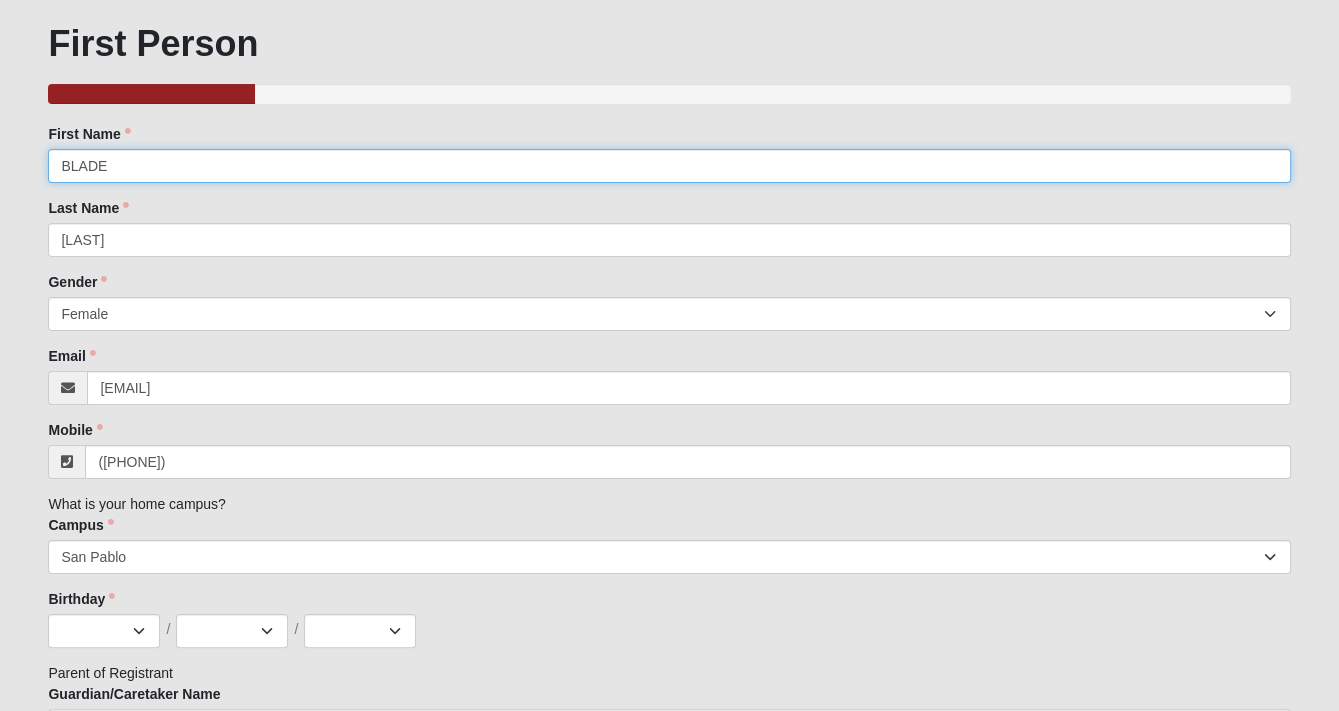 type on "BLADE" 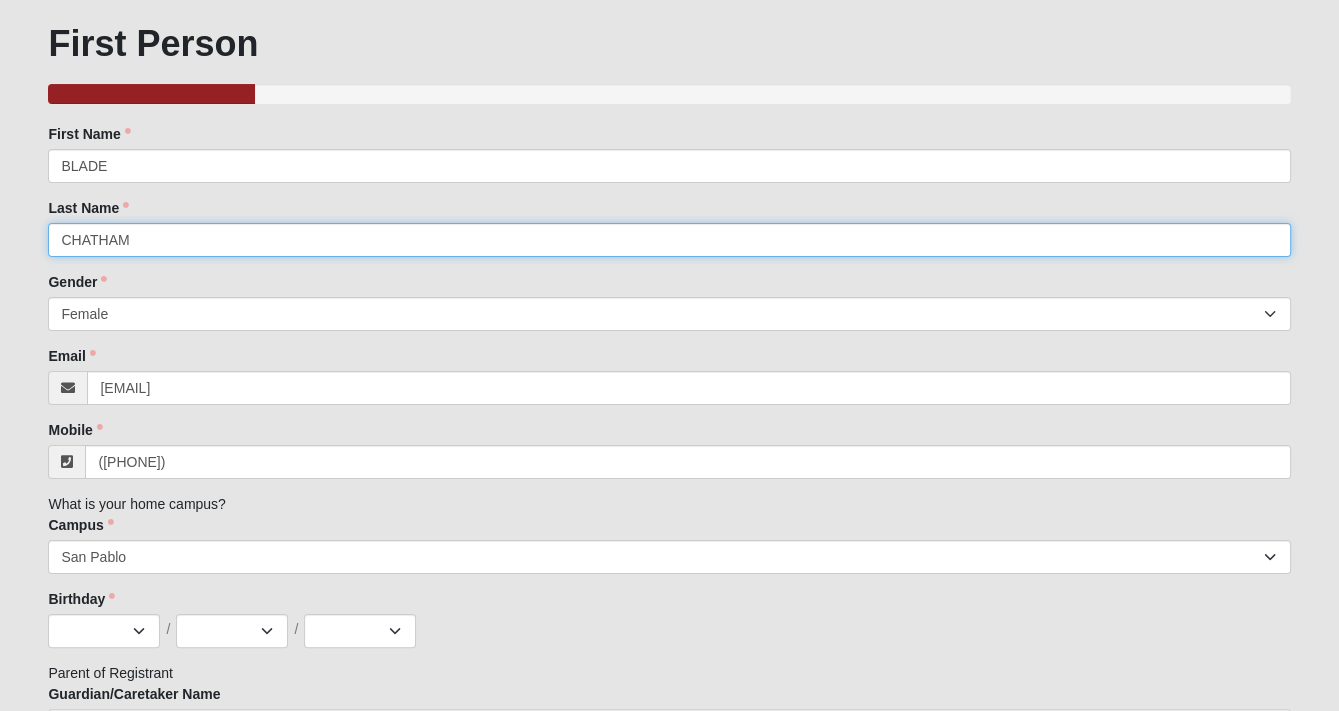 type on "CHATHAM" 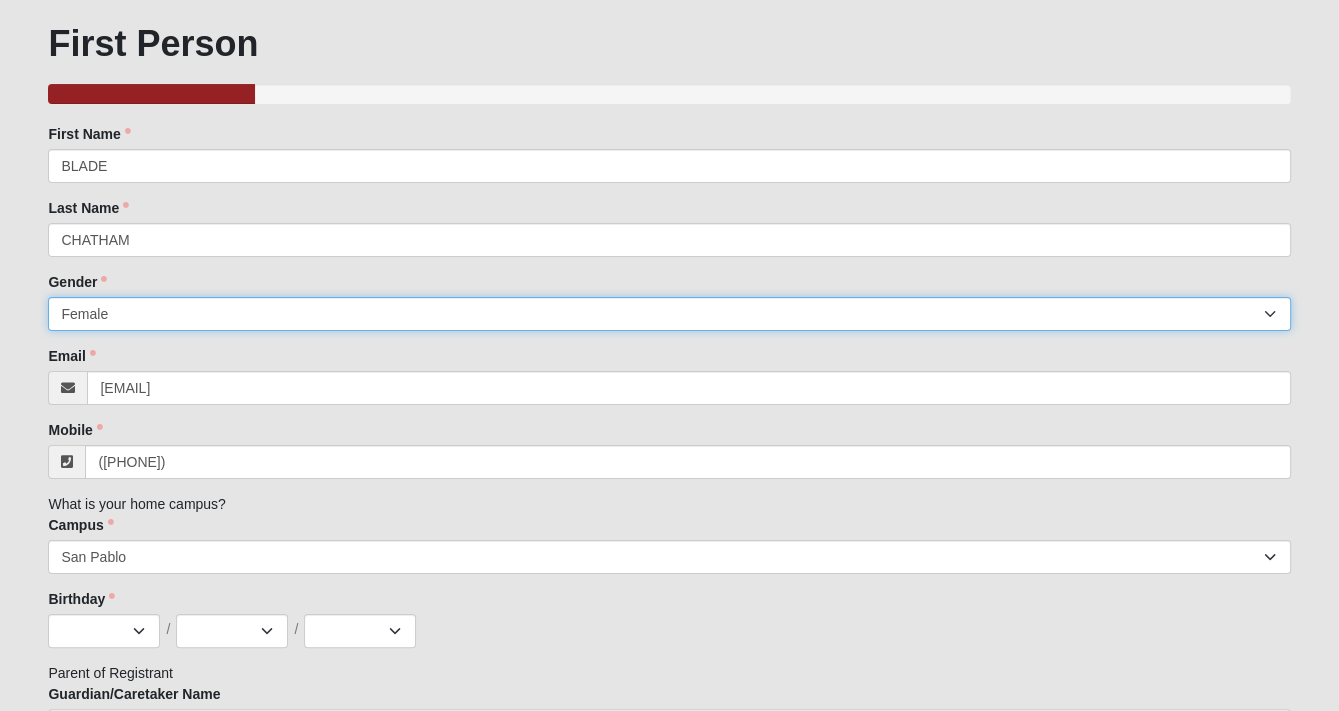 click on "Male
Female" at bounding box center (669, 314) 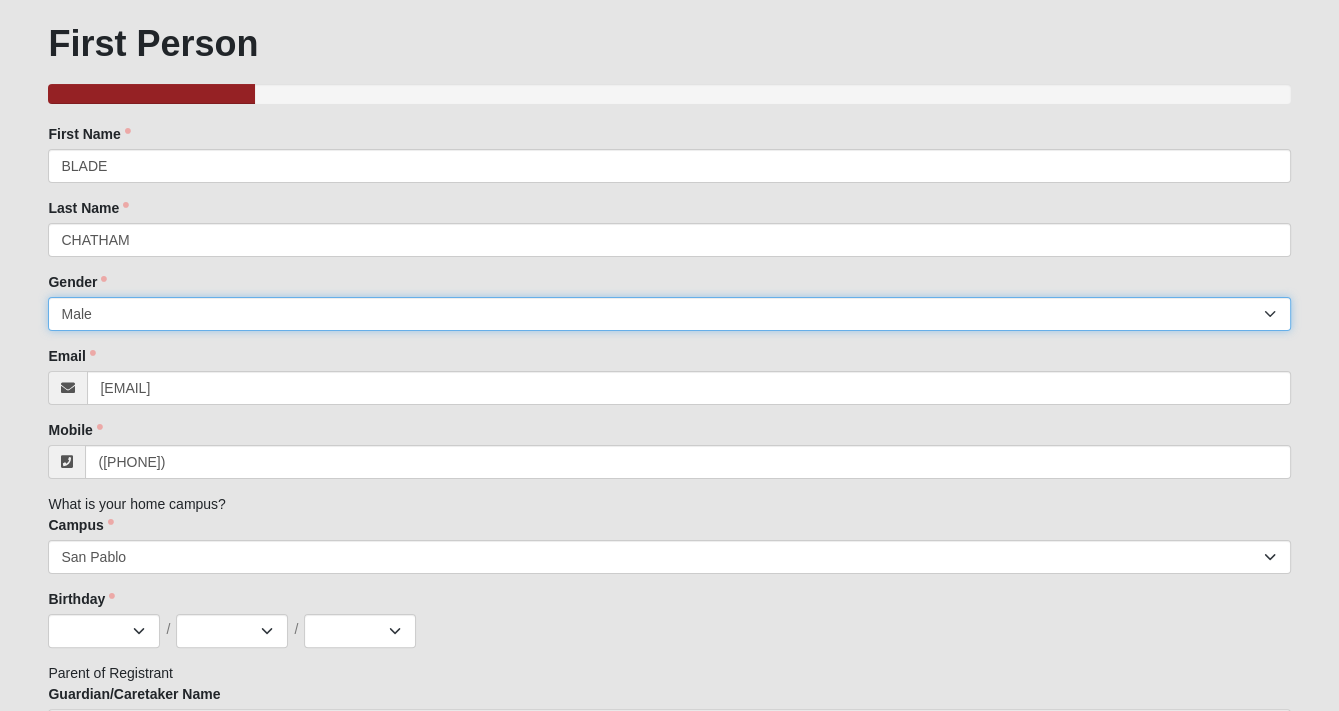 click on "Male
Female" at bounding box center [669, 314] 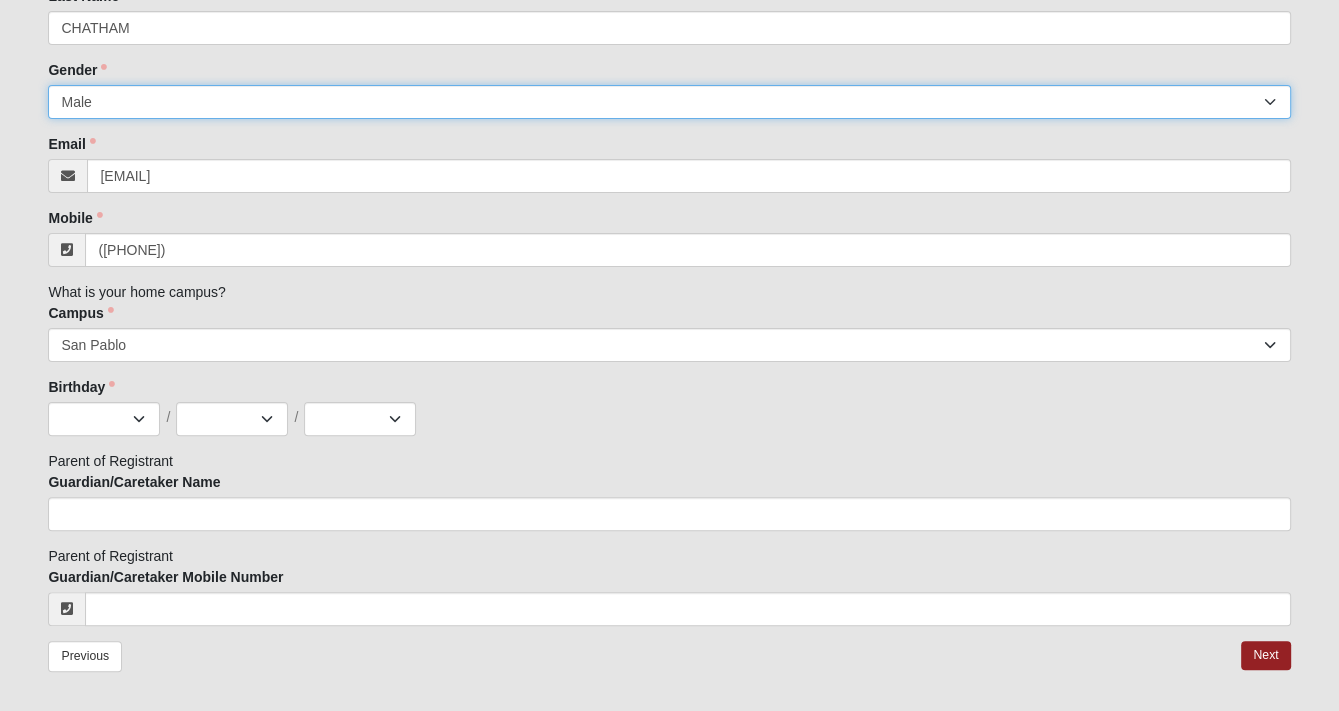 scroll, scrollTop: 426, scrollLeft: 0, axis: vertical 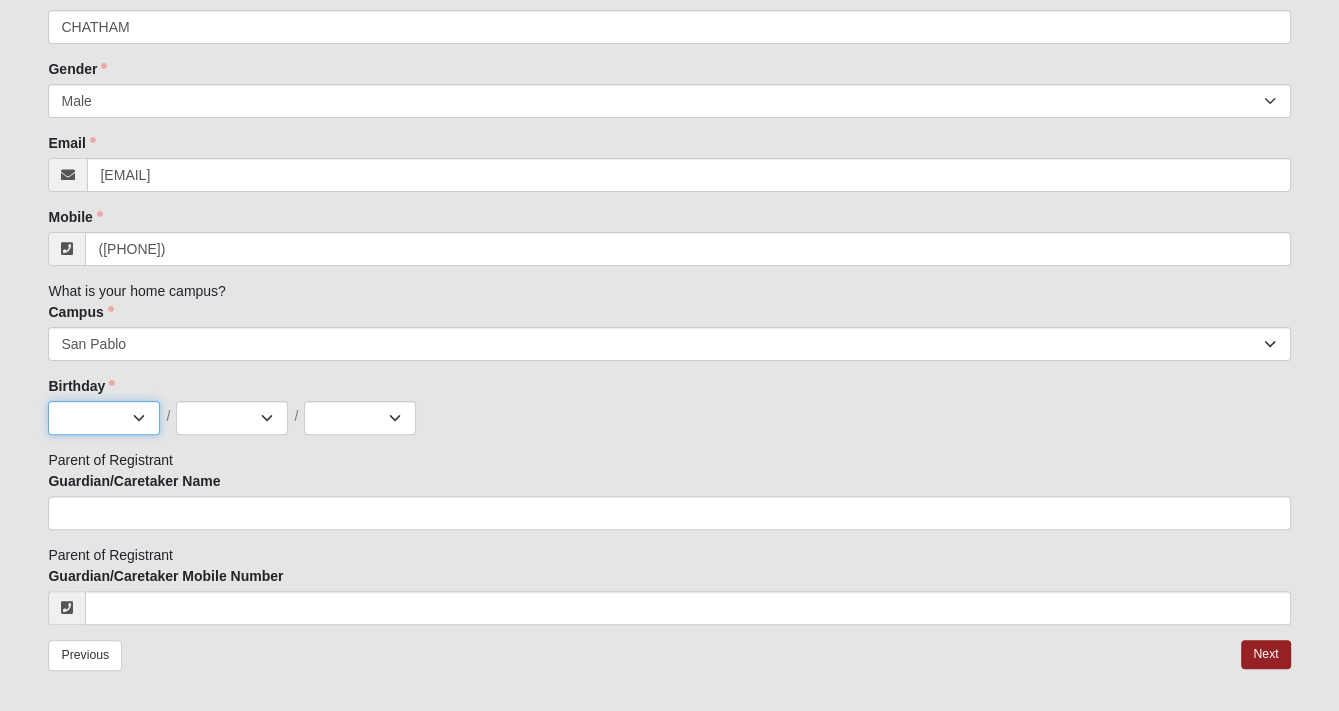 click on "Jan
Feb
Mar
Apr
May
Jun
Jul
Aug
Sep
Oct
Nov
Dec" at bounding box center [104, 418] 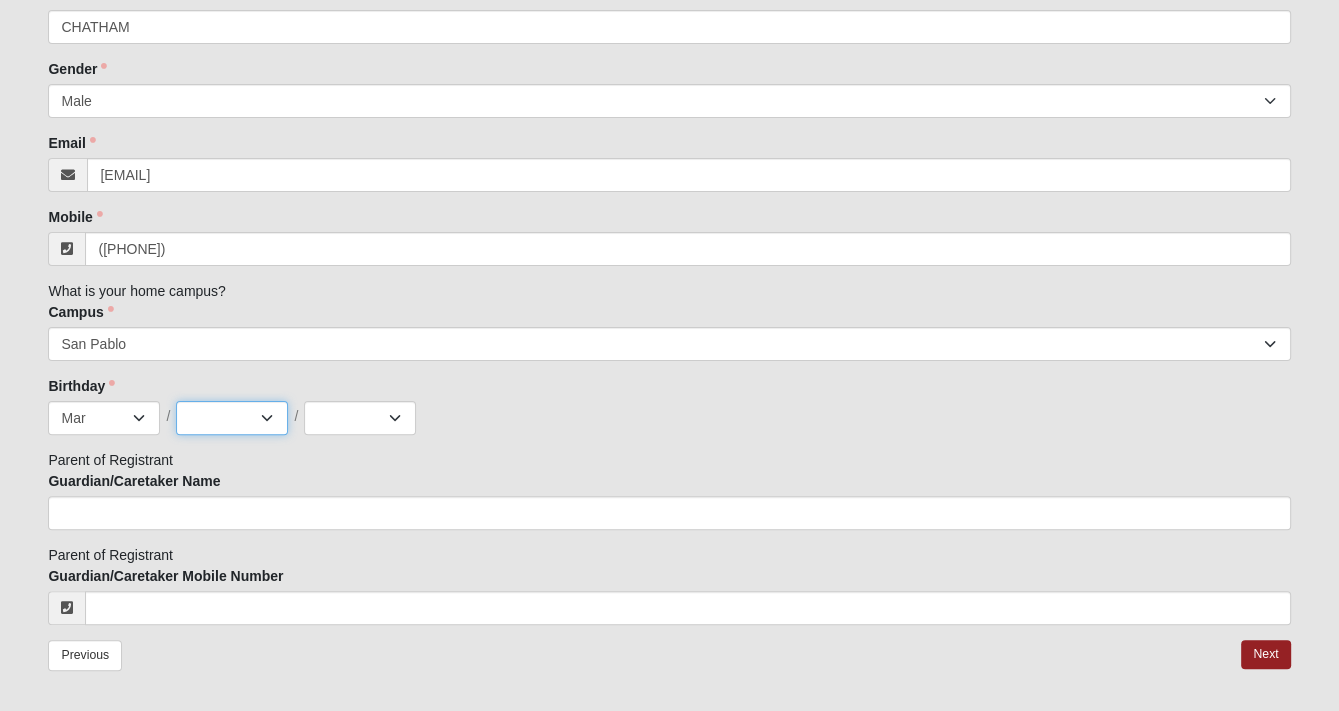 click on "1
2
3
4
5
6
7
8
9
10
11
12
13
14
15
16
17
18
19
20
21
22
23
24
25
26
27
28
29
30
31" at bounding box center (232, 418) 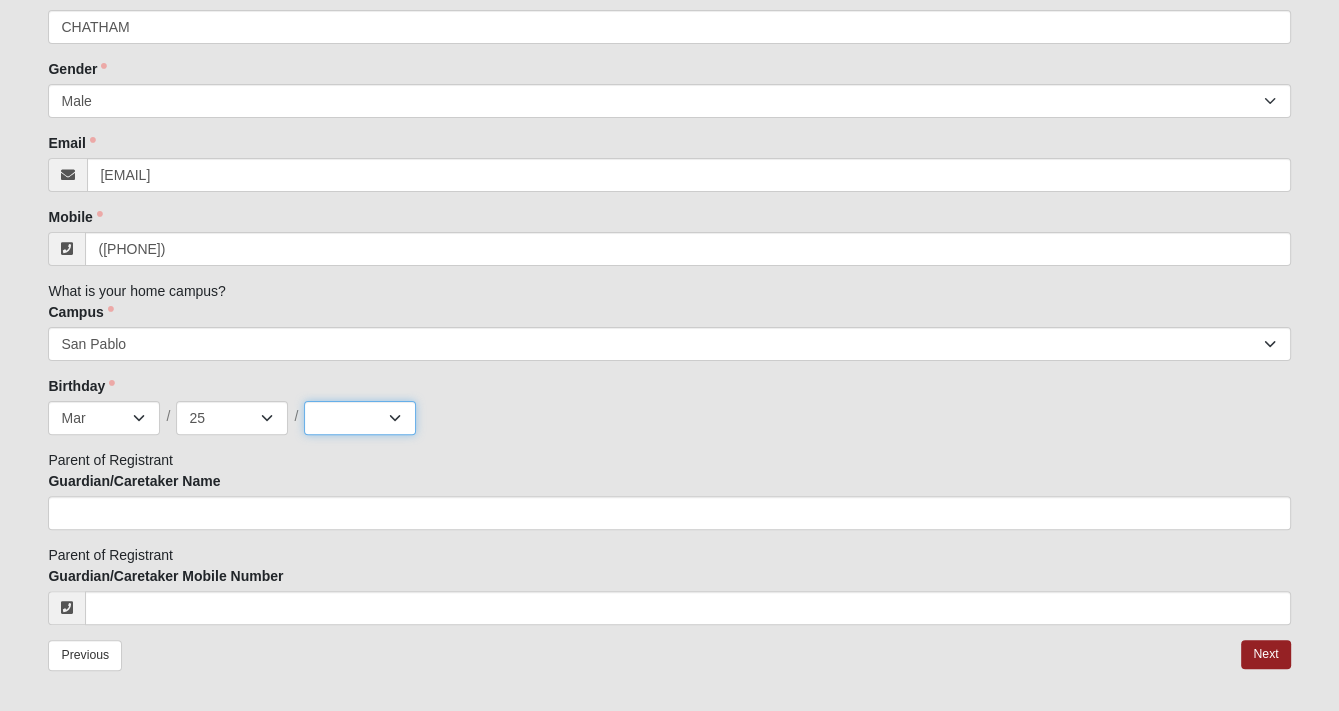 click on "2025
2024
2023
2022
2021
2020
2019
2018
2017
2016
2015
2014
2013
2012
2011
2010
2009
2008
2007
2006
2005
2004
2003
2002
2001
2000
1999
1998
1997
1996
1995
1994
1993
1992
1991
1990
1989
1988
1987
1986
1985
1984
1983
1982
1981
1980
1979
1978
1977
1976
1975
1974
1973
1972
1971
1970
1969
1968
1967
1966
1965
1964
1963
1962
1961
1960
1959
1958
1957
1956
1955
1954
1953
1952
1951
1950
1949
1948" at bounding box center [360, 418] 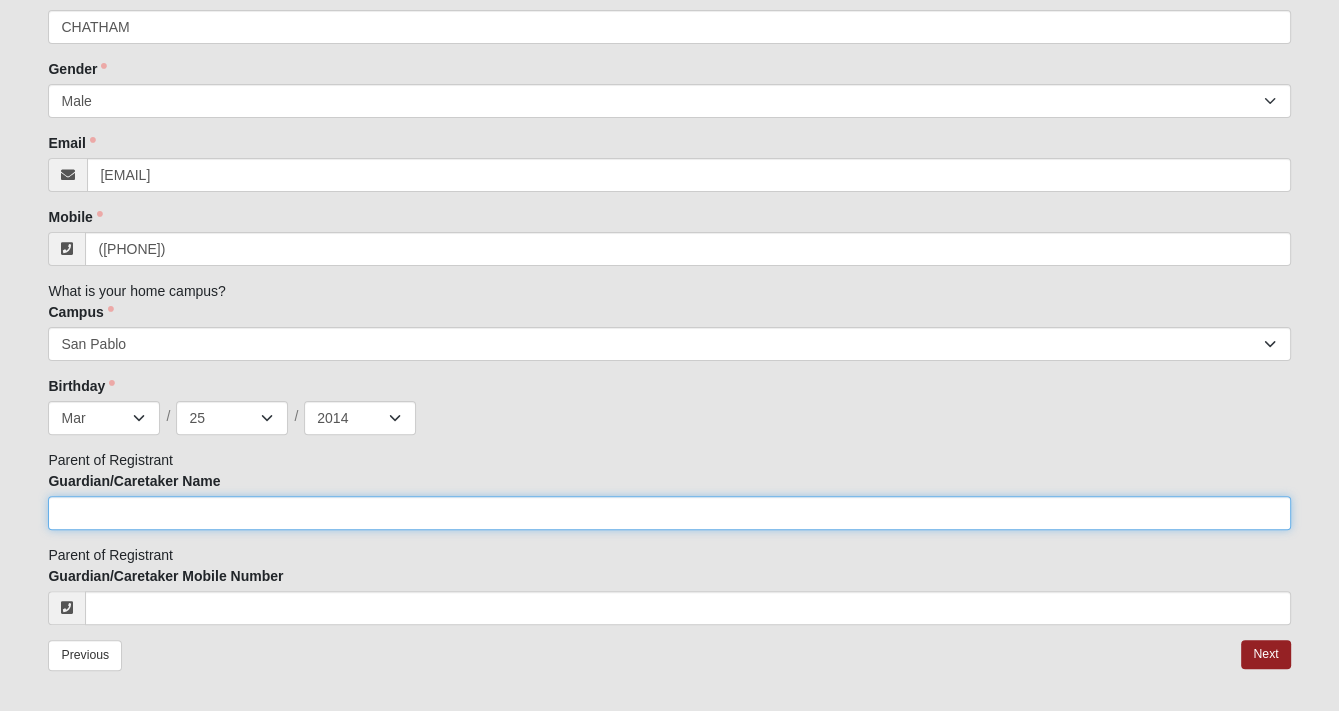 click on "Guardian/Caretaker Name" at bounding box center [669, 513] 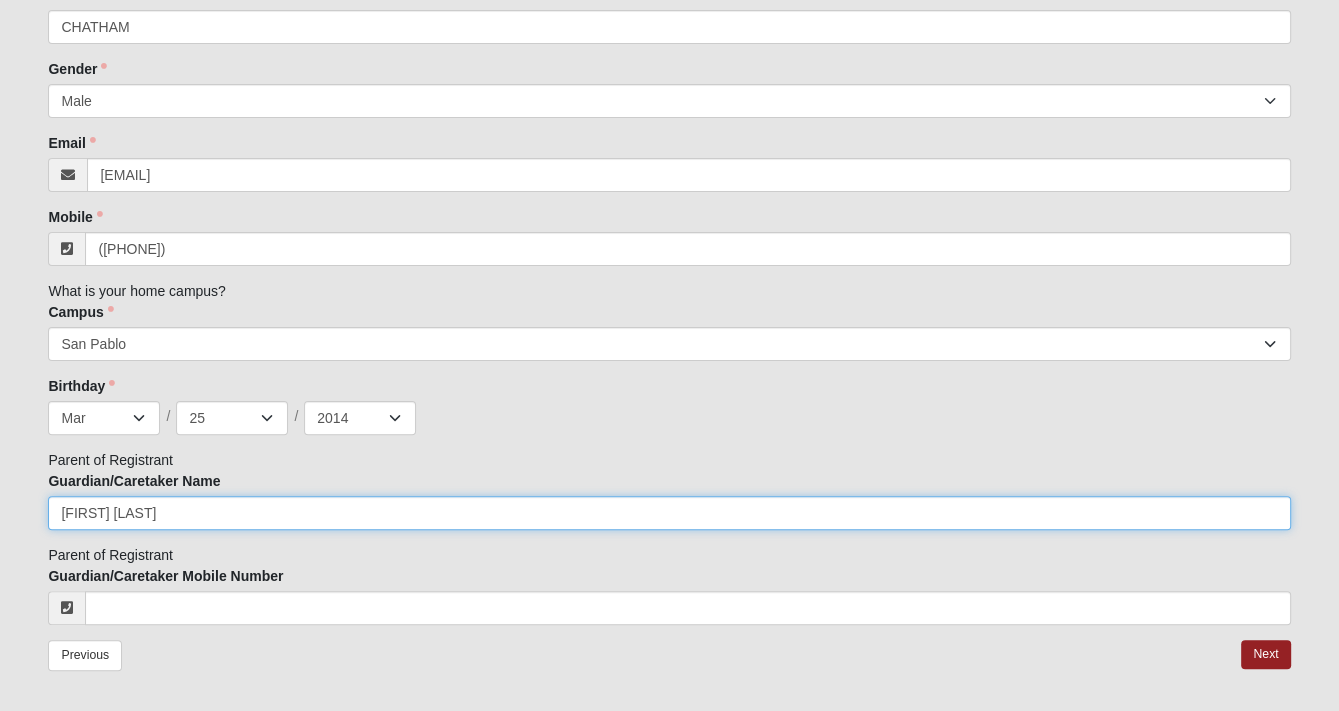 type on "[FIRST] [LAST]" 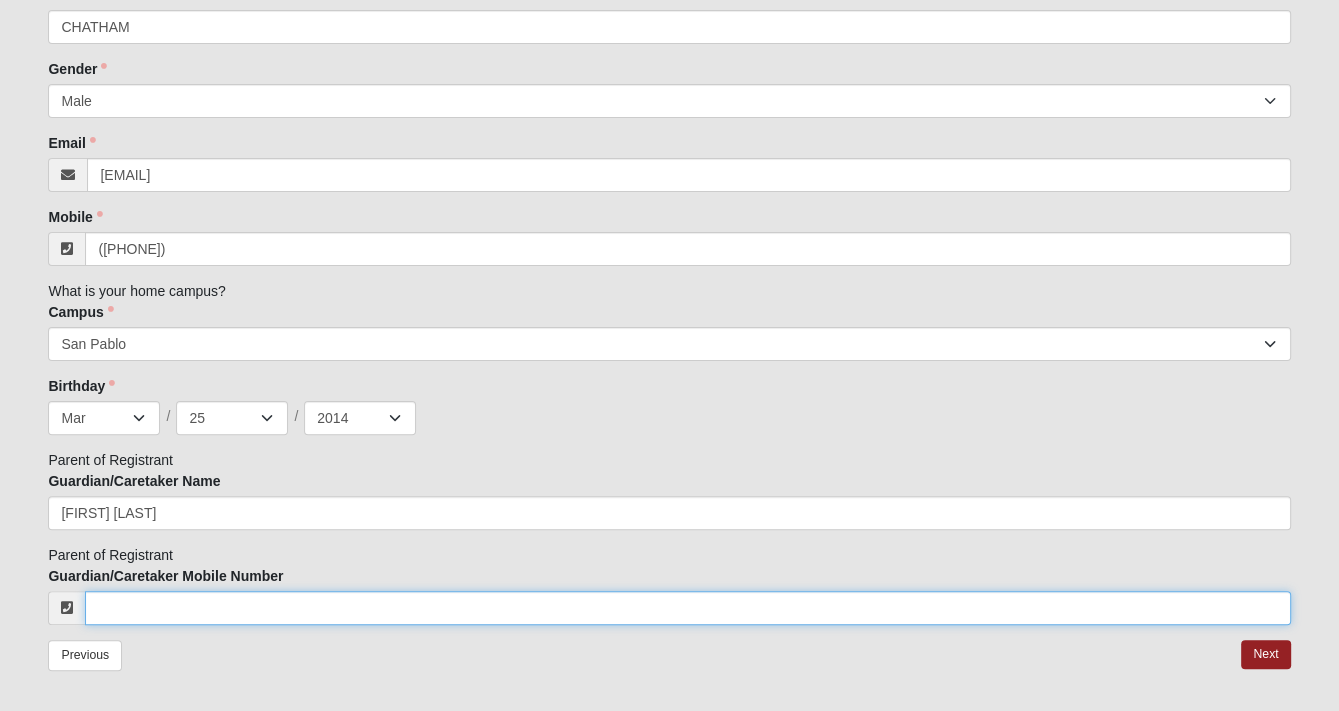 click on "Guardian/Caretaker Mobile Number" at bounding box center (687, 608) 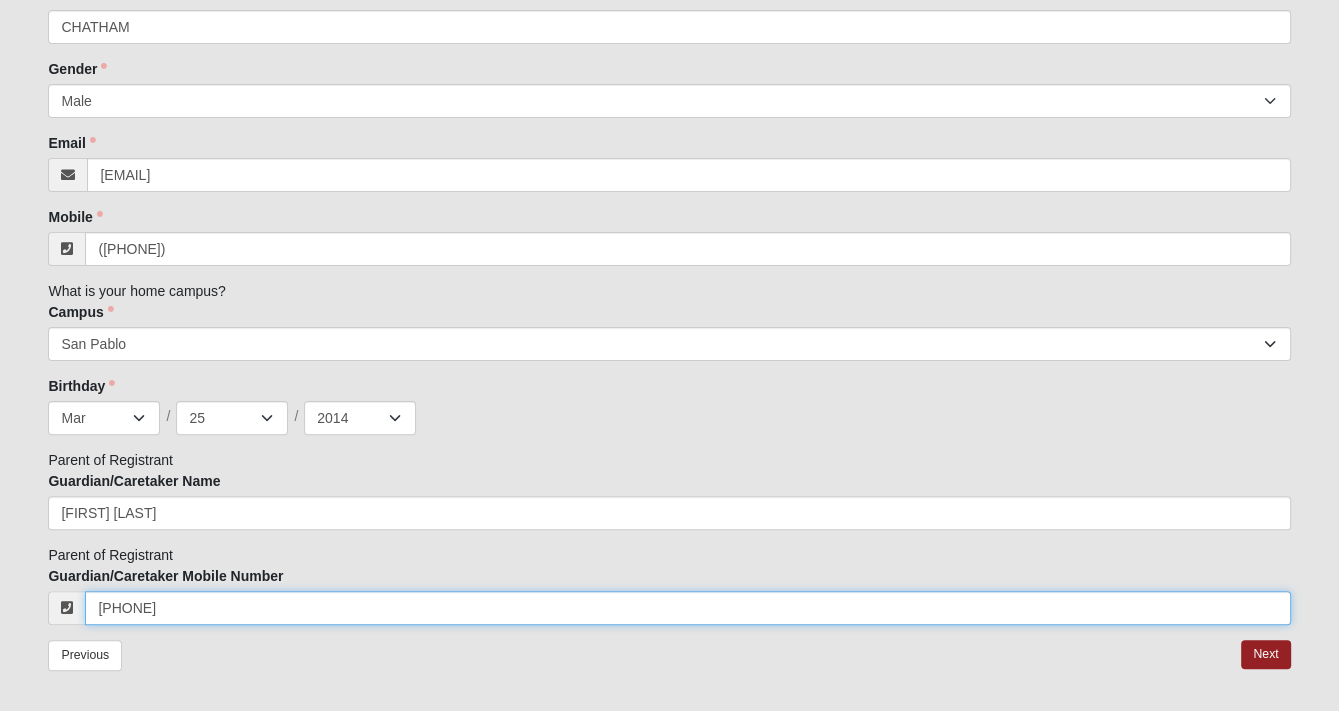 type on "([PHONE])" 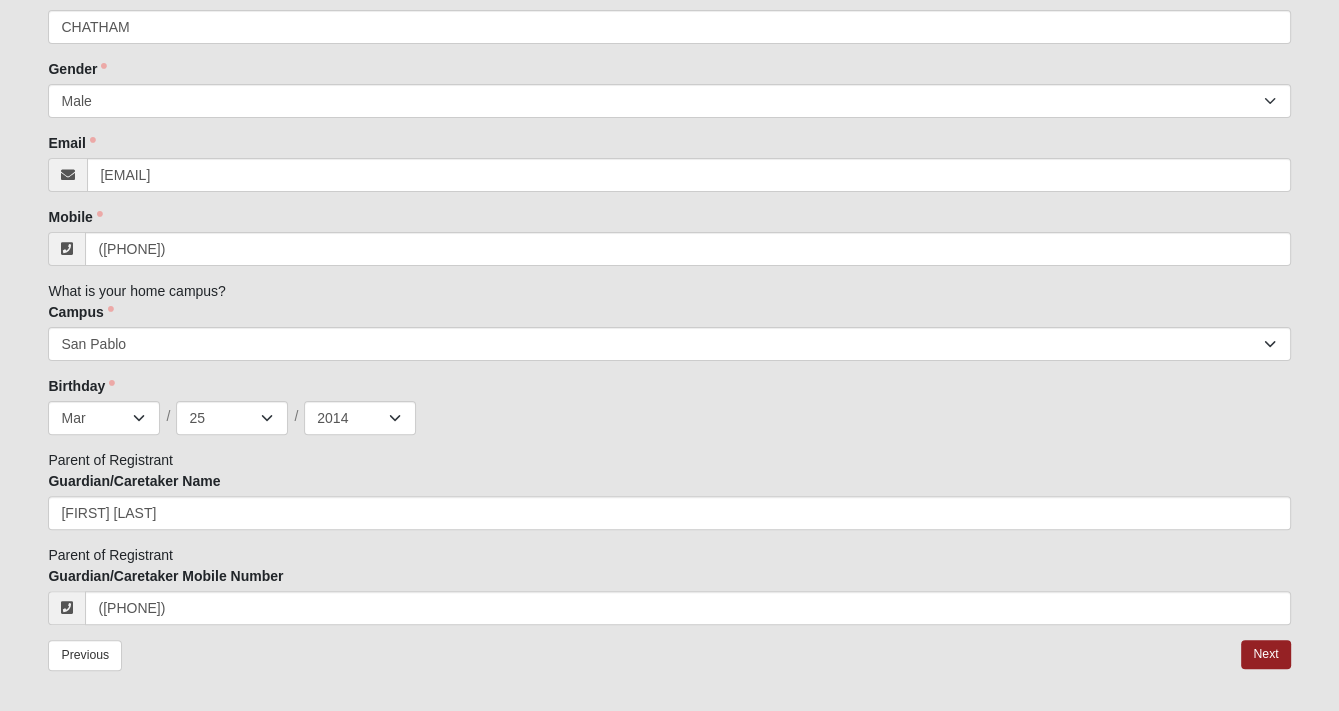 click on "First Person
16.666666666666666666666666670% Complete
Family Member to Register
First Name
[FIRST]
First Name is required.
Last Name
[LAST]
Last Name is required.
Gender
Male
Female
Gender is required.
Email
[EMAIL]
Email address is not valid
Email is required.
Mobile
[PHONE]
Mobile is required.
What is your home campus?
Campus
Arlington
Baymeadows
Eleven22 Online
NONE" at bounding box center (669, 252) 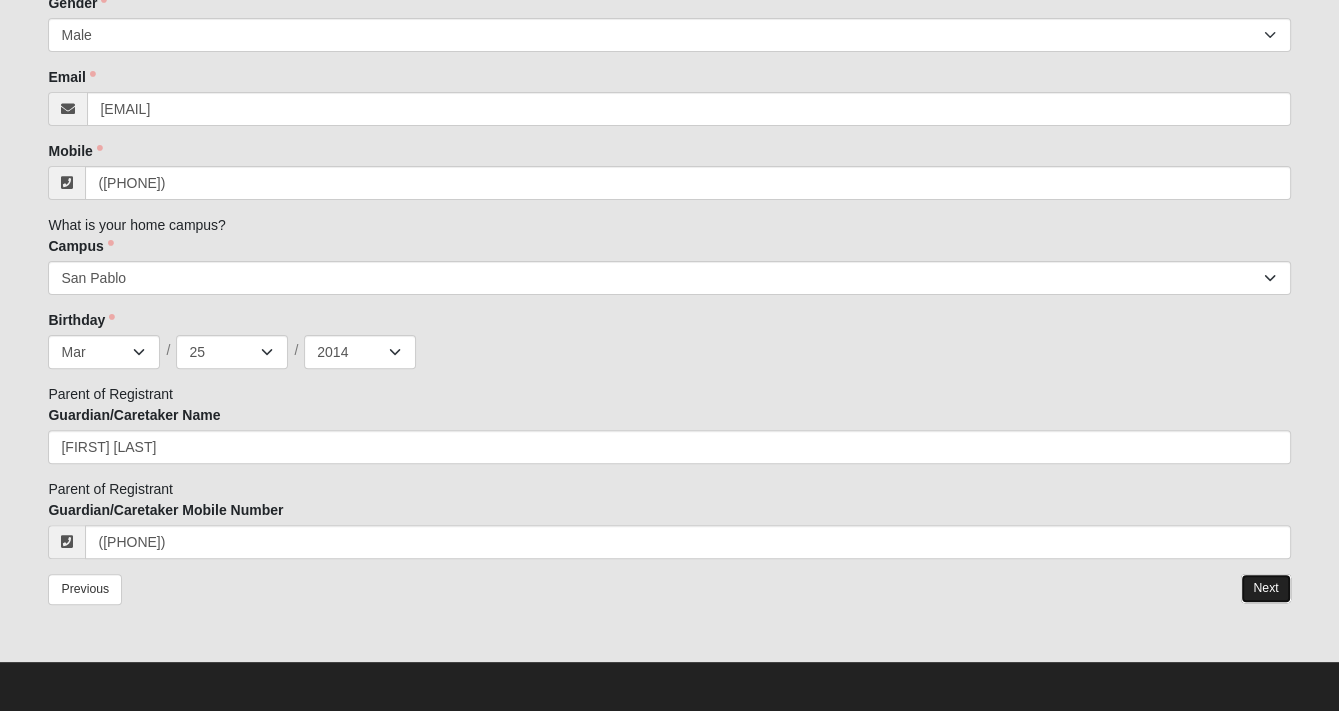 click on "Next" at bounding box center (1265, 588) 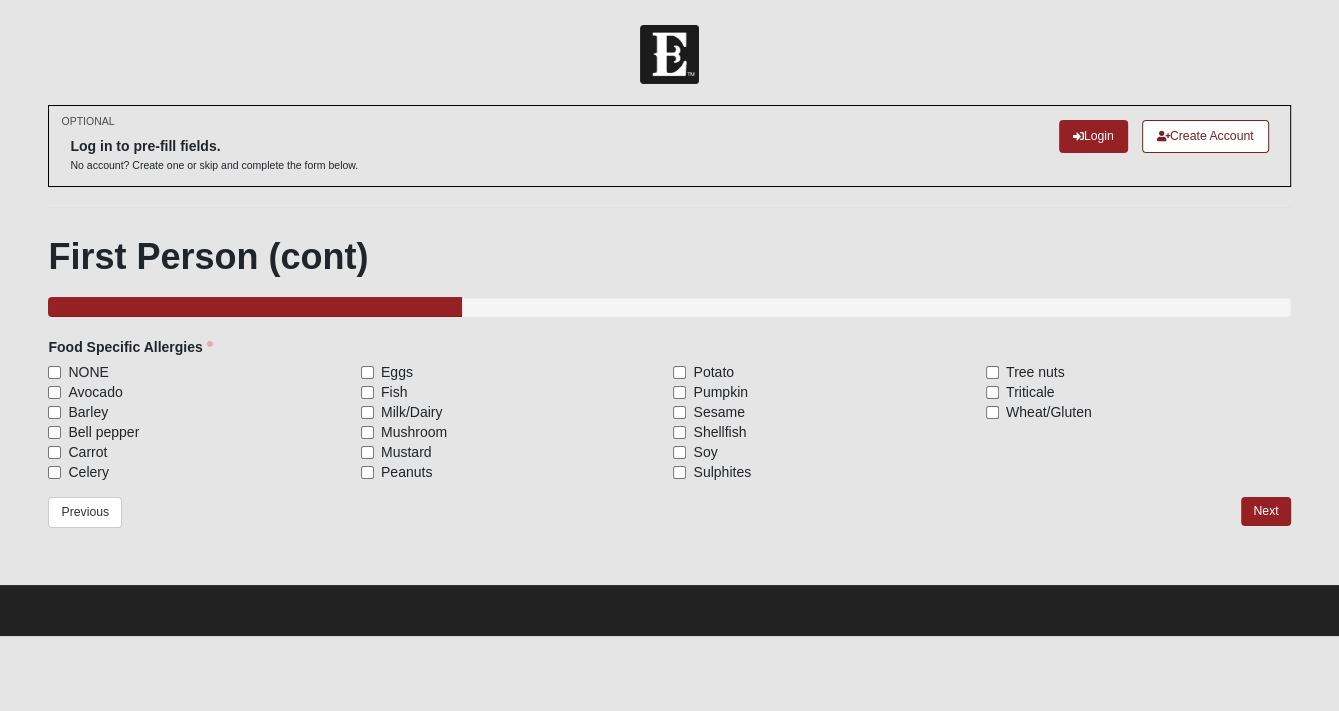 scroll, scrollTop: 0, scrollLeft: 0, axis: both 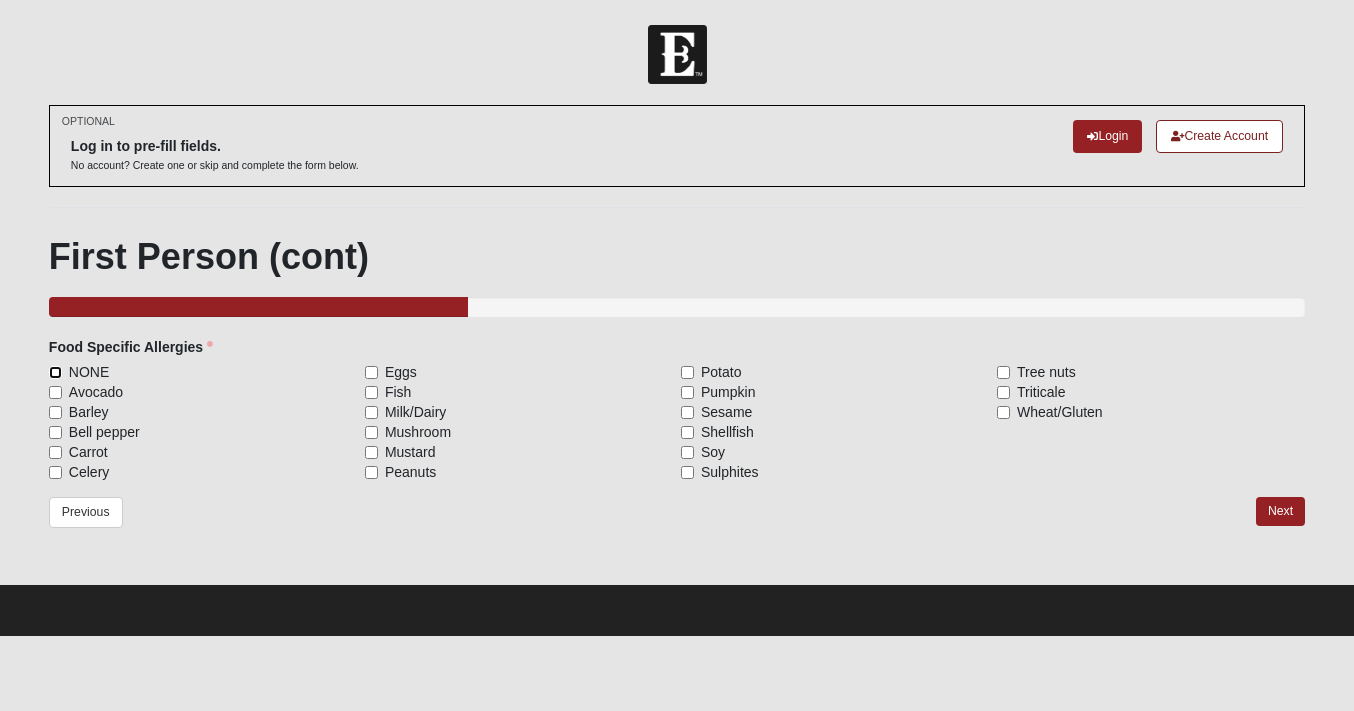 click on "NONE" at bounding box center [55, 372] 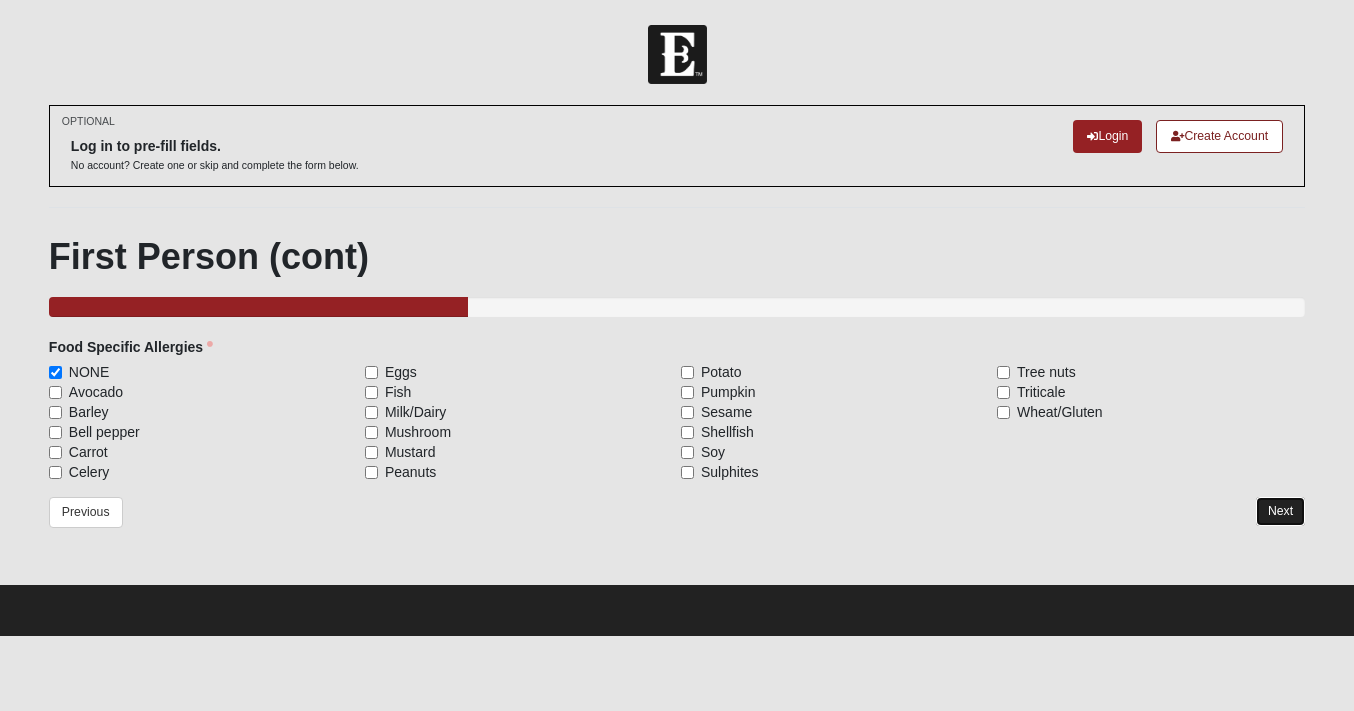 click on "Next" at bounding box center (1280, 511) 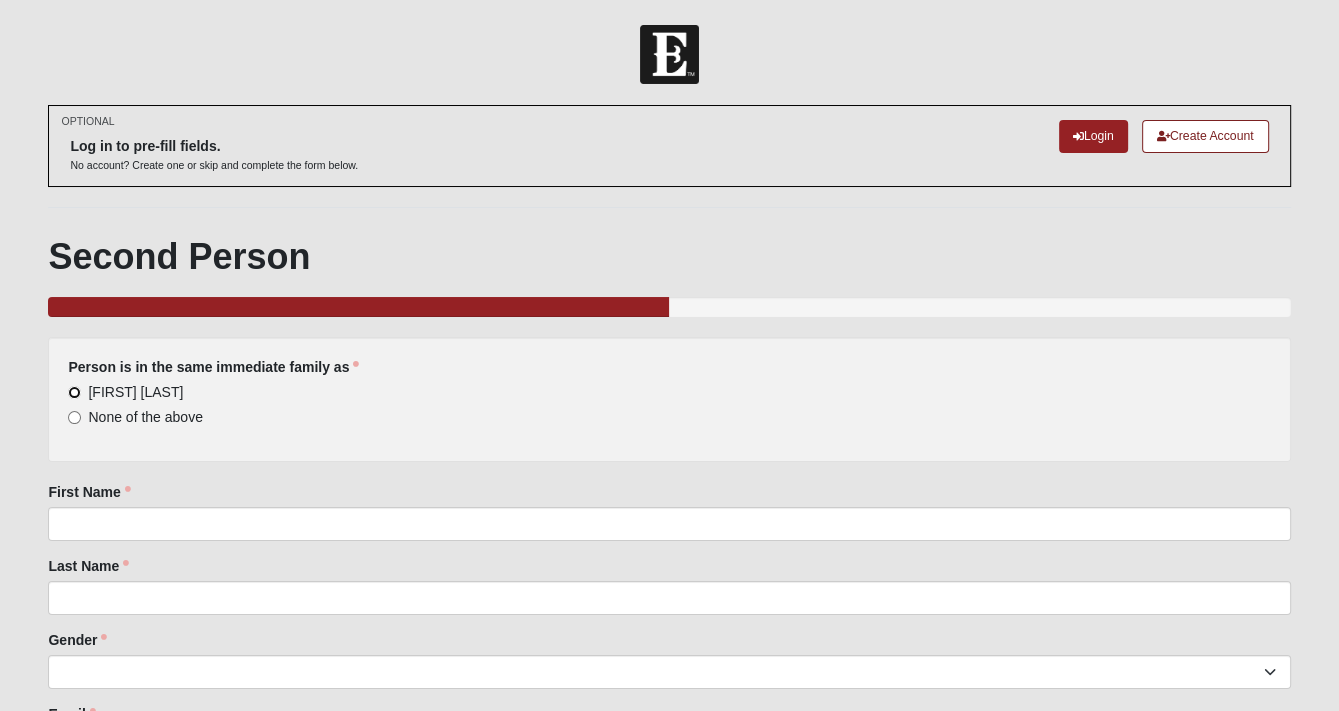 click on "[FIRST] [LAST]" at bounding box center [74, 392] 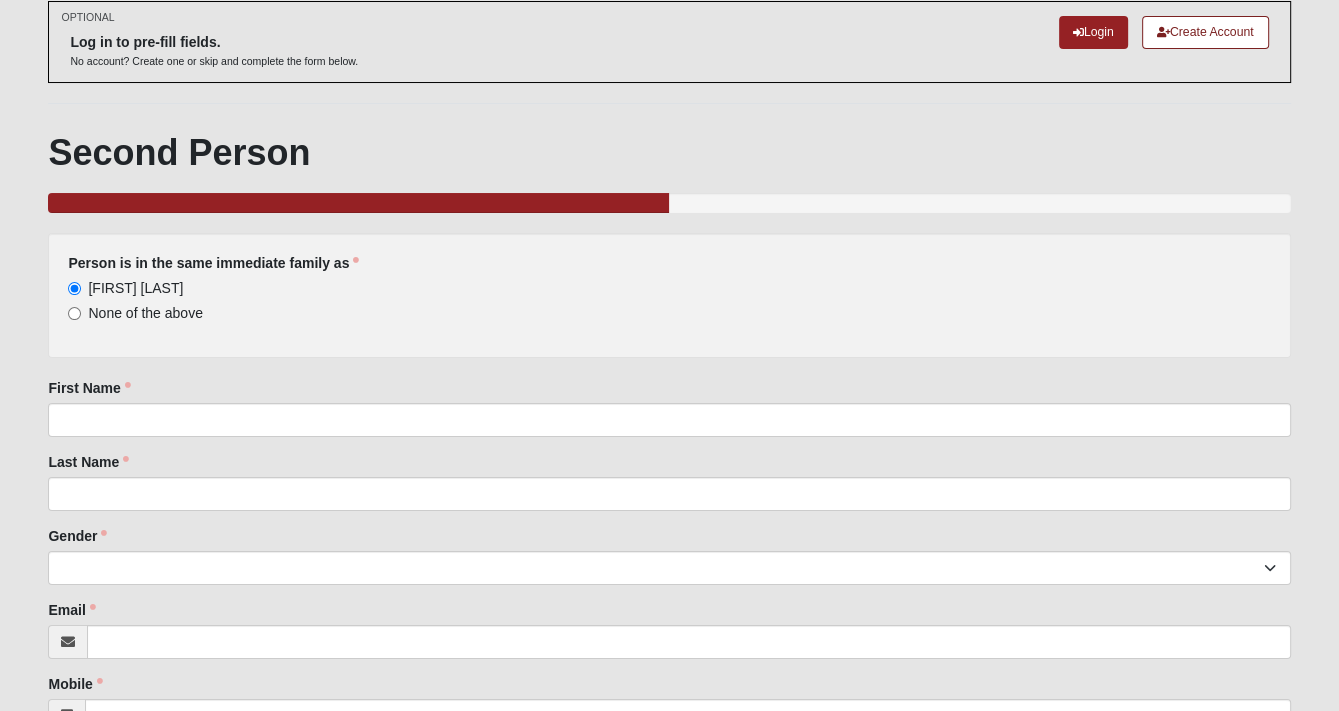 scroll, scrollTop: 106, scrollLeft: 0, axis: vertical 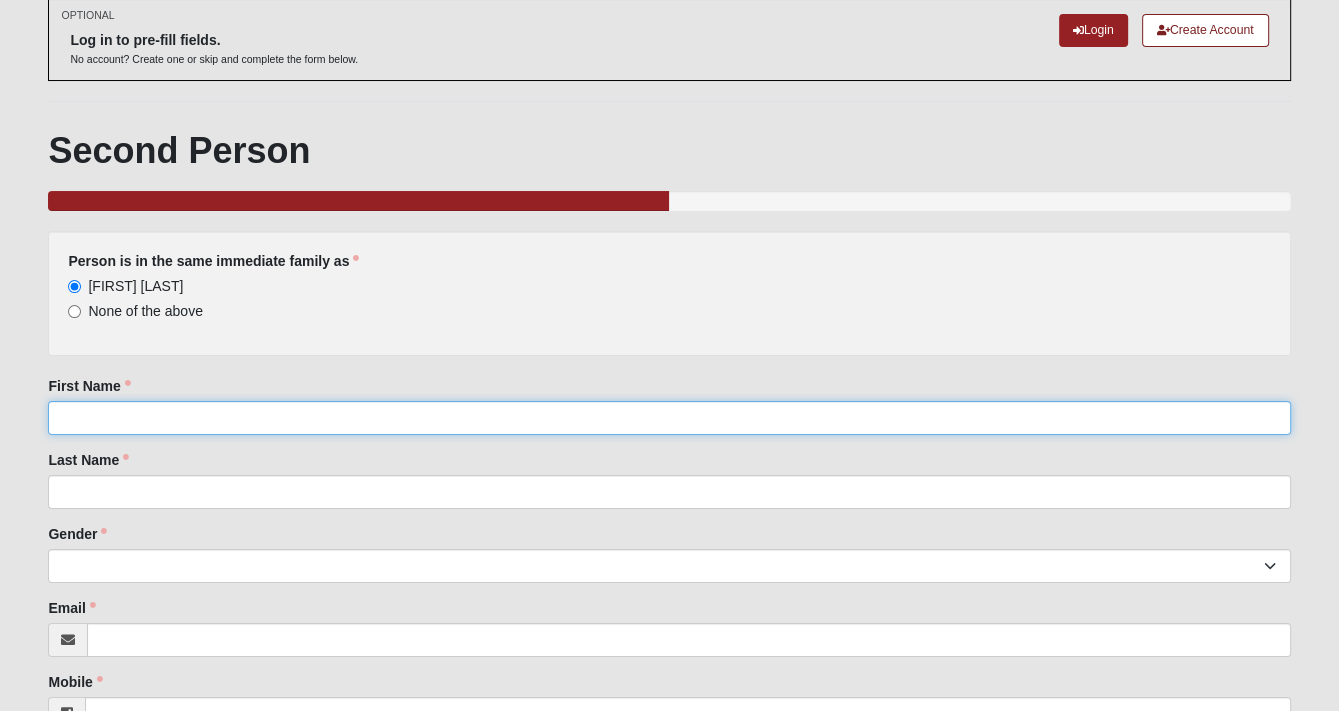 click on "First Name" at bounding box center (669, 418) 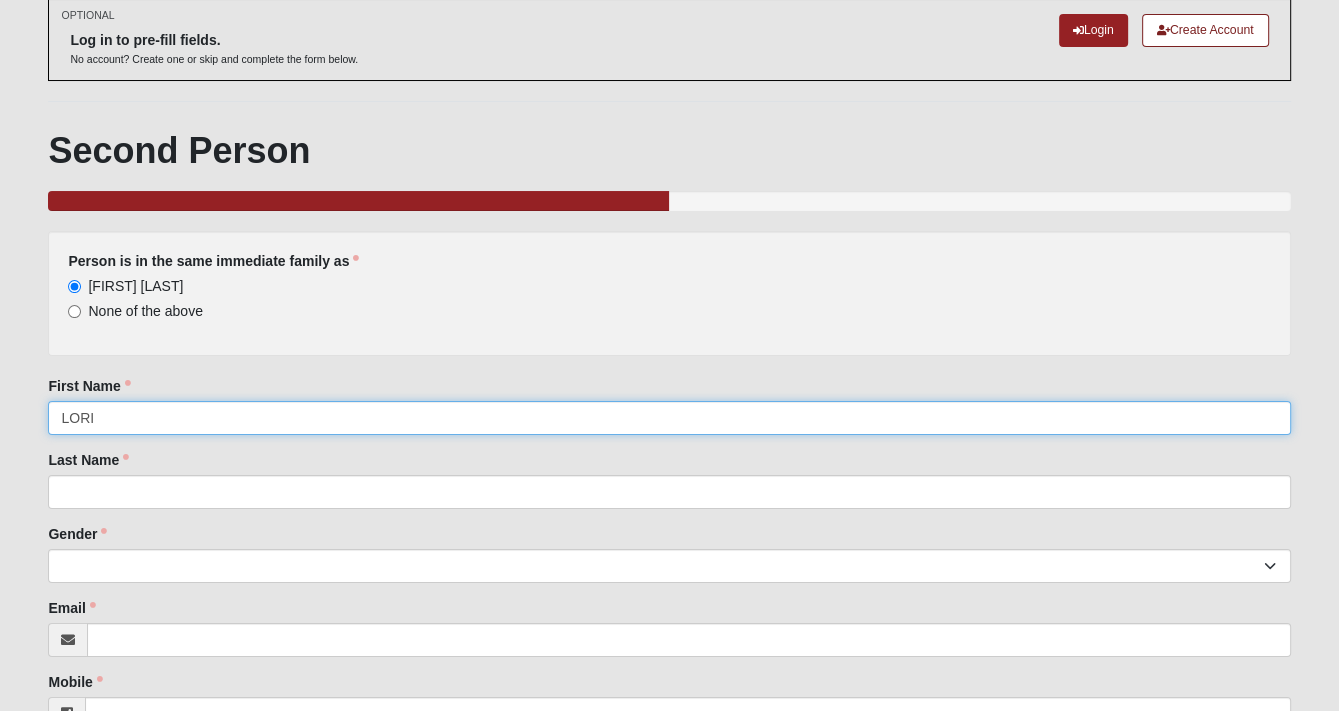 type on "LORI" 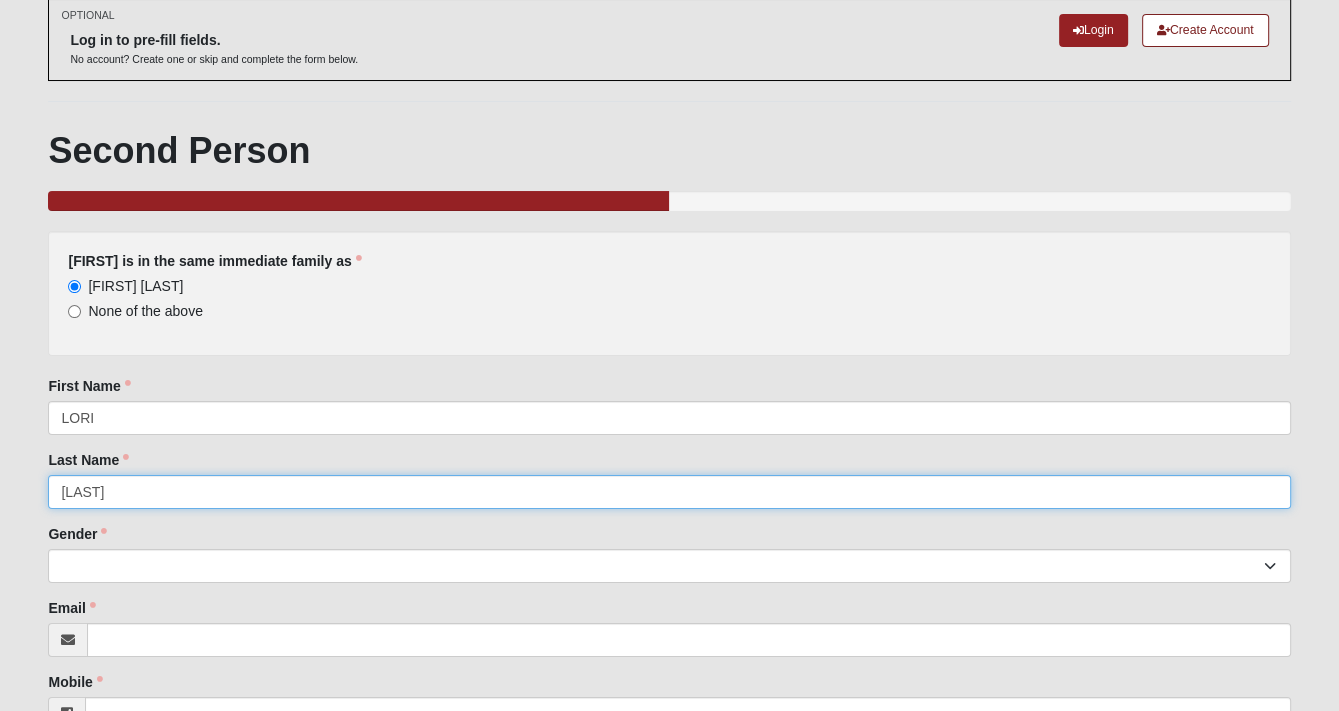 type on "[LAST]" 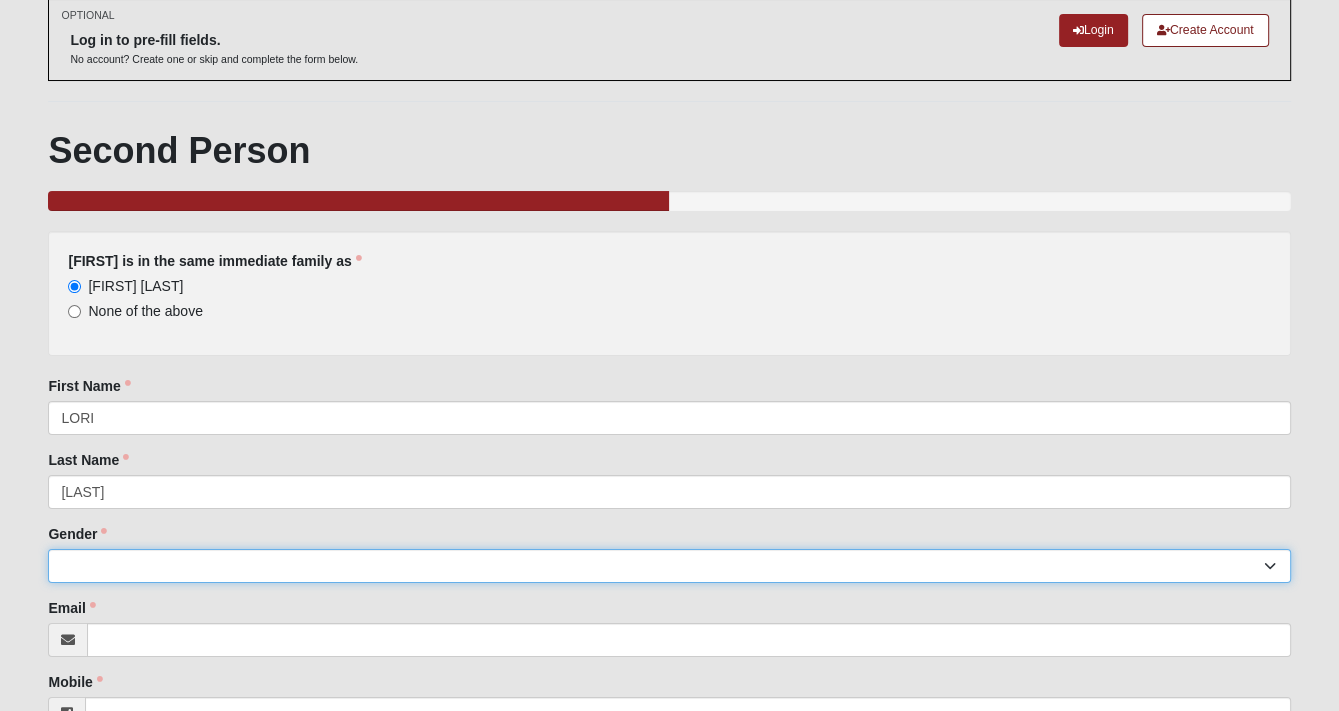 select on "2" 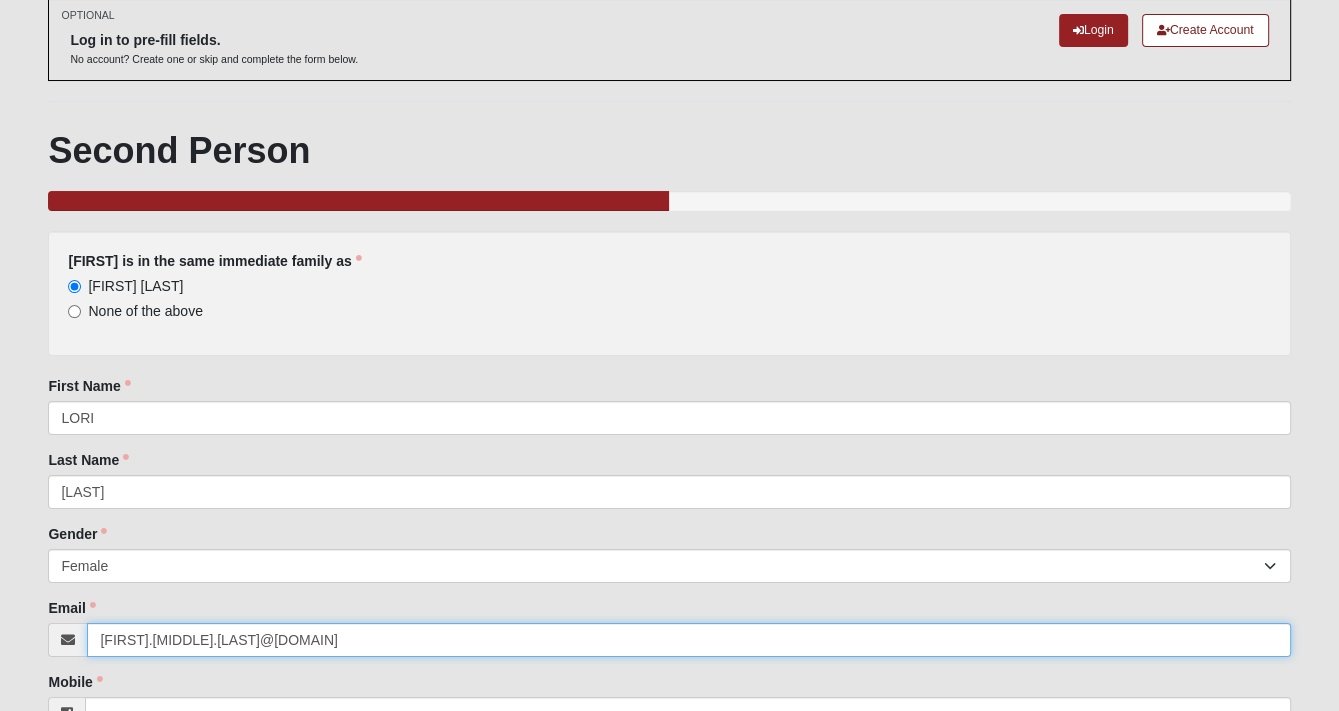 type on "[FIRST].[MIDDLE].[LAST]@[DOMAIN]" 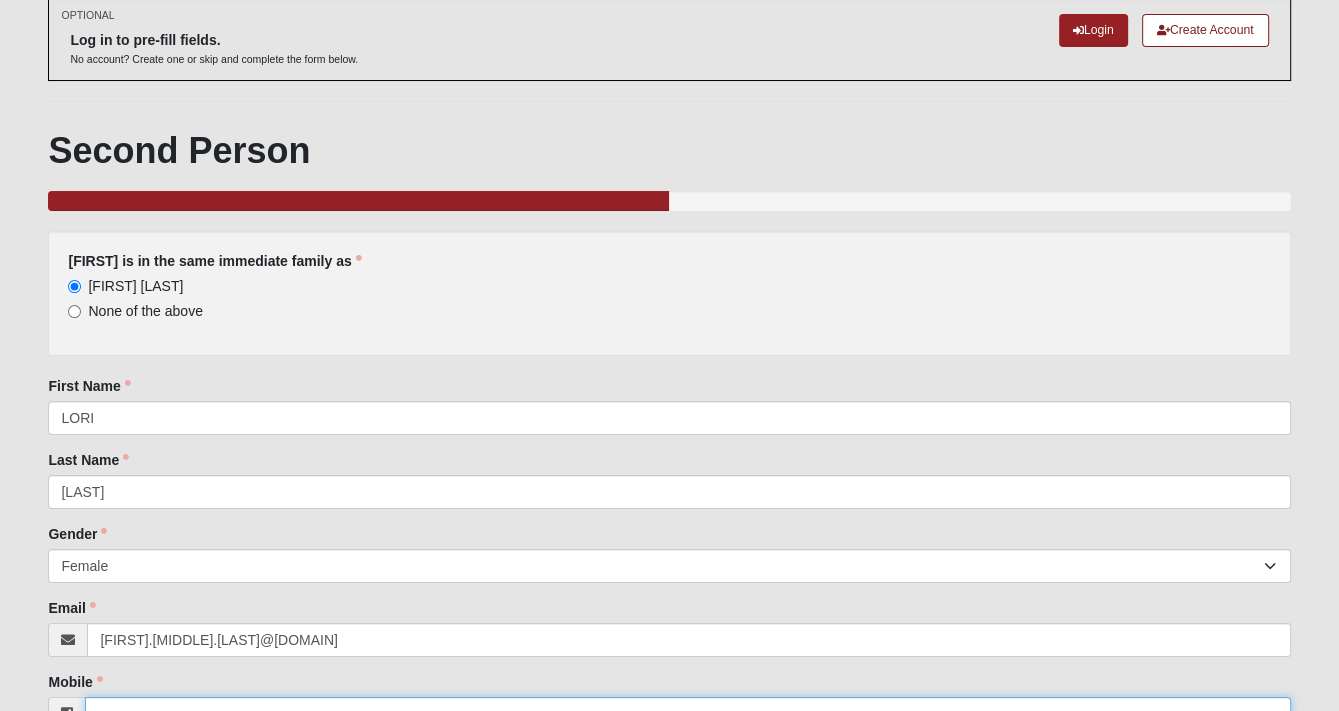 scroll, scrollTop: 124, scrollLeft: 0, axis: vertical 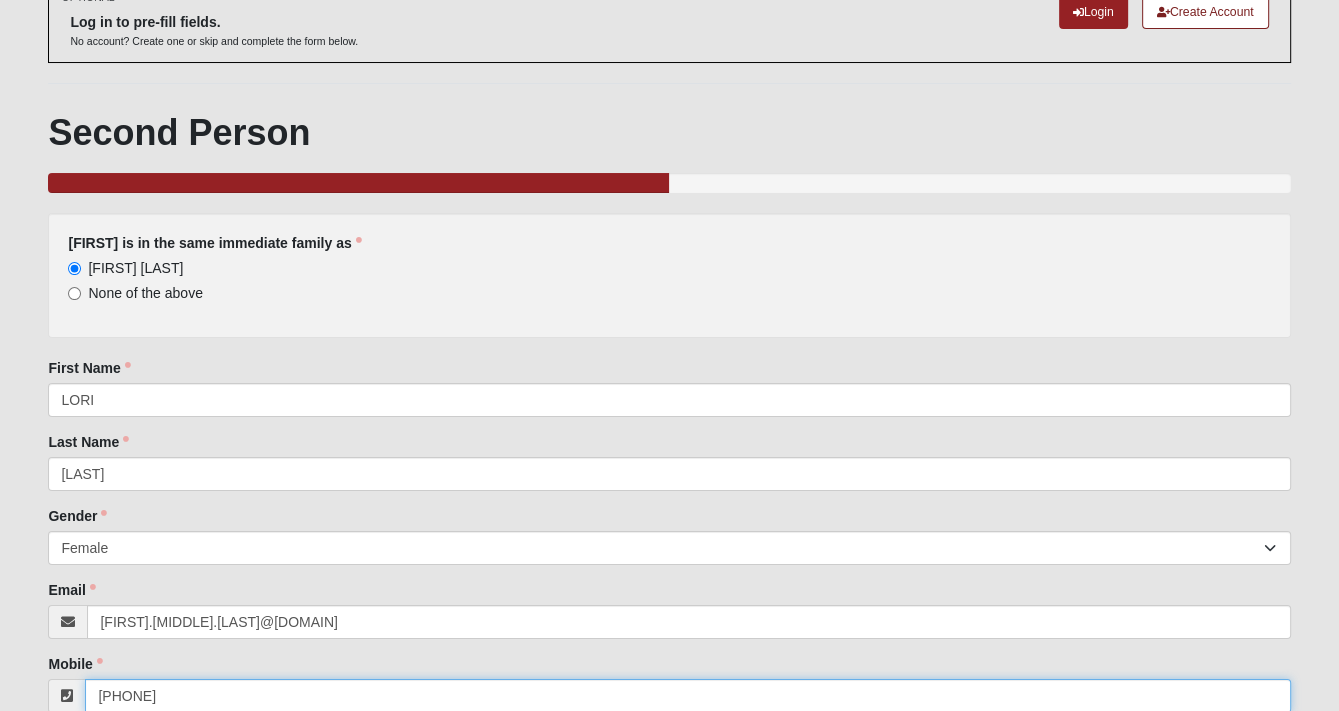type on "[PHONE]" 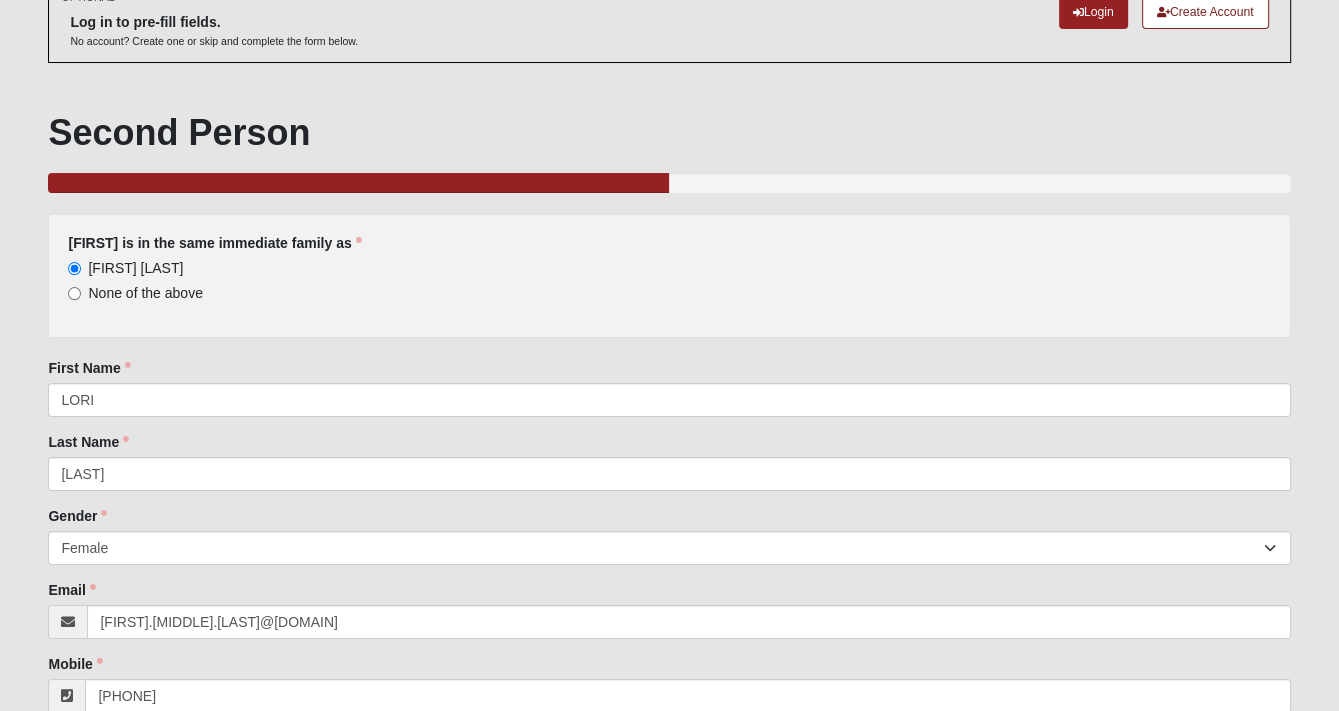 select on "11" 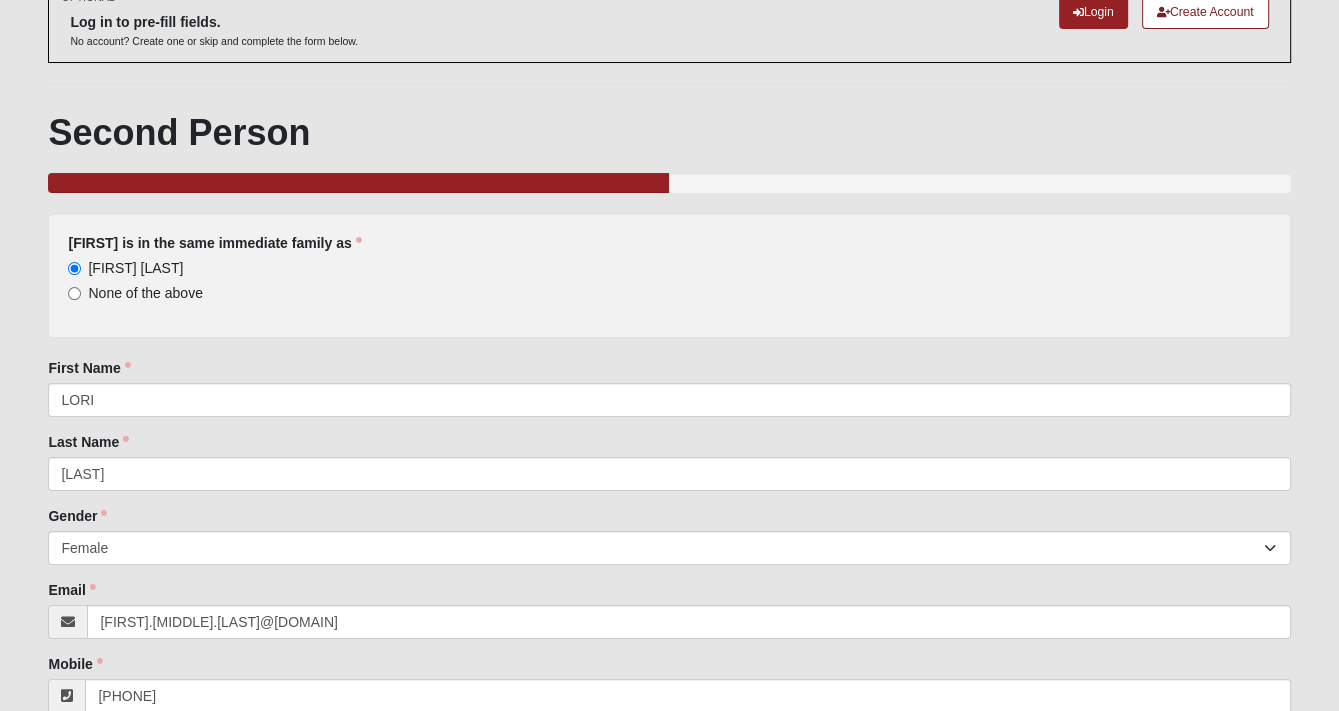select on "1959" 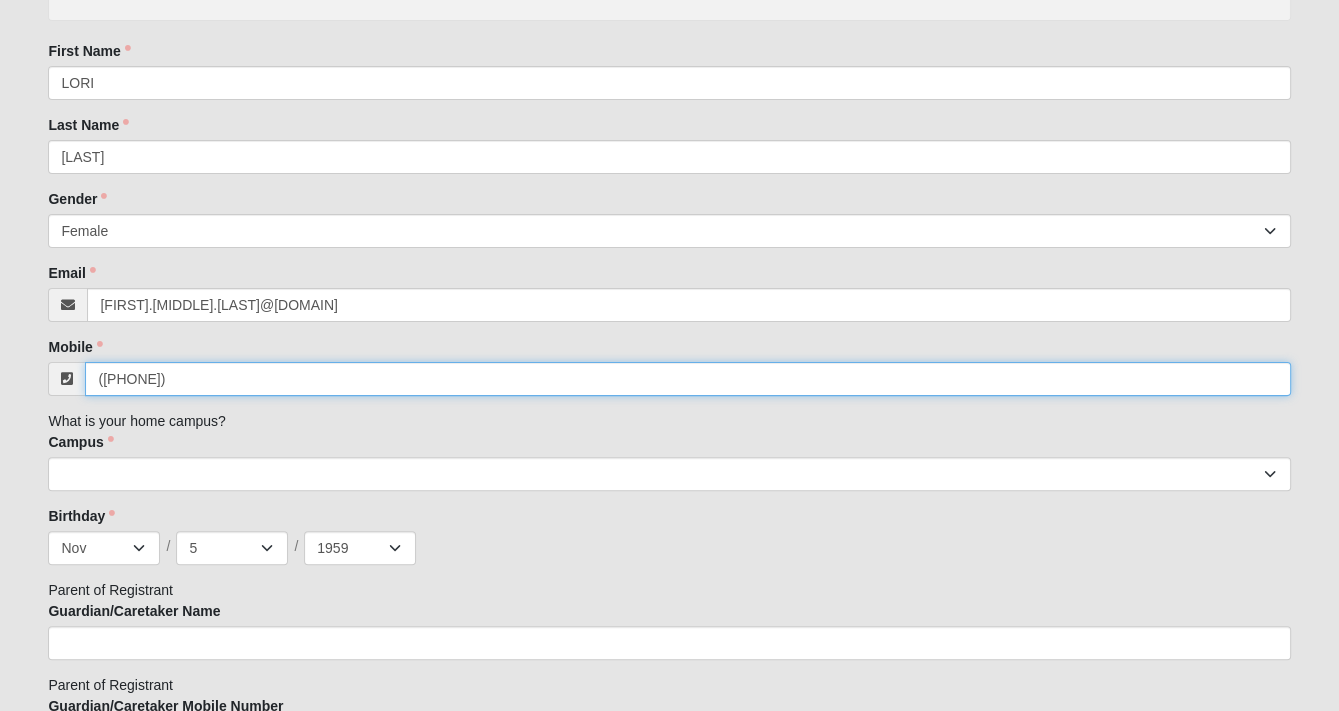 scroll, scrollTop: 444, scrollLeft: 0, axis: vertical 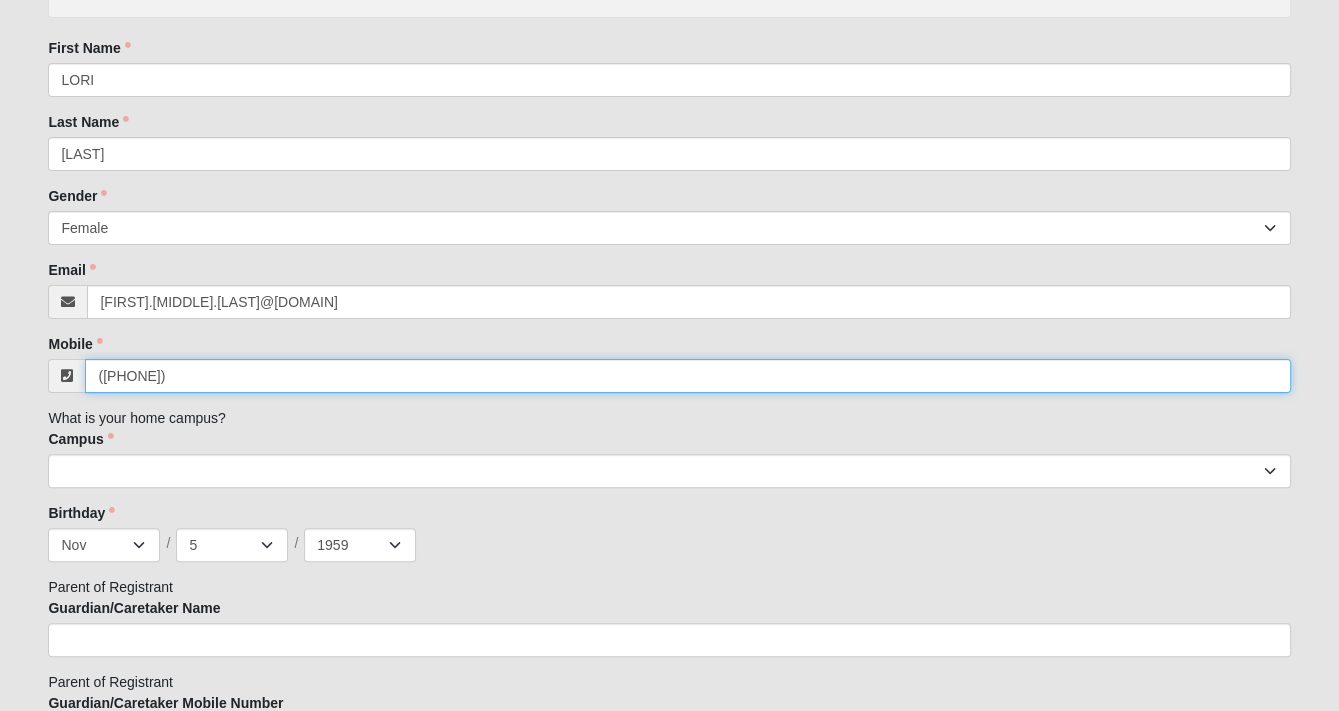 type on "([PHONE])" 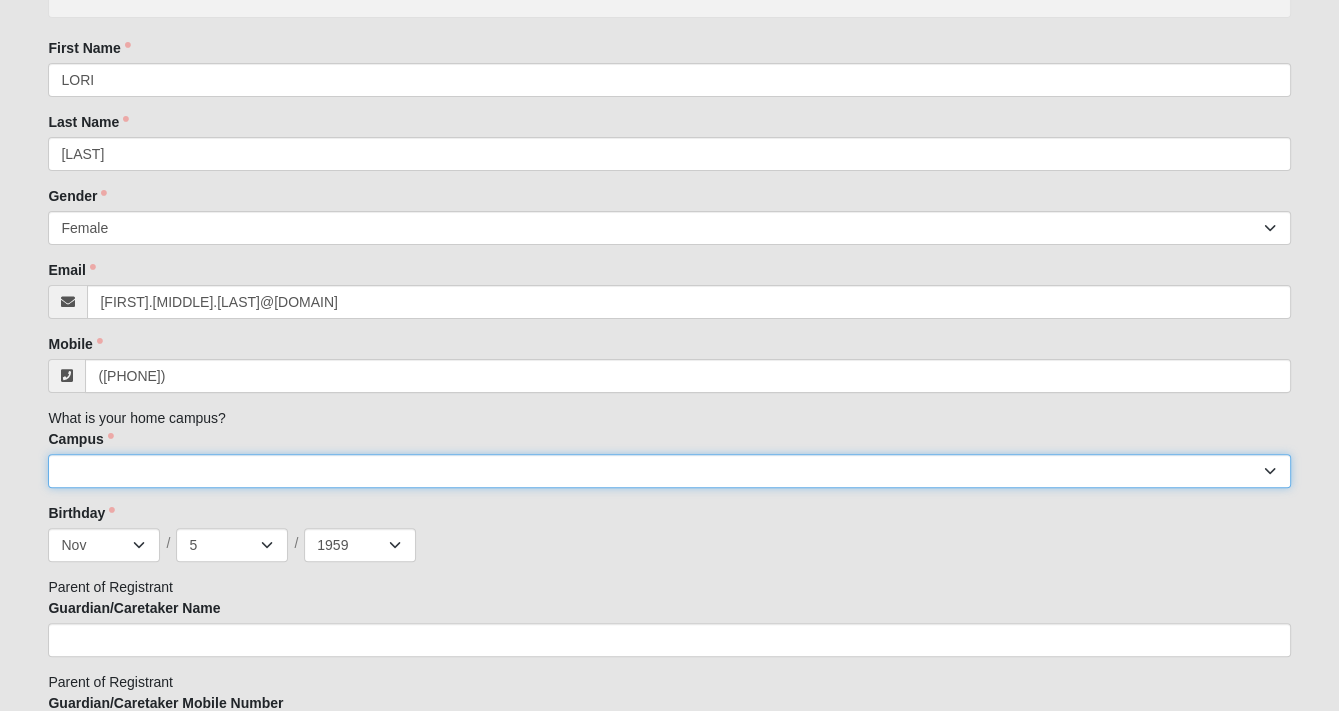 click on "Arlington
Baymeadows
Eleven22 Online
Fleming Island
Jesup
Mandarin
North Jax
Orange Park
Outpost
Palatka (Coming Soon)
Ponte Vedra
San Pablo
St. Johns
St. Augustine (Coming Soon)
Wildlight
NONE" at bounding box center [669, 471] 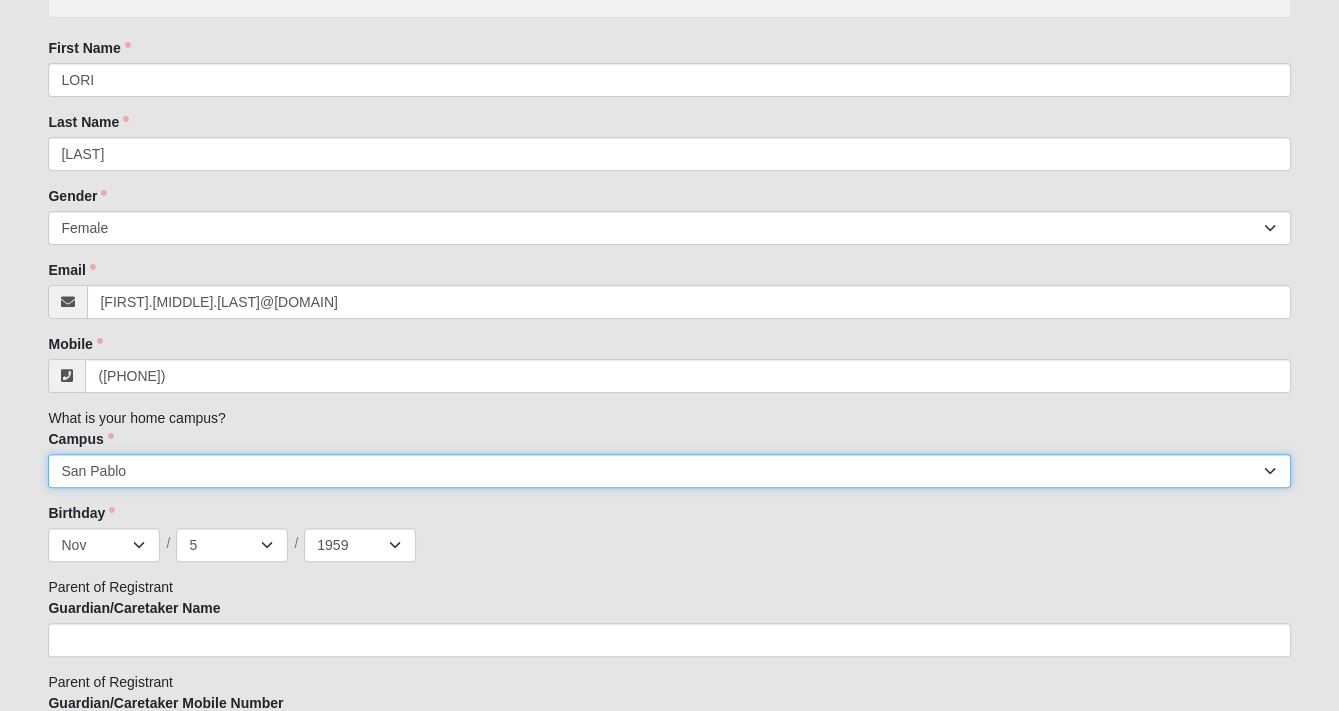 click on "Arlington
Baymeadows
Eleven22 Online
Fleming Island
Jesup
Mandarin
North Jax
Orange Park
Outpost
Palatka (Coming Soon)
Ponte Vedra
San Pablo
St. Johns
St. Augustine (Coming Soon)
Wildlight
NONE" at bounding box center (669, 471) 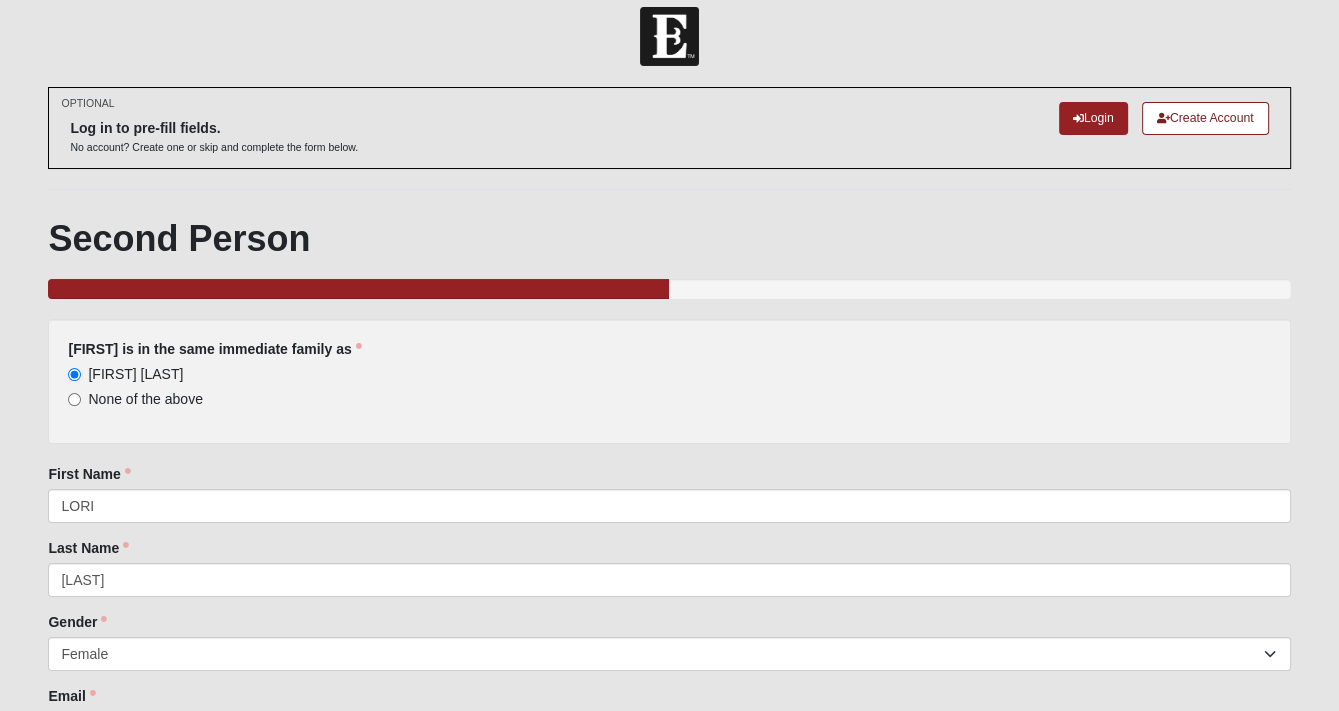 scroll, scrollTop: 17, scrollLeft: 0, axis: vertical 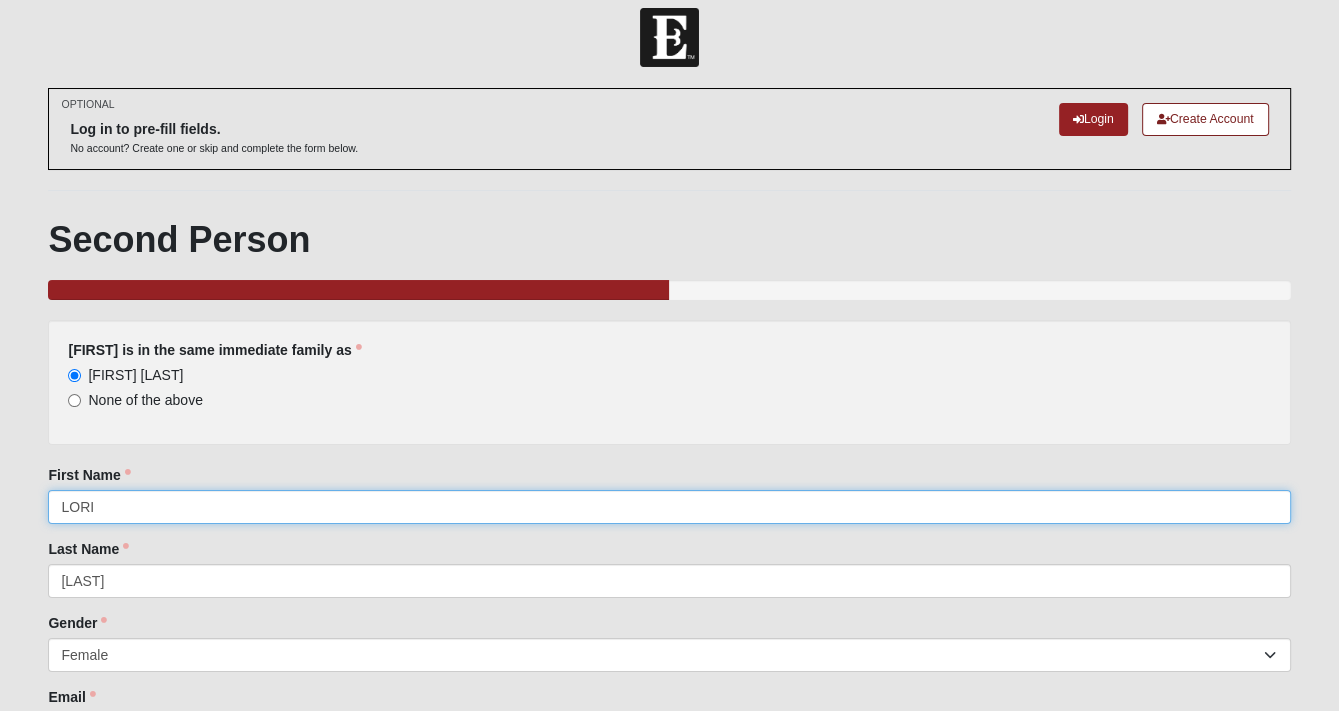 drag, startPoint x: 184, startPoint y: 497, endPoint x: -11, endPoint y: 484, distance: 195.43285 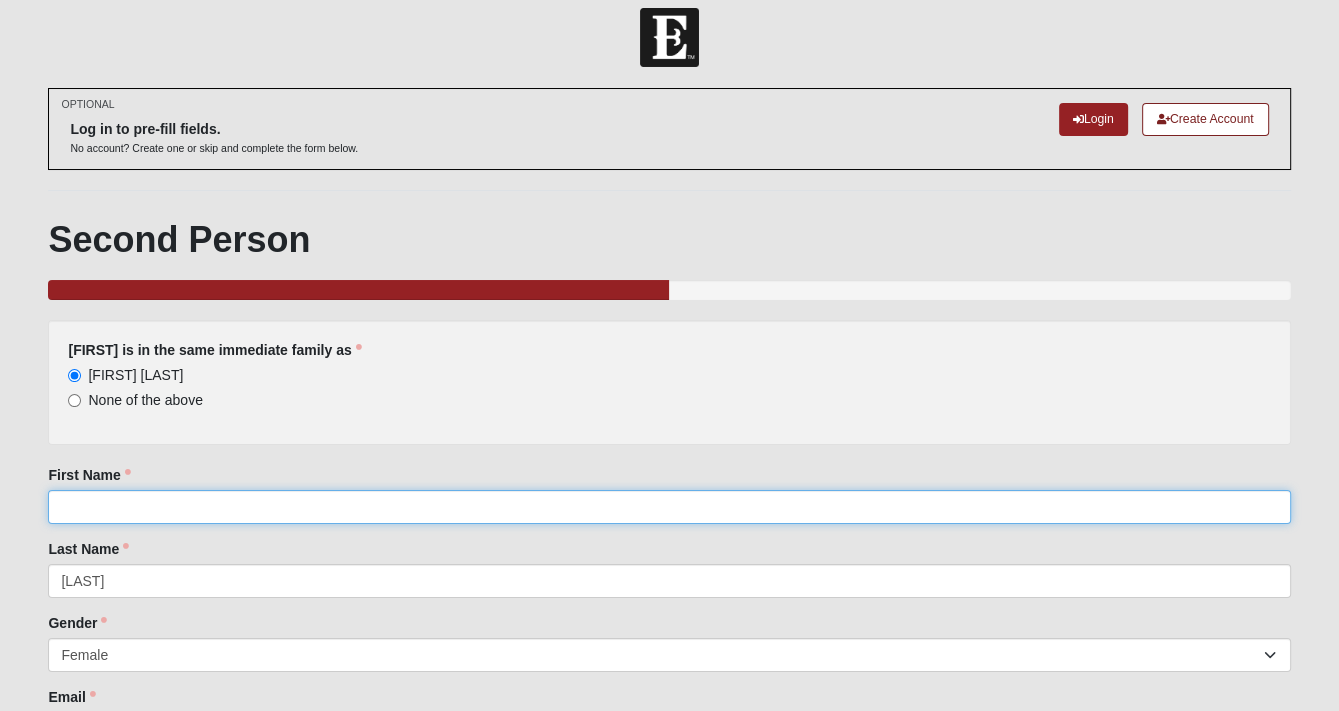 type 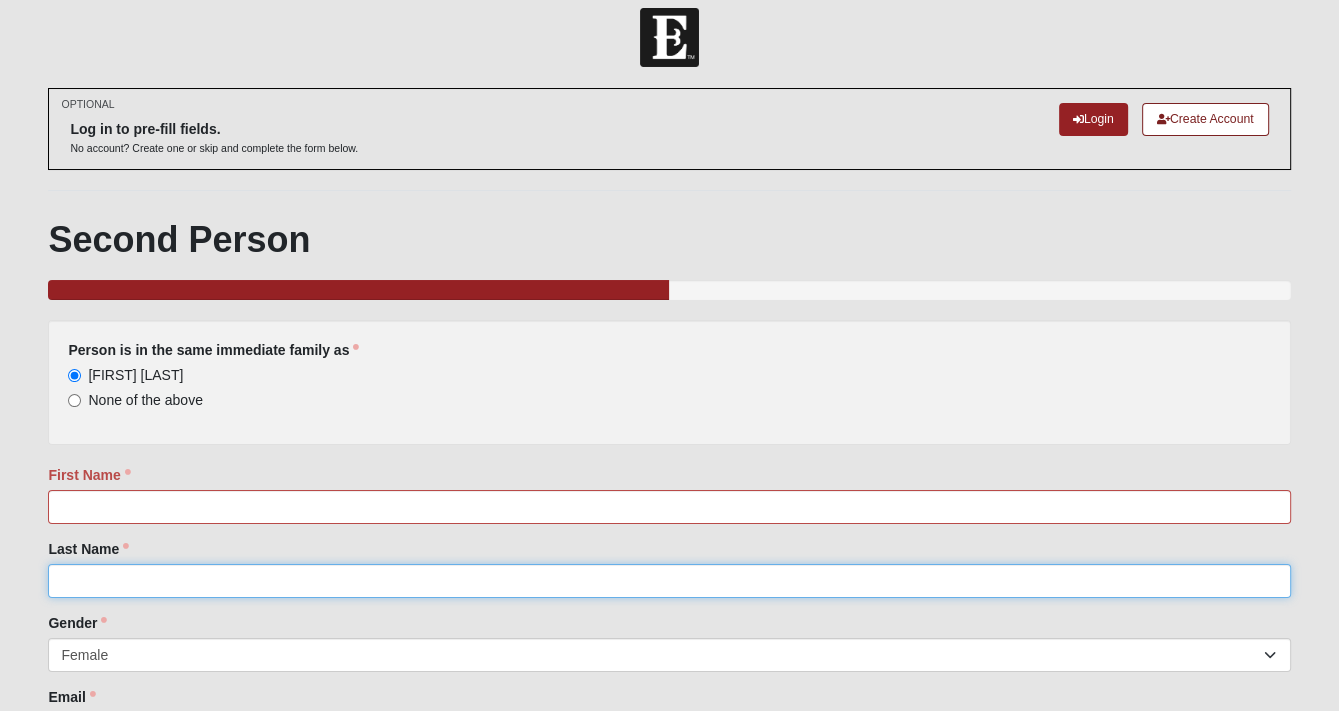 type 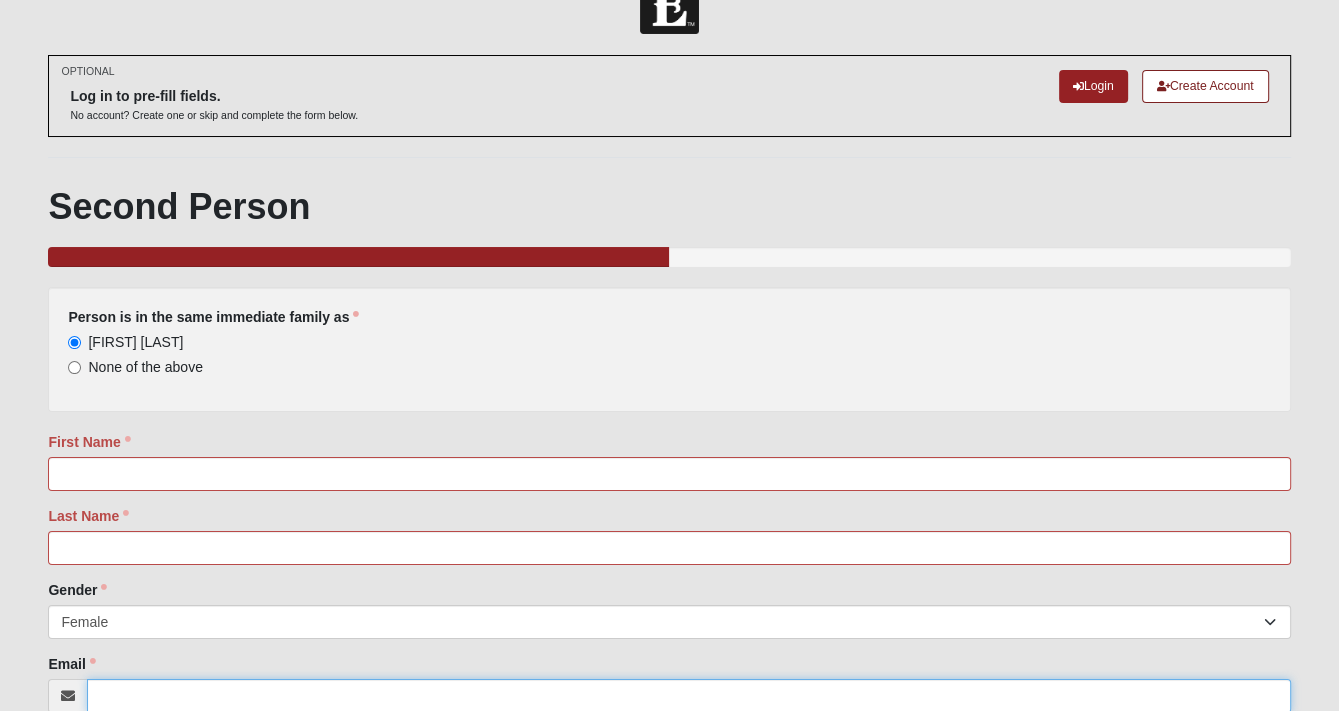 type 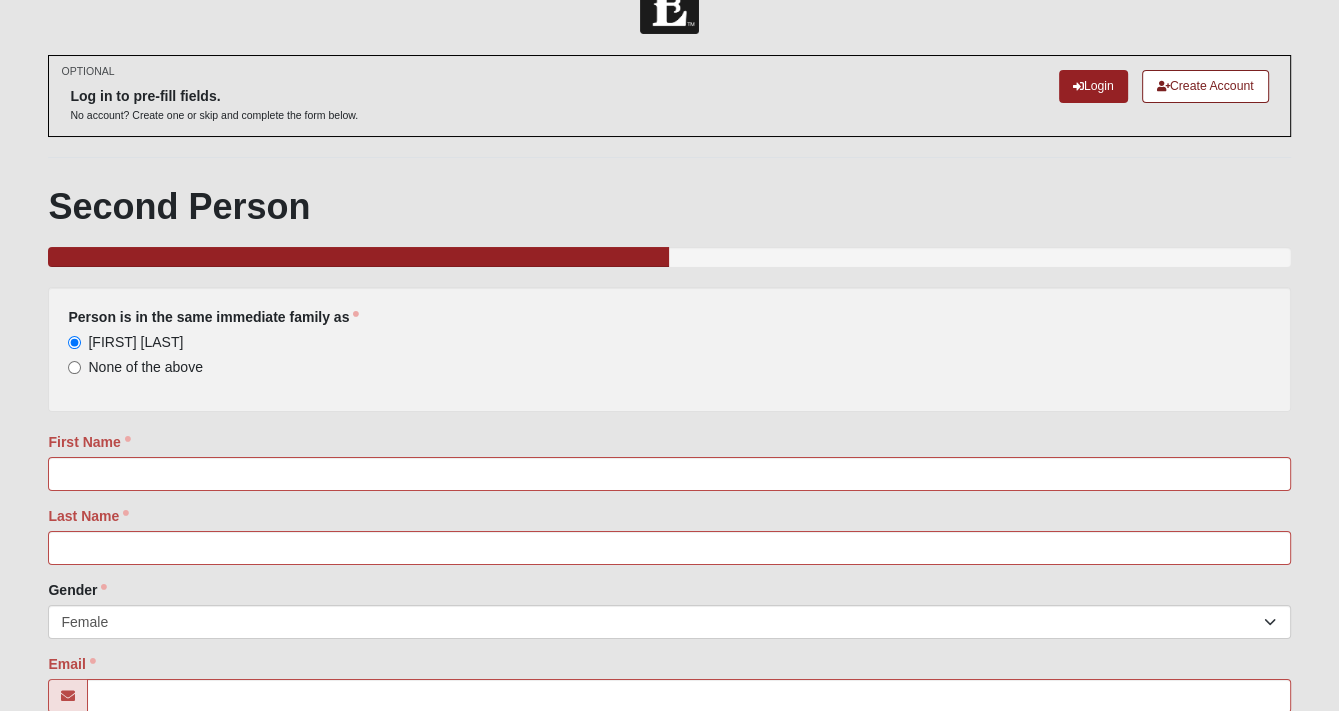 scroll, scrollTop: 462, scrollLeft: 0, axis: vertical 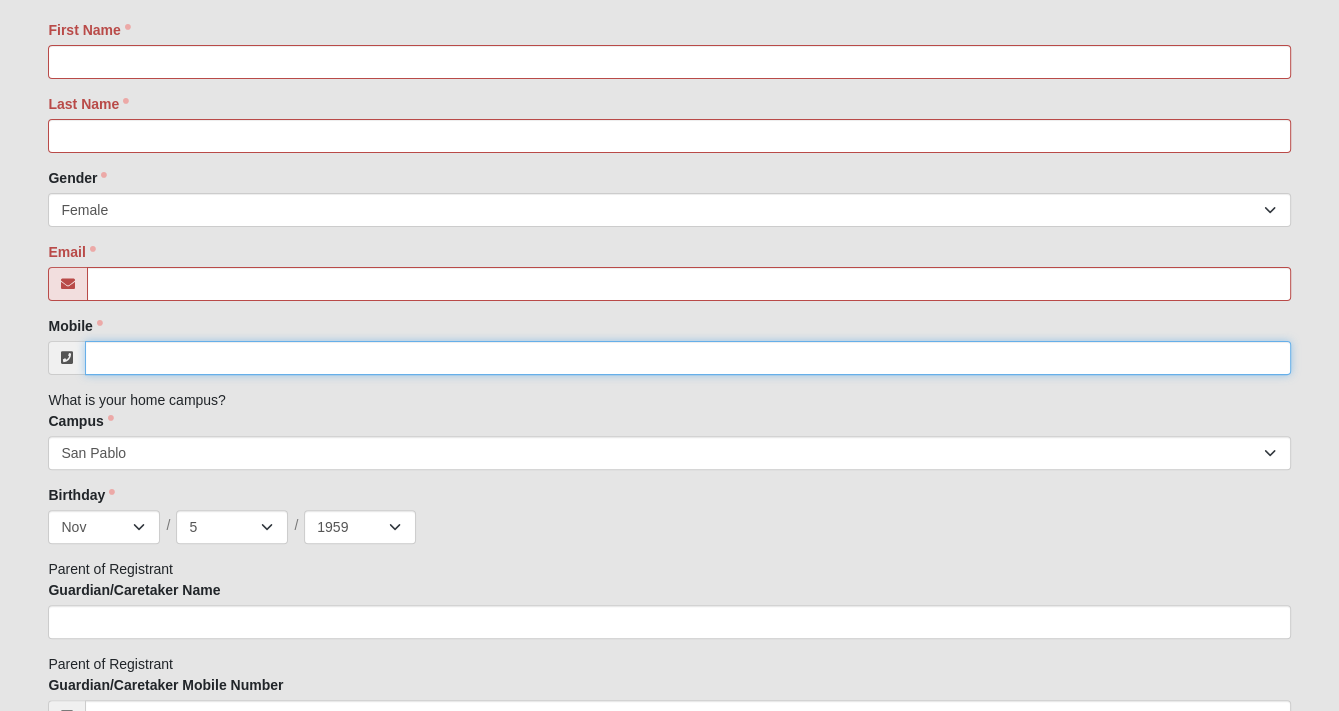type 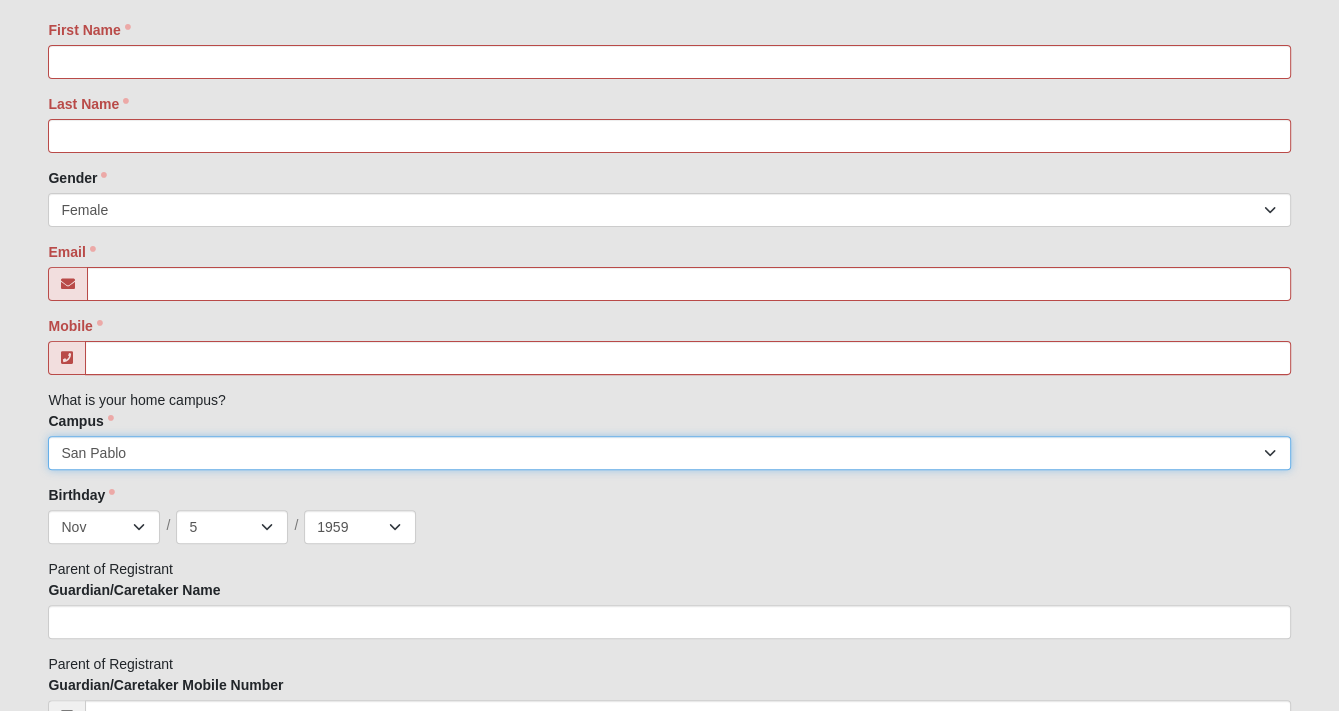 click on "Arlington
Baymeadows
Eleven22 Online
Fleming Island
Jesup
Mandarin
North Jax
Orange Park
Outpost
Palatka (Coming Soon)
Ponte Vedra
San Pablo
St. Johns
St. Augustine (Coming Soon)
Wildlight
NONE" at bounding box center [669, 453] 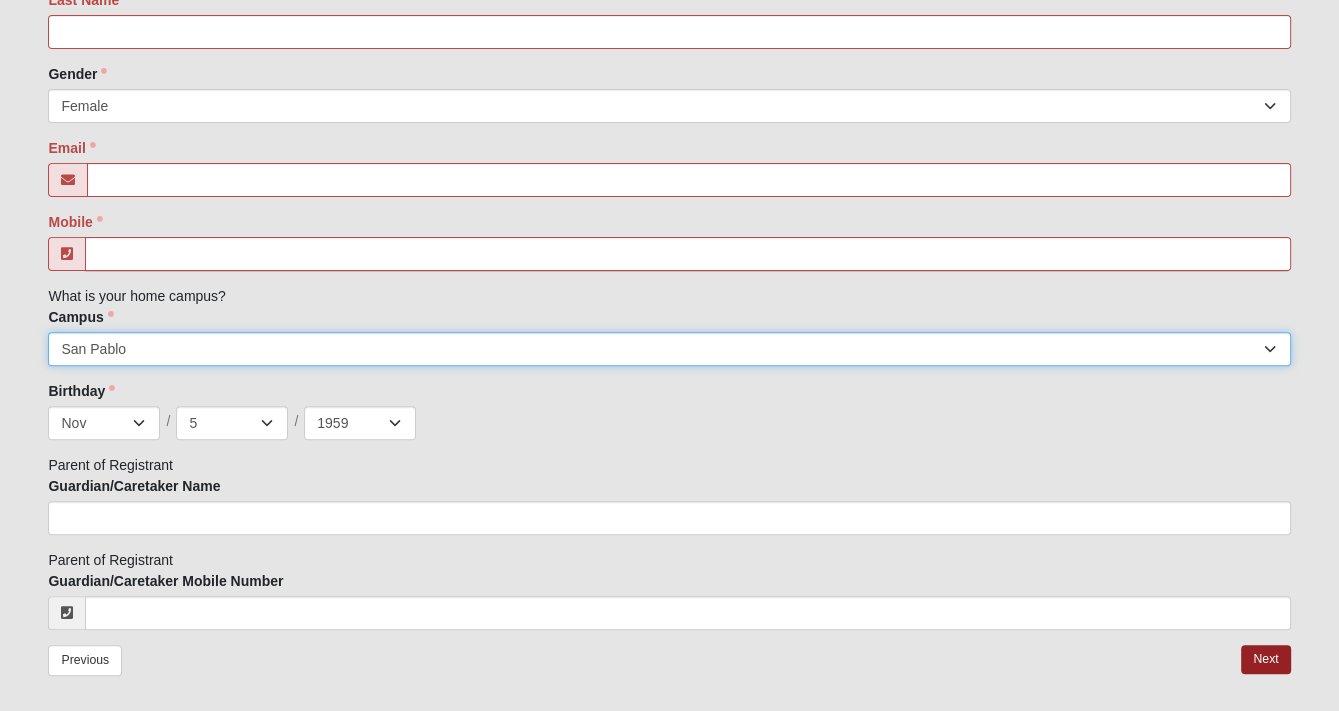 scroll, scrollTop: 637, scrollLeft: 0, axis: vertical 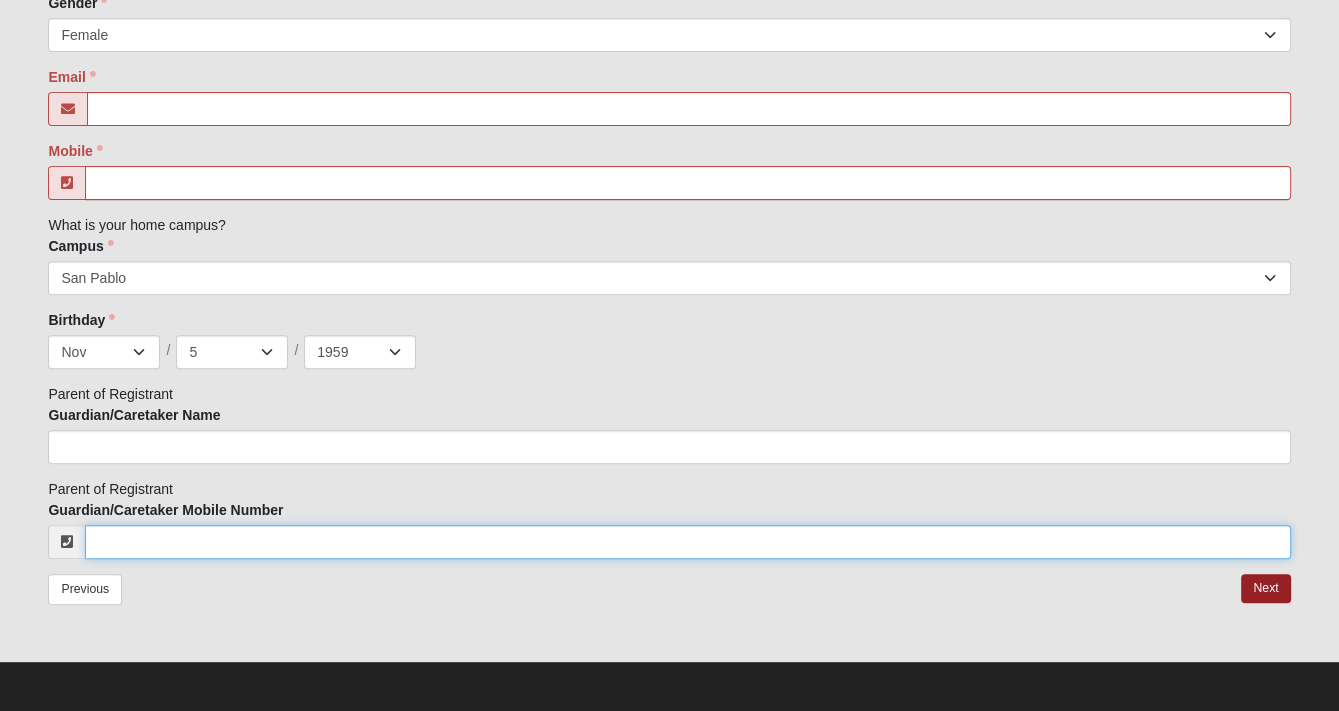 click on "Guardian/Caretaker Mobile Number" at bounding box center (687, 542) 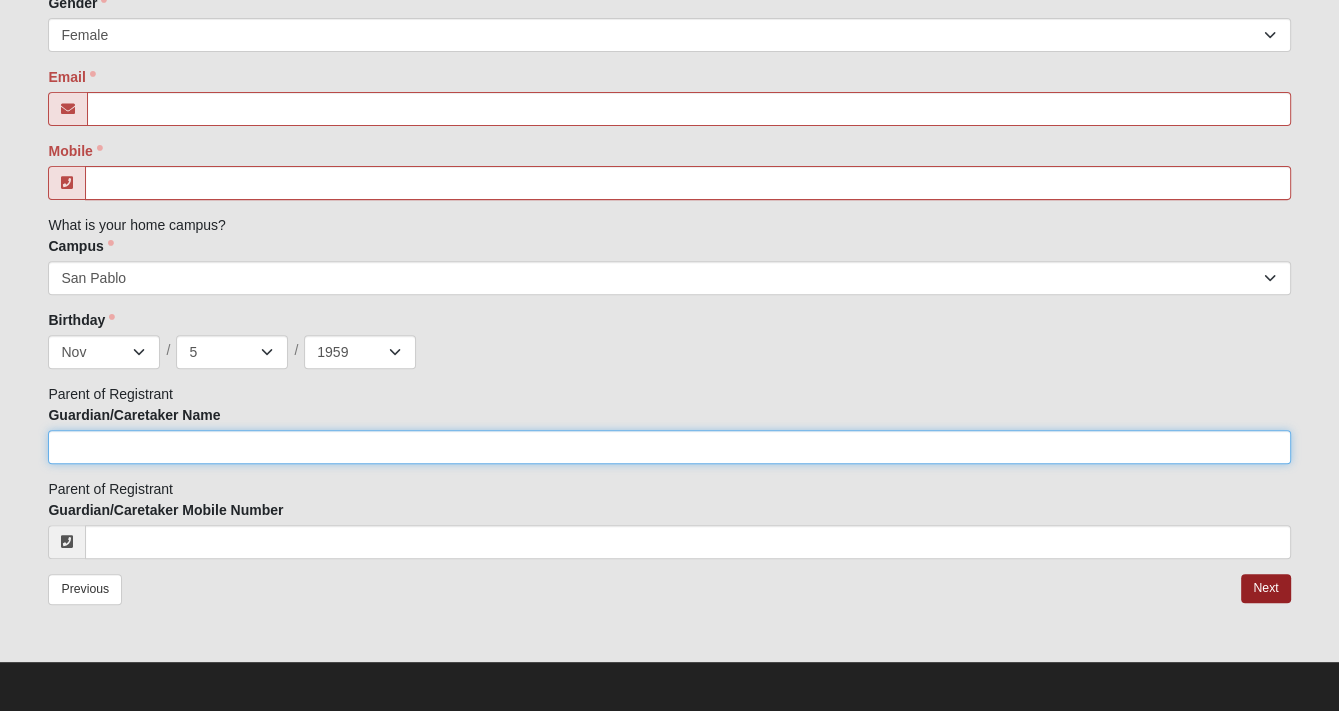 click on "Guardian/Caretaker Name" at bounding box center (669, 447) 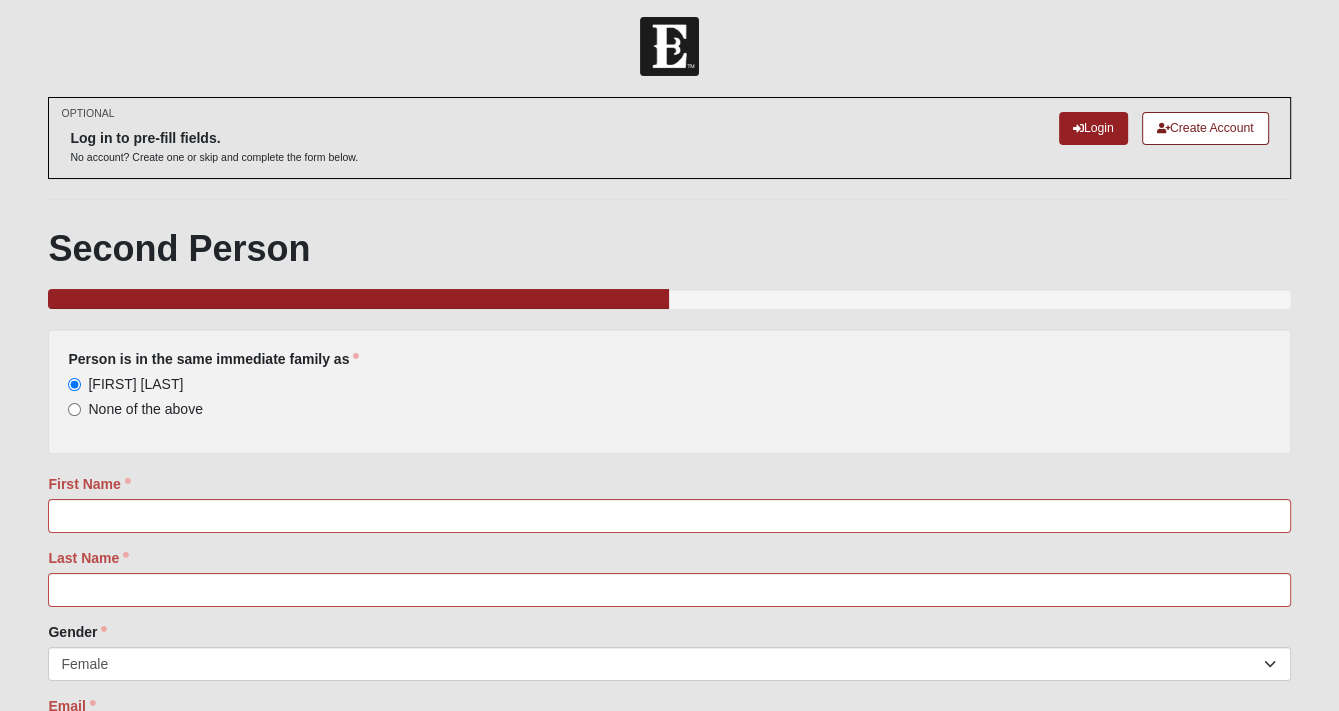 scroll, scrollTop: 0, scrollLeft: 0, axis: both 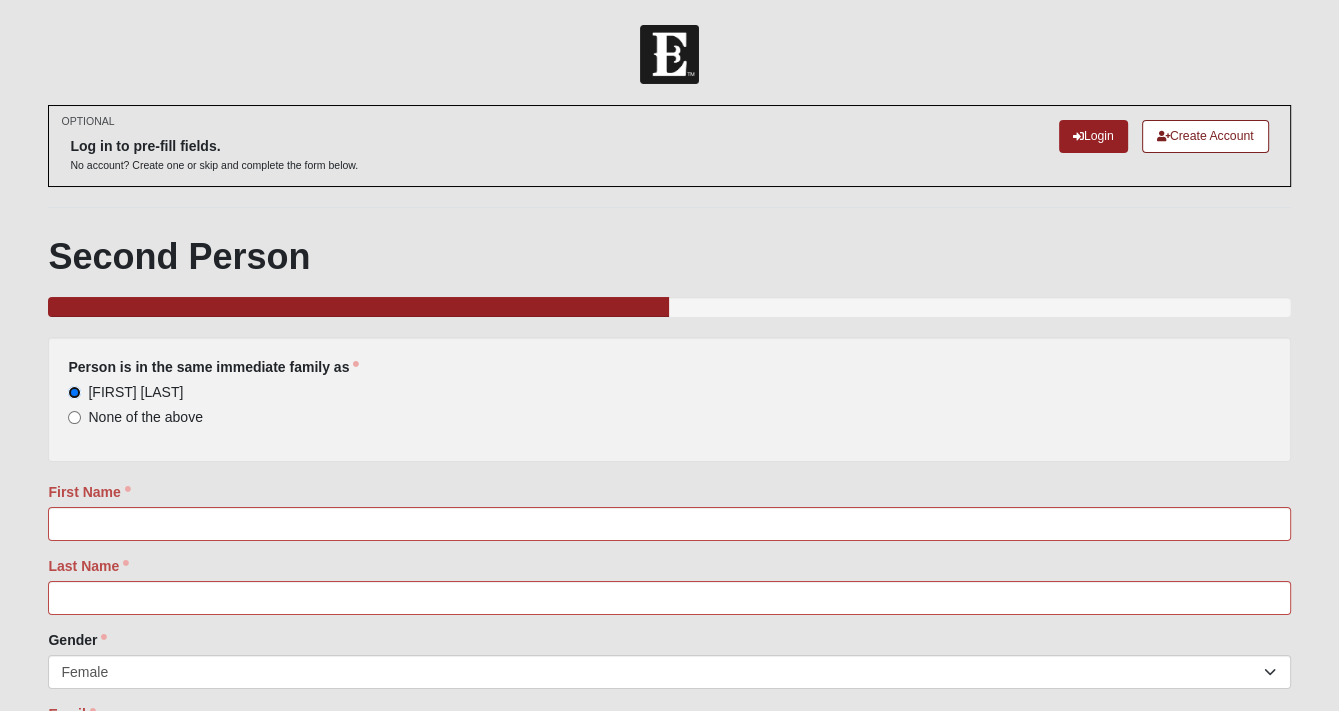 click on "[FIRST] [LAST]" at bounding box center [74, 392] 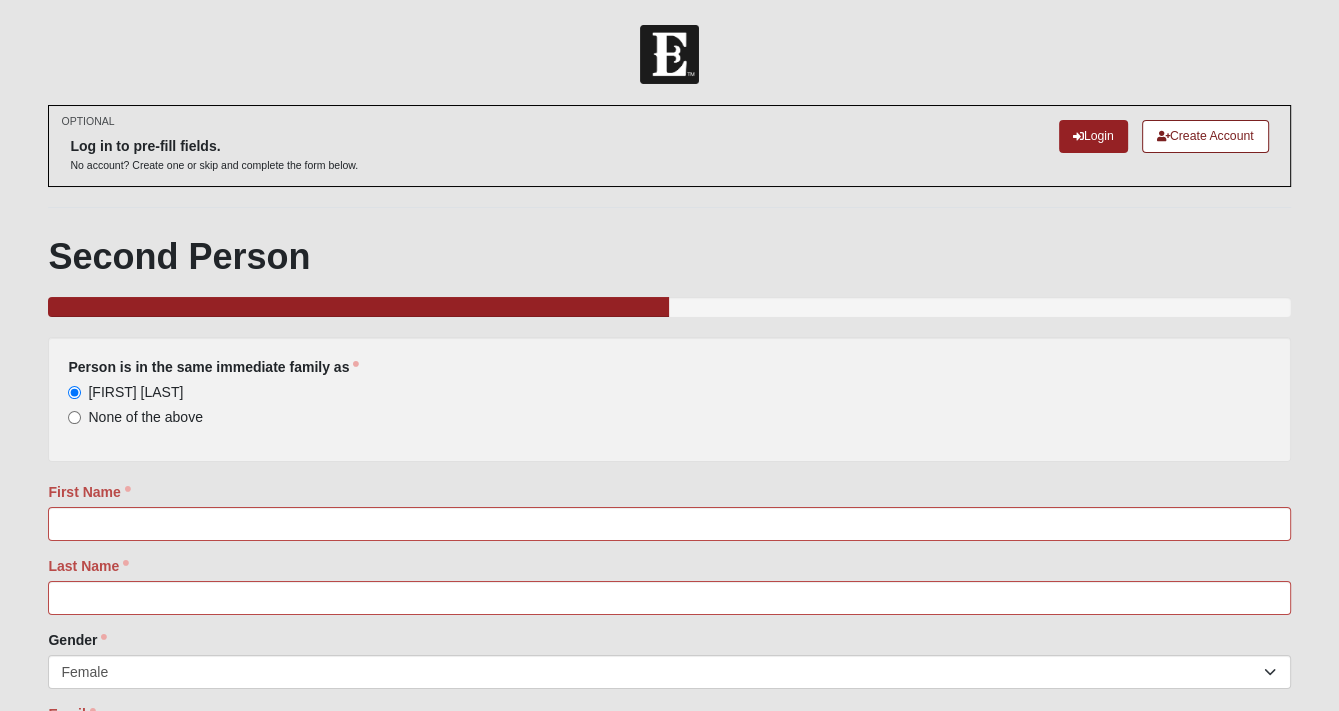 click on "None of the above" at bounding box center (135, 417) 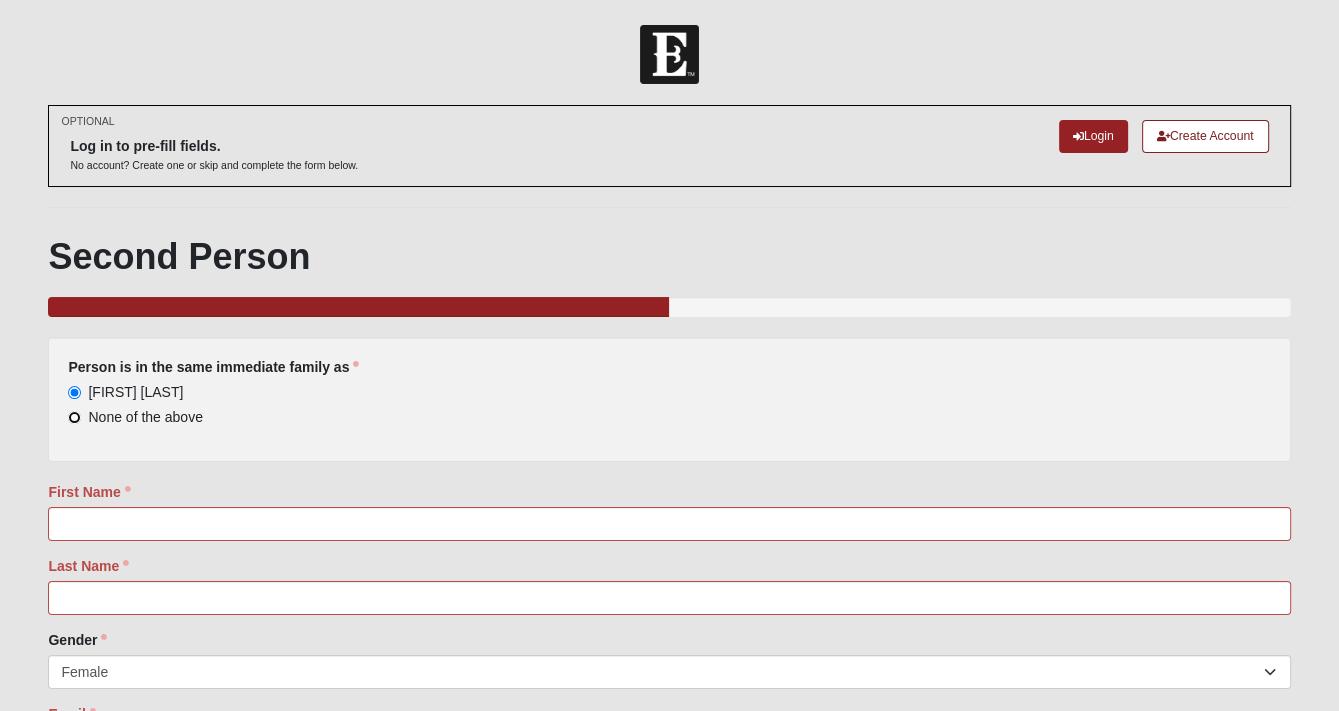 radio on "true" 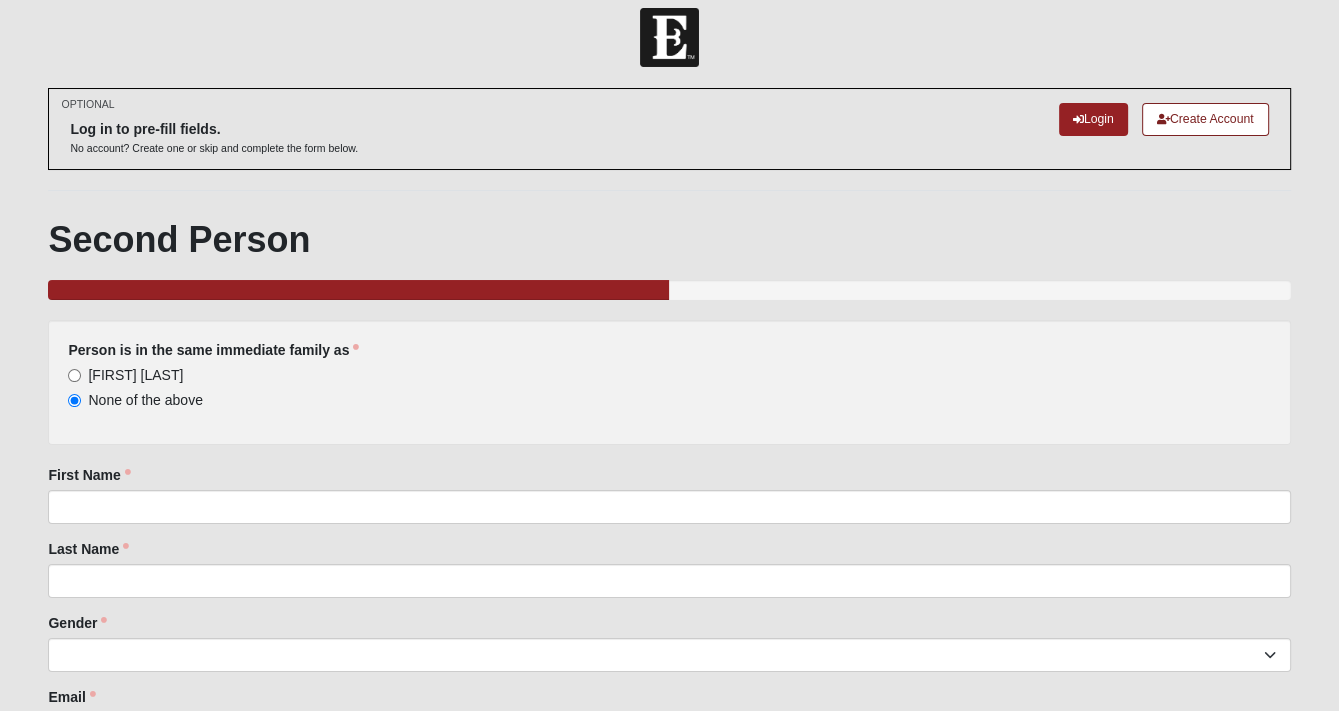 scroll, scrollTop: 0, scrollLeft: 0, axis: both 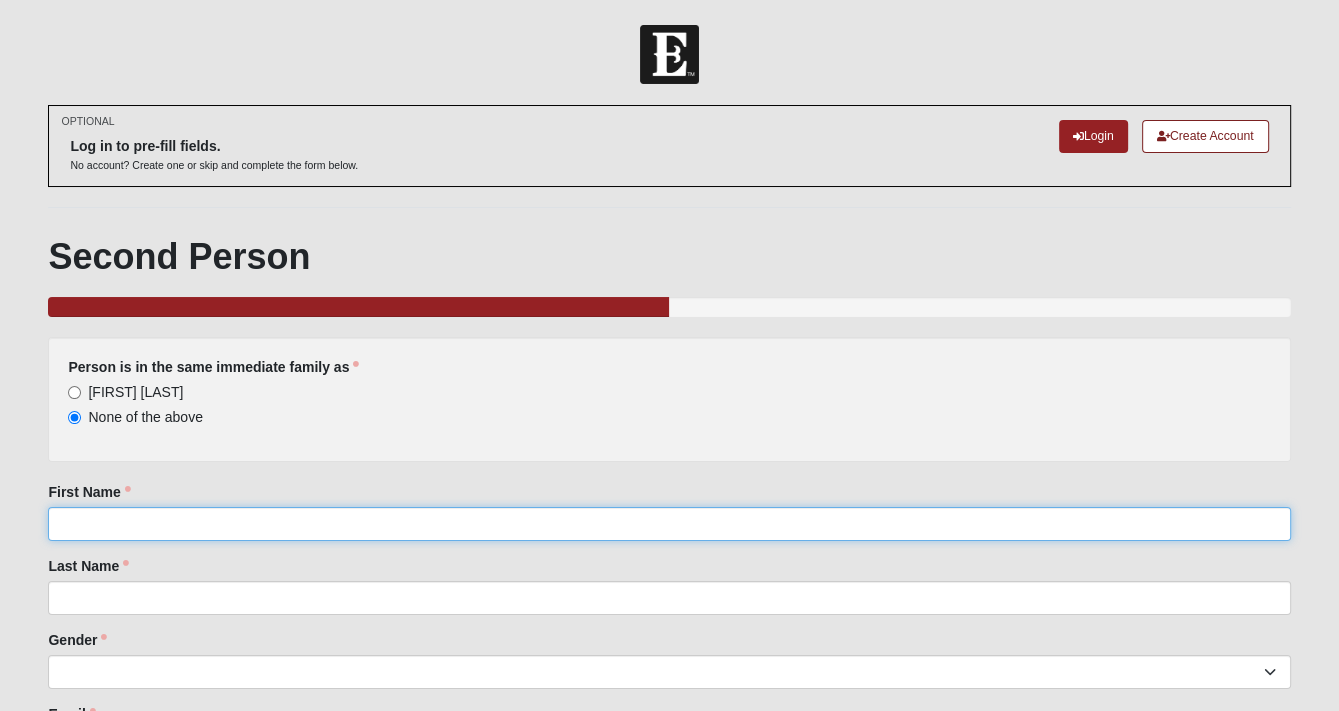 click on "First Name" at bounding box center [669, 524] 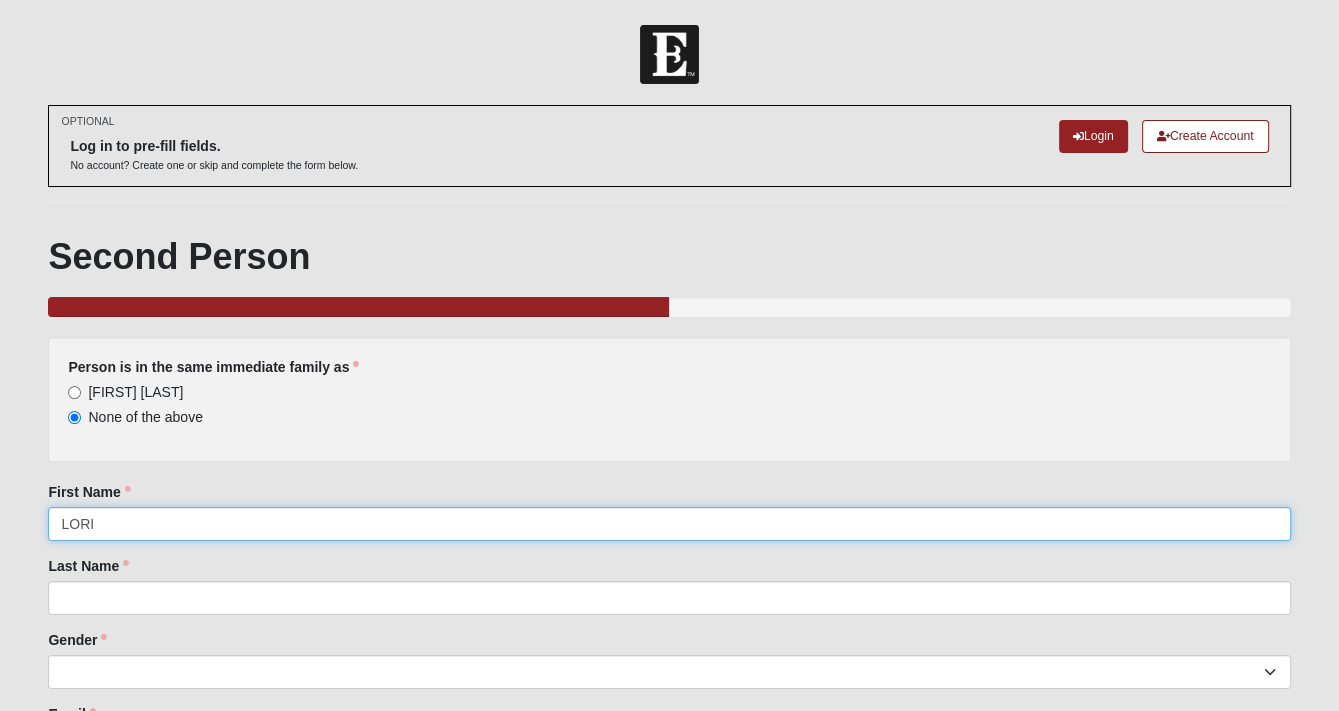 type on "LORI" 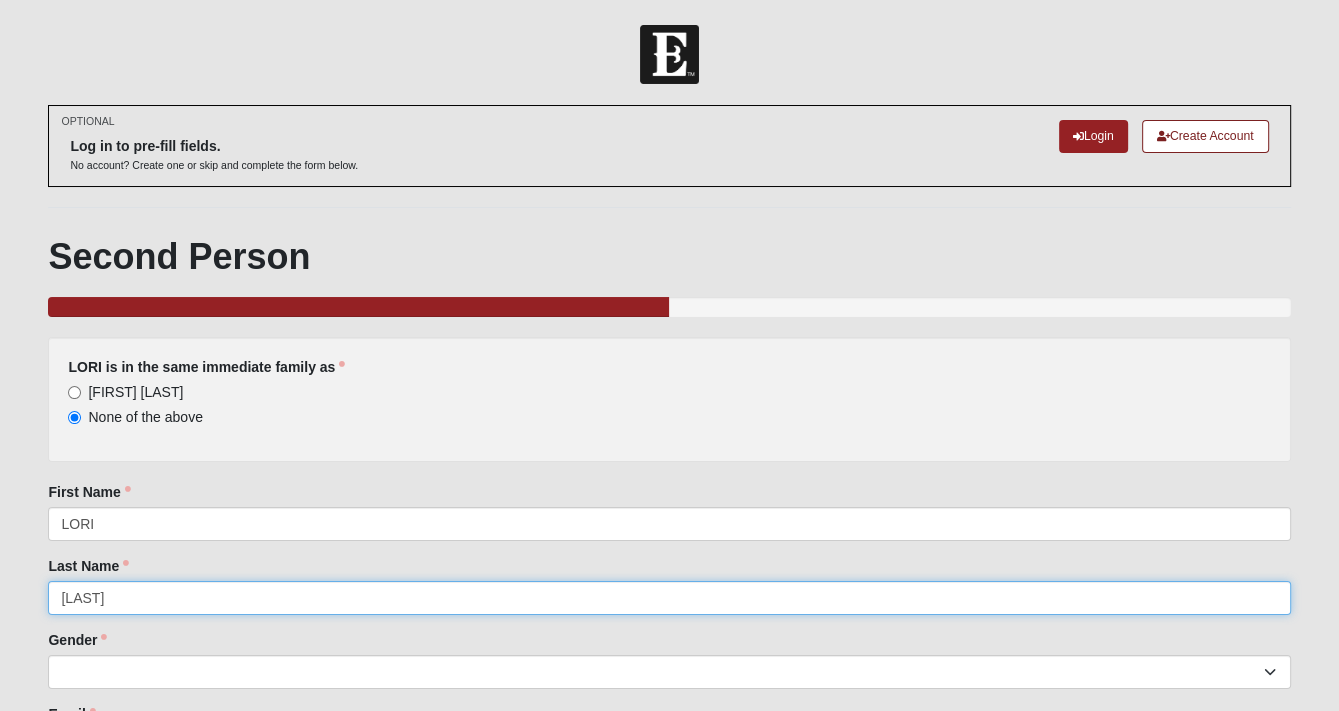 type on "[LAST]" 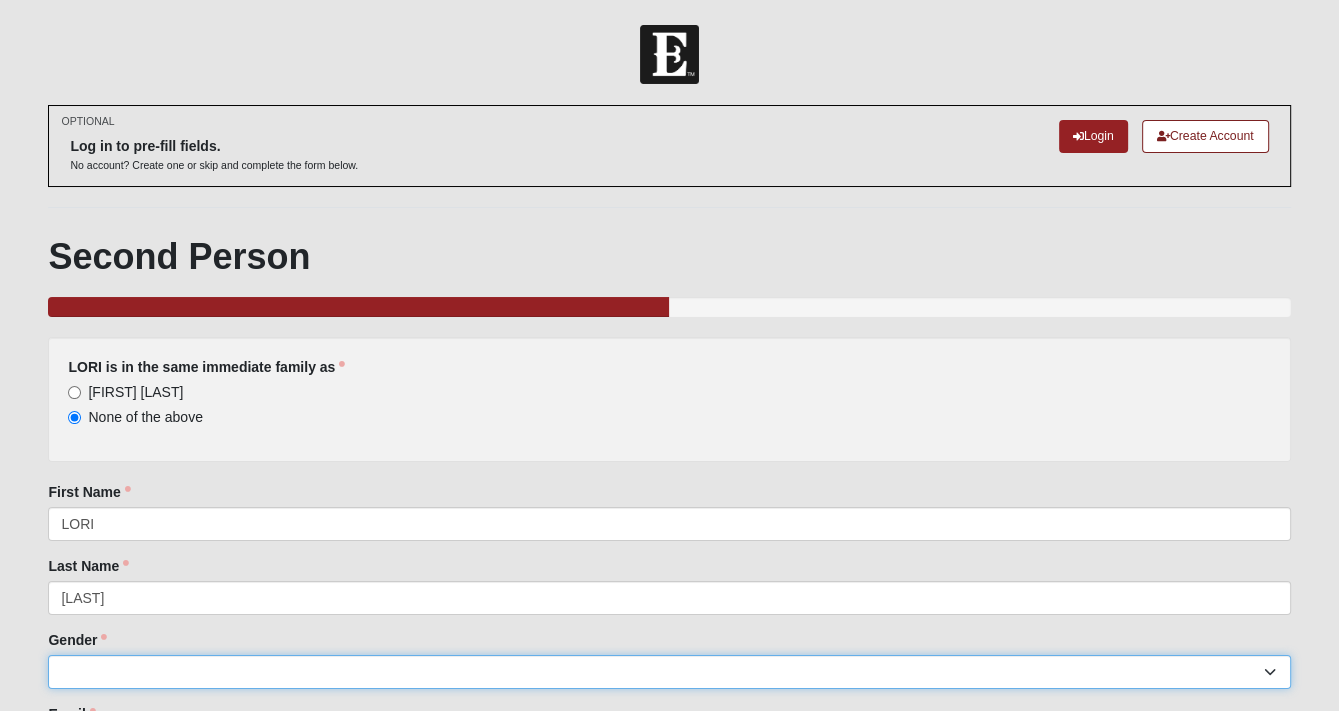 select on "2" 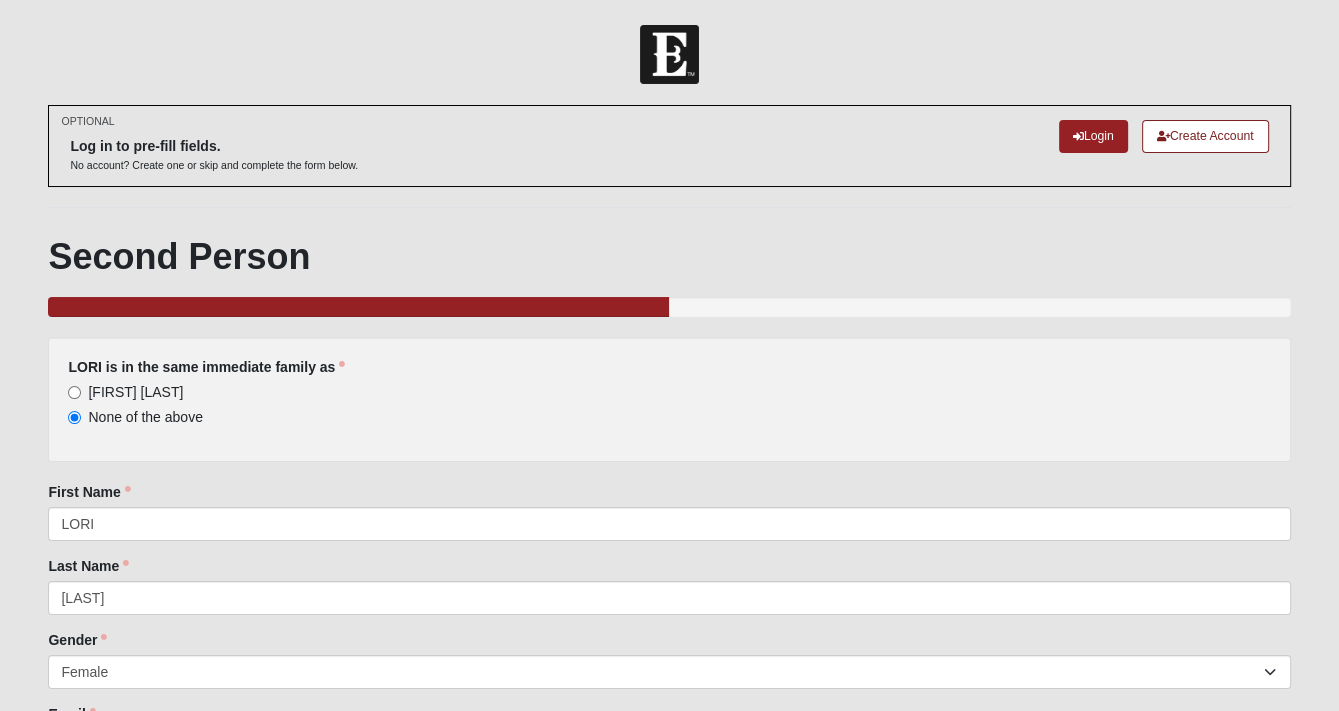 scroll, scrollTop: 388, scrollLeft: 0, axis: vertical 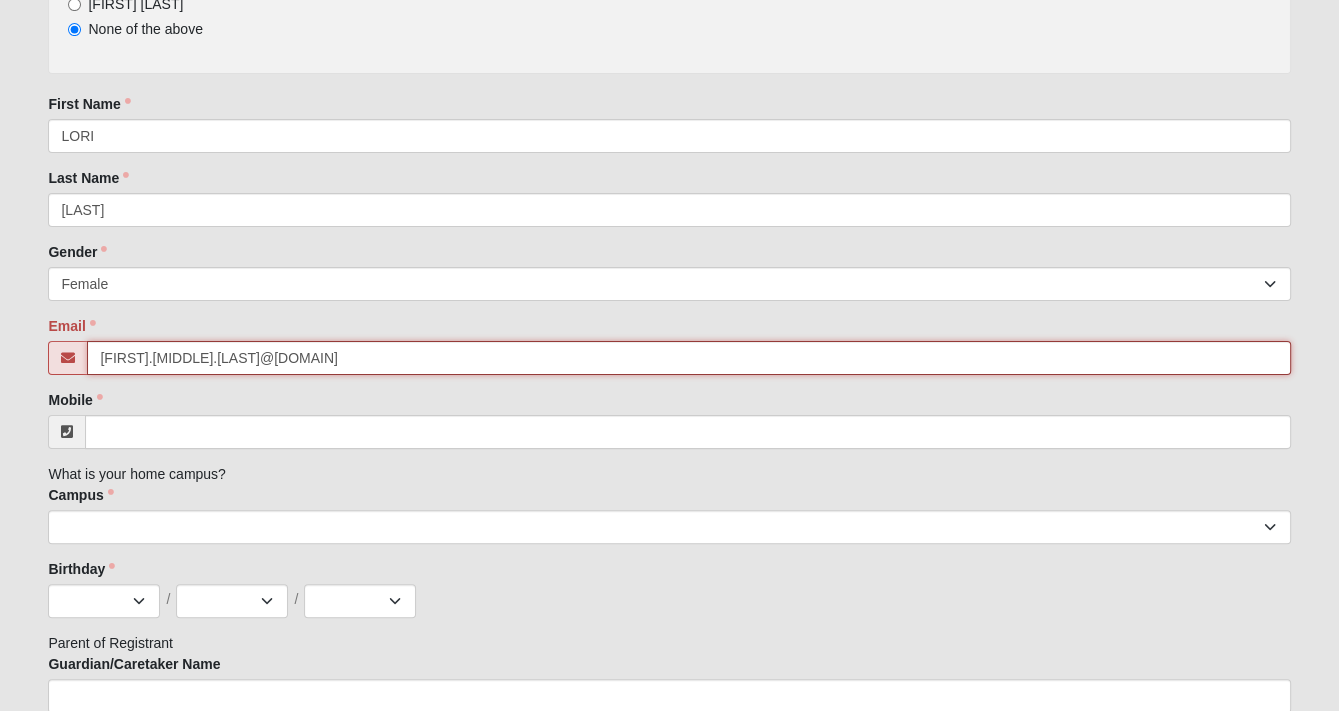 type on "[FIRST].[MIDDLE].[LAST]@[DOMAIN]" 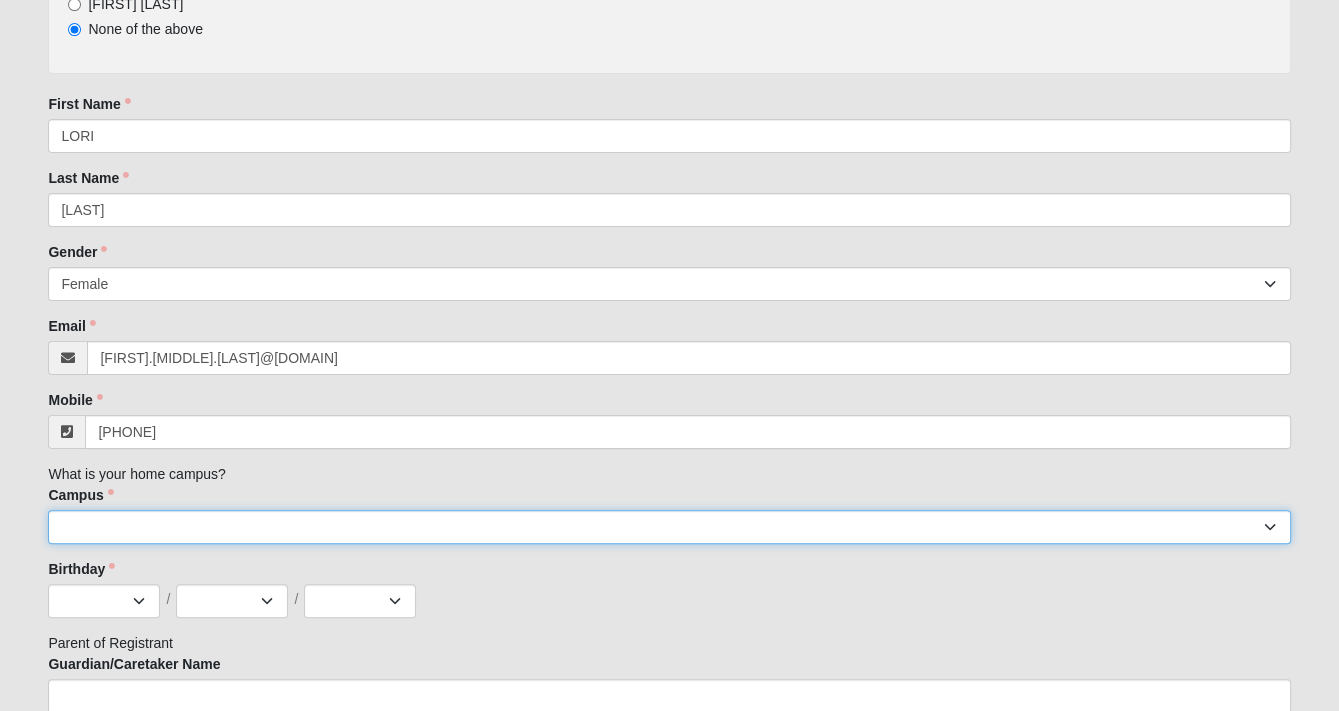 type on "([PHONE])" 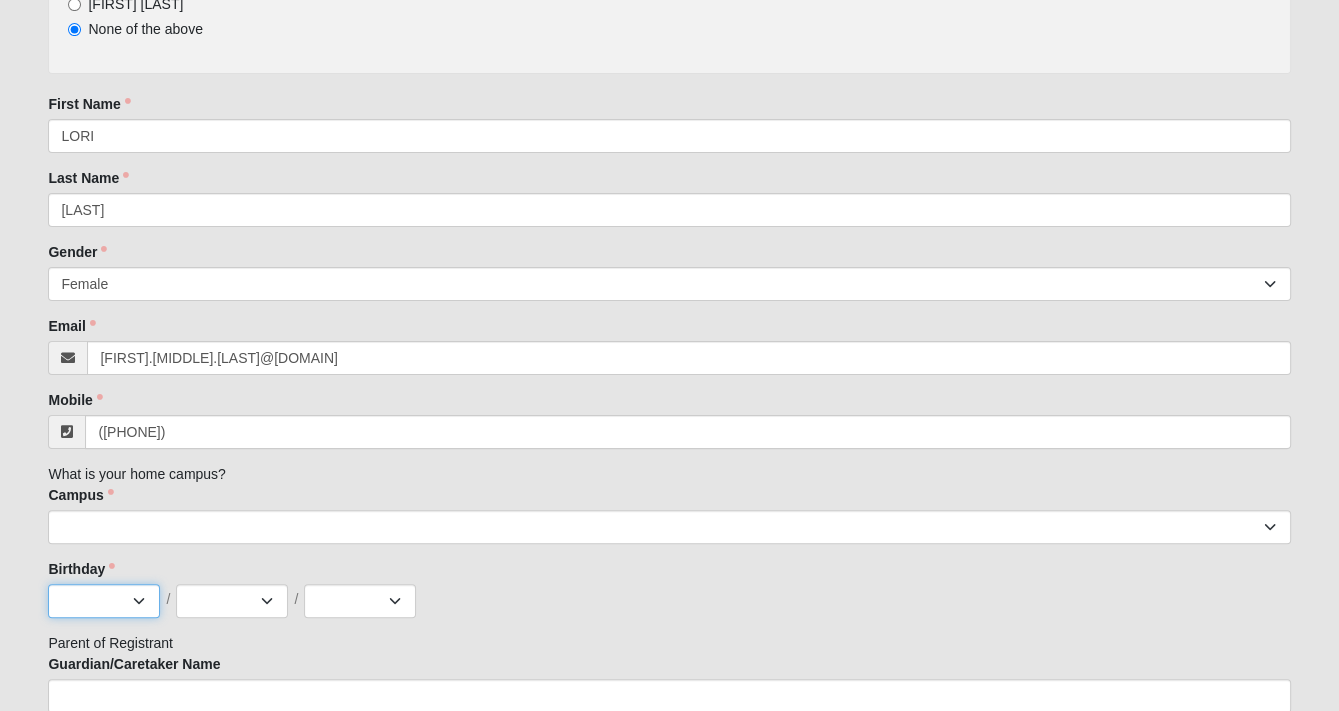 select on "9" 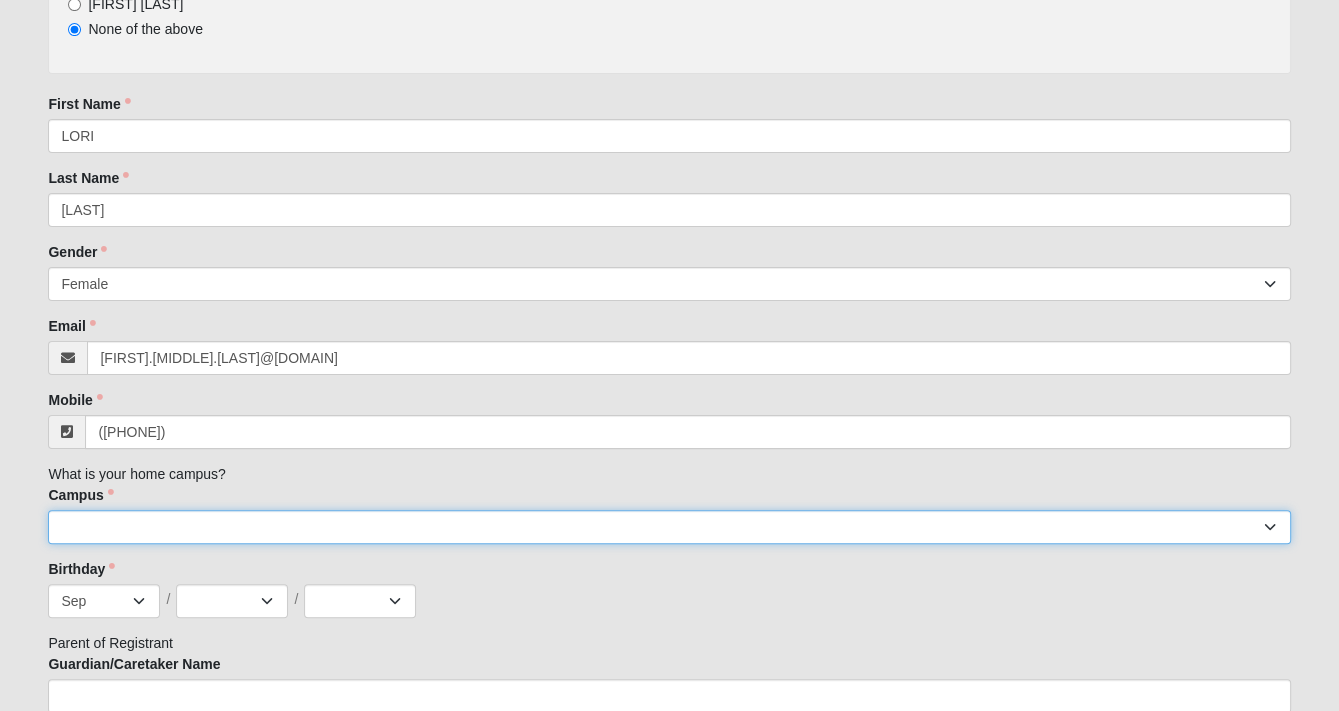 click on "Arlington
Baymeadows
Eleven22 Online
Fleming Island
Jesup
Mandarin
North Jax
Orange Park
Outpost
Palatka (Coming Soon)
Ponte Vedra
San Pablo
St. Johns
St. Augustine (Coming Soon)
Wildlight
NONE" at bounding box center (669, 527) 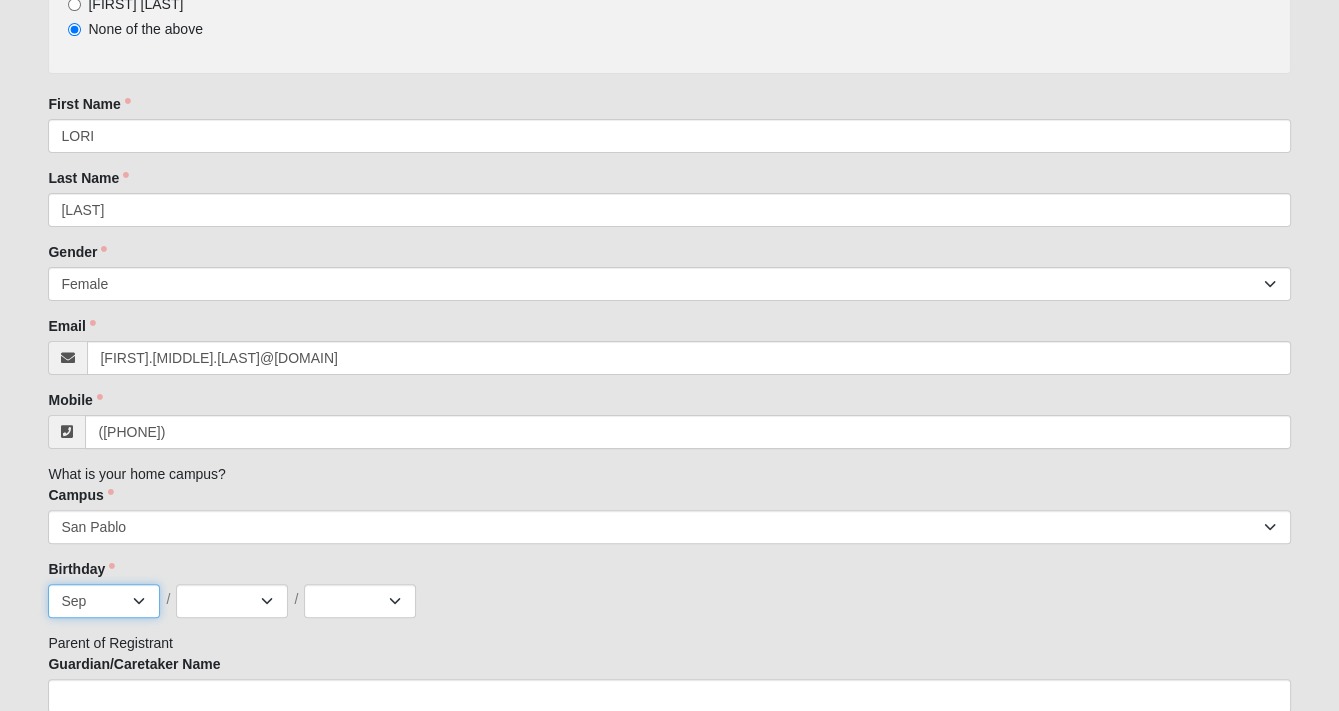 click on "Jan
Feb
Mar
Apr
May
Jun
Jul
Aug
Sep
Oct
Nov
Dec" at bounding box center [104, 601] 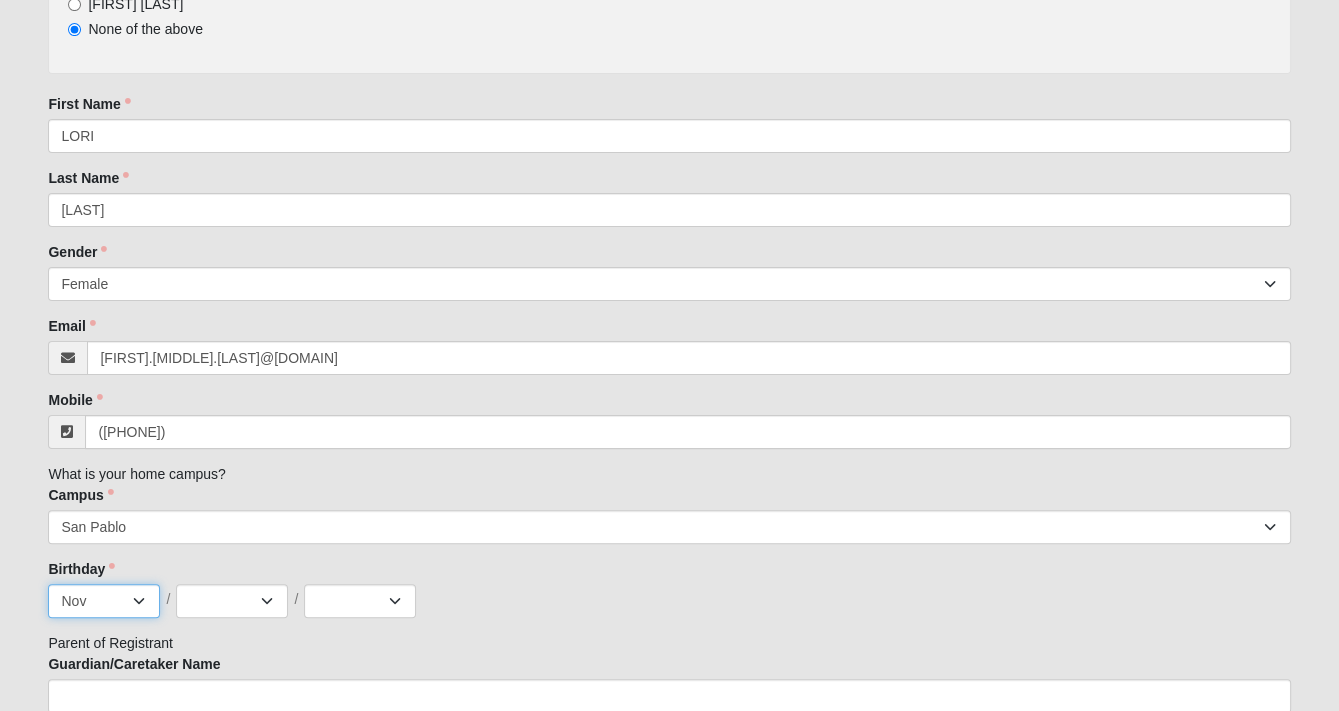 click on "Jan
Feb
Mar
Apr
May
Jun
Jul
Aug
Sep
Oct
Nov
Dec" at bounding box center (104, 601) 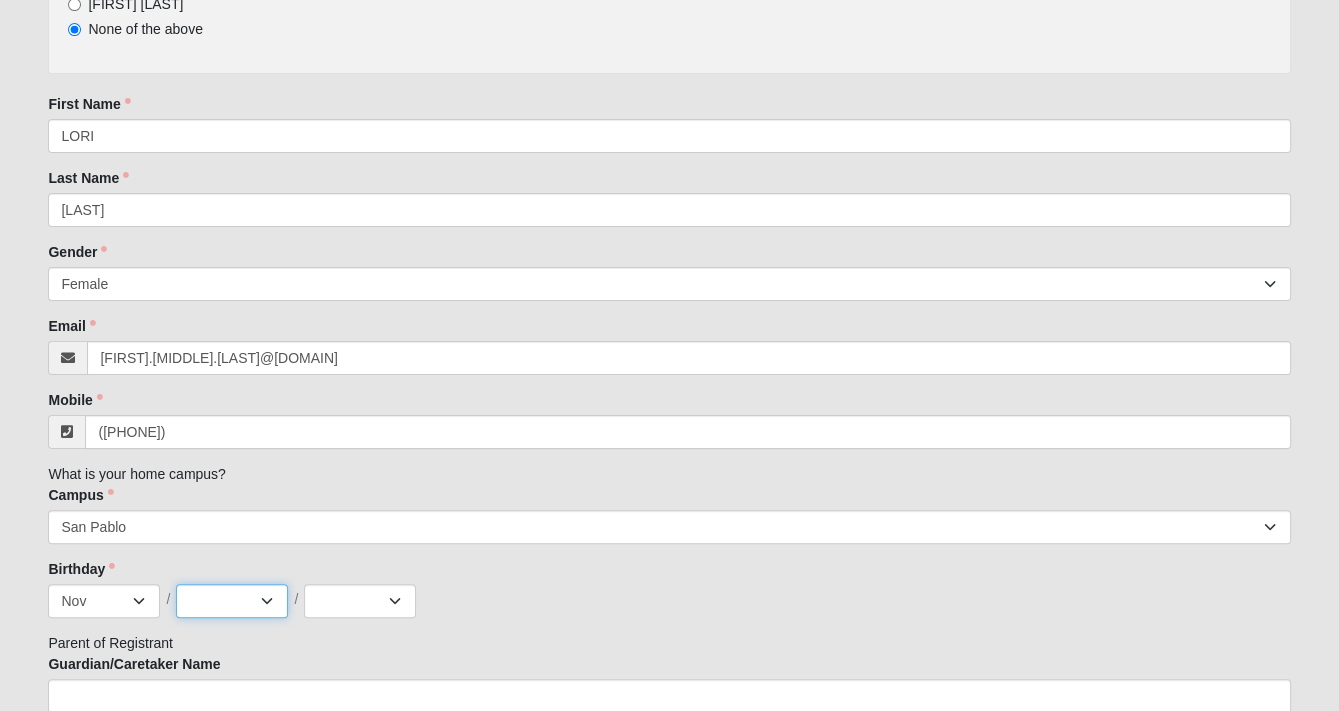 click on "1
2
3
4
5
6
7
8
9
10
11
12
13
14
15
16
17
18
19
20
21
22
23
24
25
26
27
28
29
30
31" at bounding box center [232, 601] 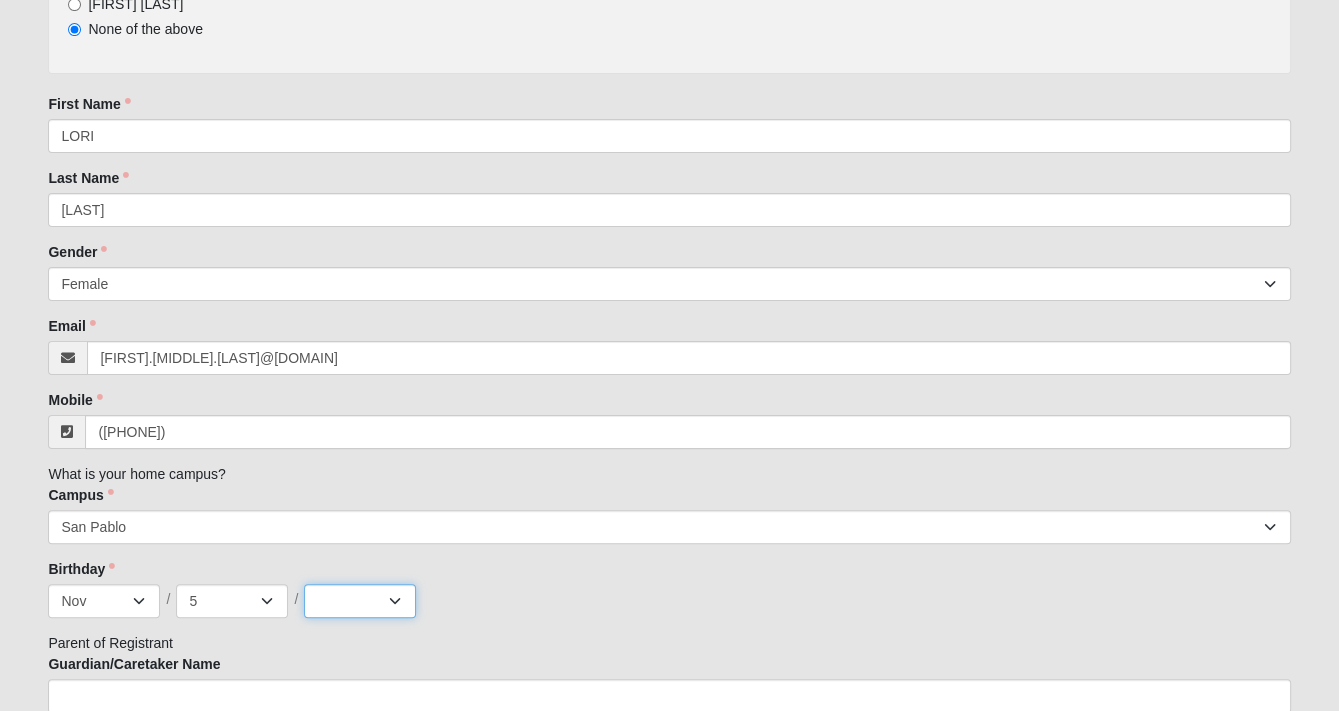 click on "2025
2024
2023
2022
2021
2020
2019
2018
2017
2016
2015
2014
2013
2012
2011
2010
2009
2008
2007
2006
2005
2004
2003
2002
2001
2000
1999
1998
1997
1996
1995
1994
1993
1992
1991
1990
1989
1988
1987
1986
1985
1984
1983
1982
1981
1980
1979
1978
1977
1976
1975
1974
1973
1972
1971
1970
1969
1968
1967
1966
1965
1964
1963
1962
1961
1960
1959
1958
1957
1956
1955
1954
1953
1952
1951
1950
1949
1948" at bounding box center (360, 601) 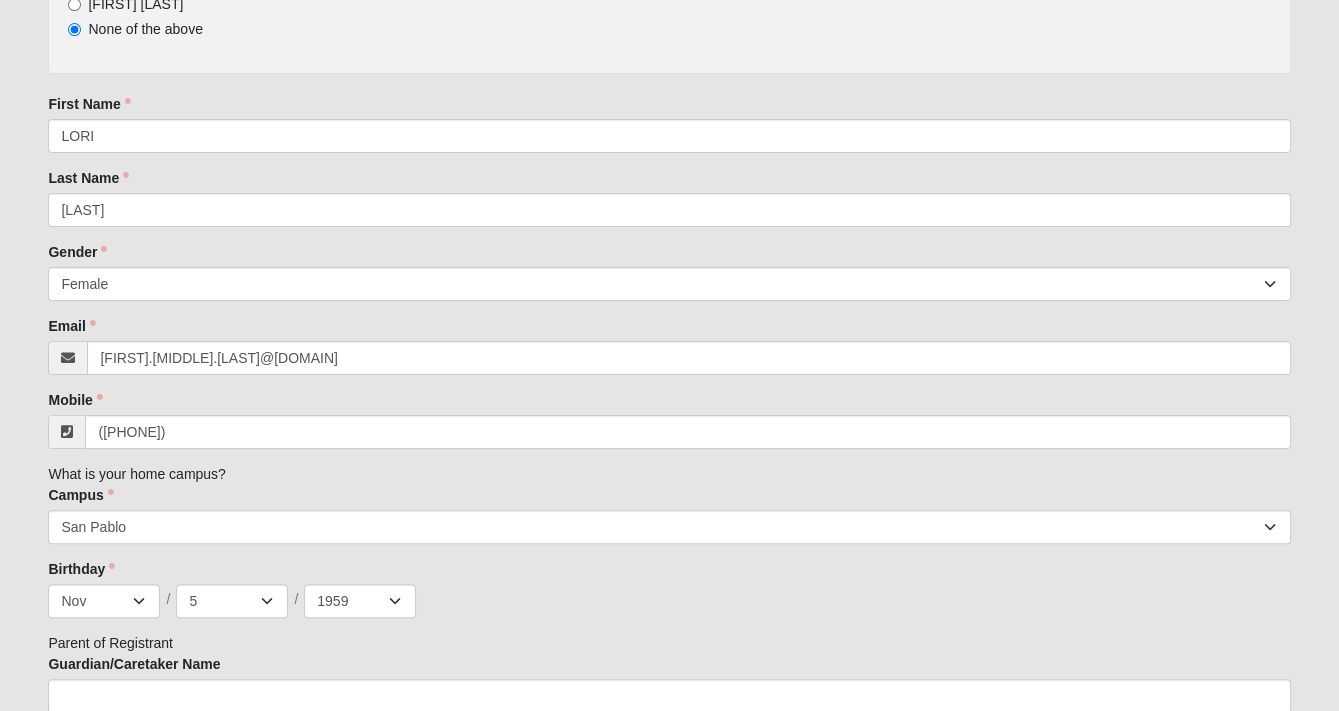click on "First Person
50.00% Complete
[FIRST] is in the same immediate family as
[FIRST] [LAST]
None of the above
Answer to which family is required.
Family Member to Register
First Name
[FIRST]
First Name is required.
Last Name
[LAST]
Last Name is required.
Gender
Male
Female
Gender is required.
Email
[EMAIL]" at bounding box center [669, 362] 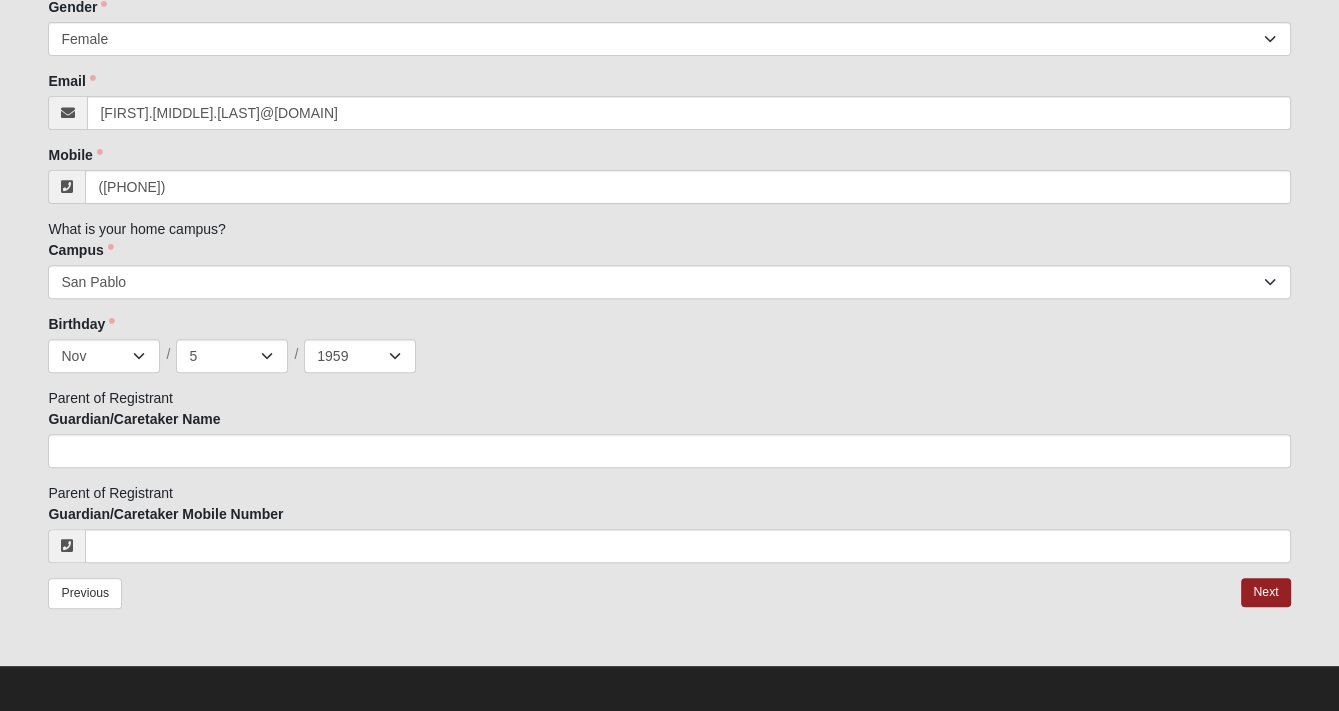 scroll, scrollTop: 637, scrollLeft: 0, axis: vertical 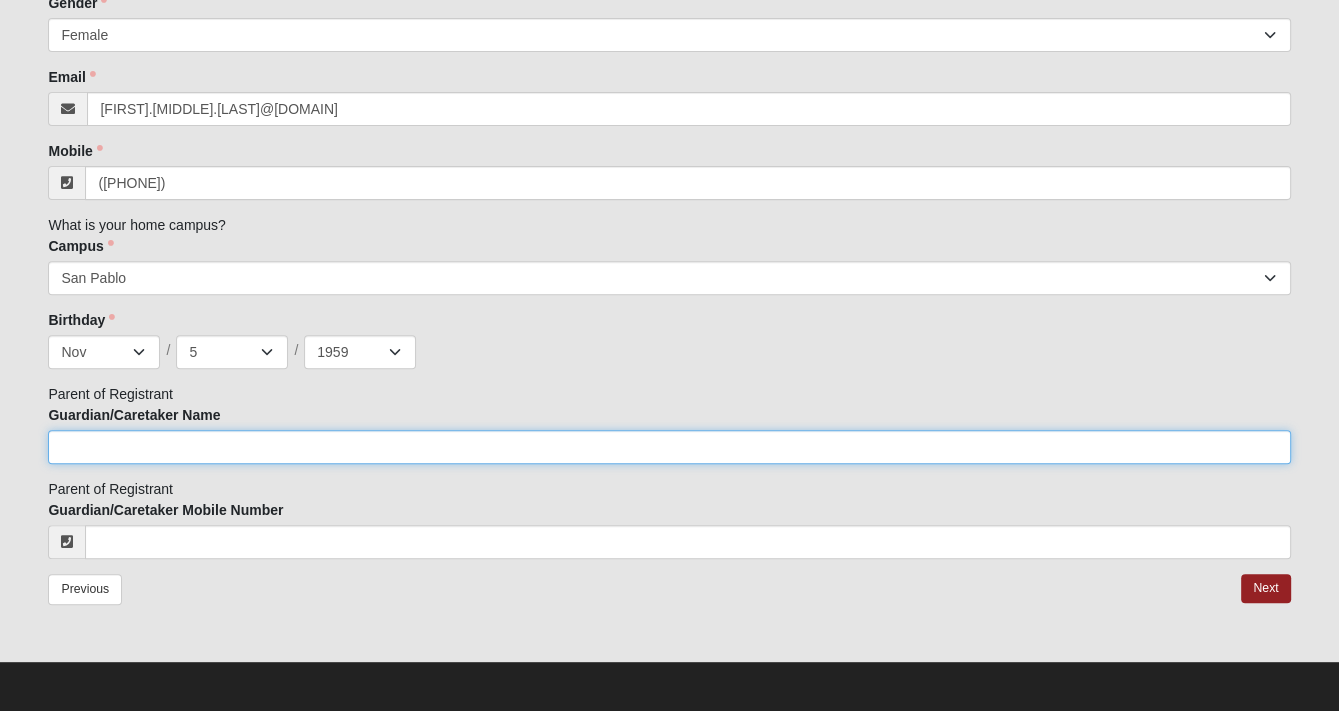 click on "Guardian/Caretaker Name" at bounding box center [669, 447] 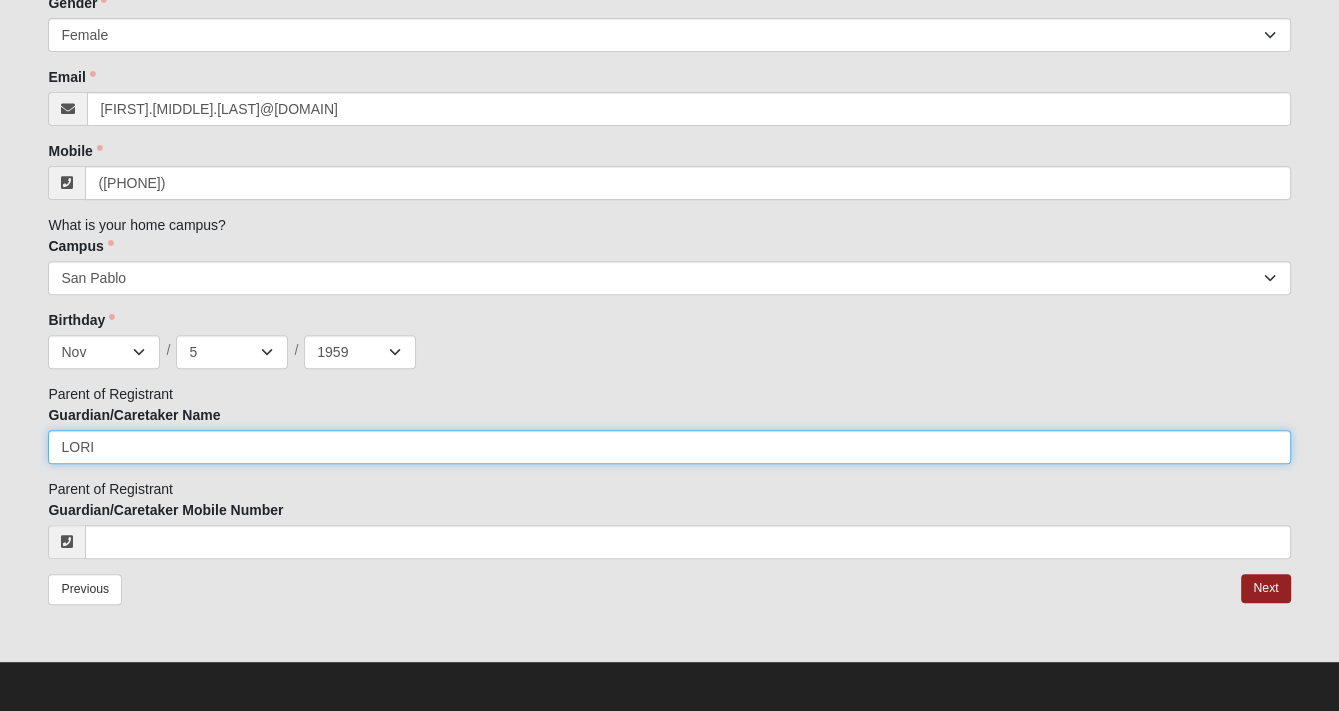 type on "LORI" 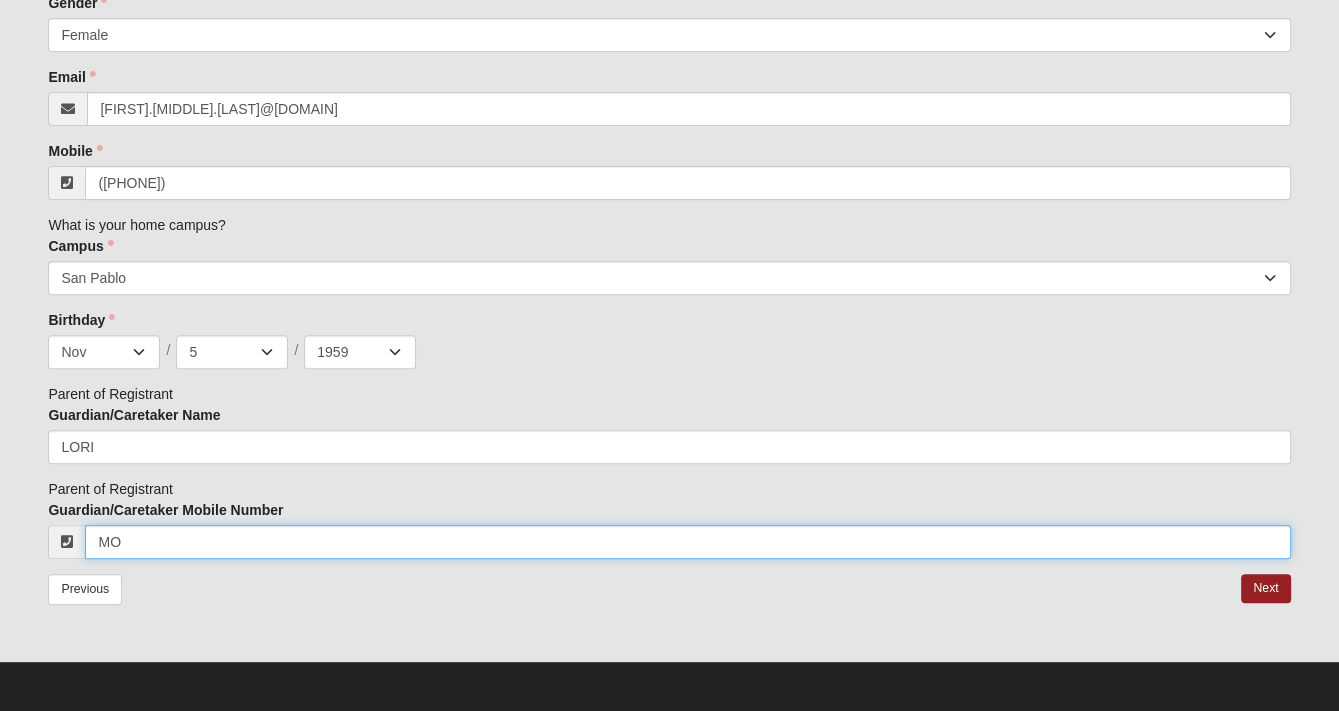 type on "M" 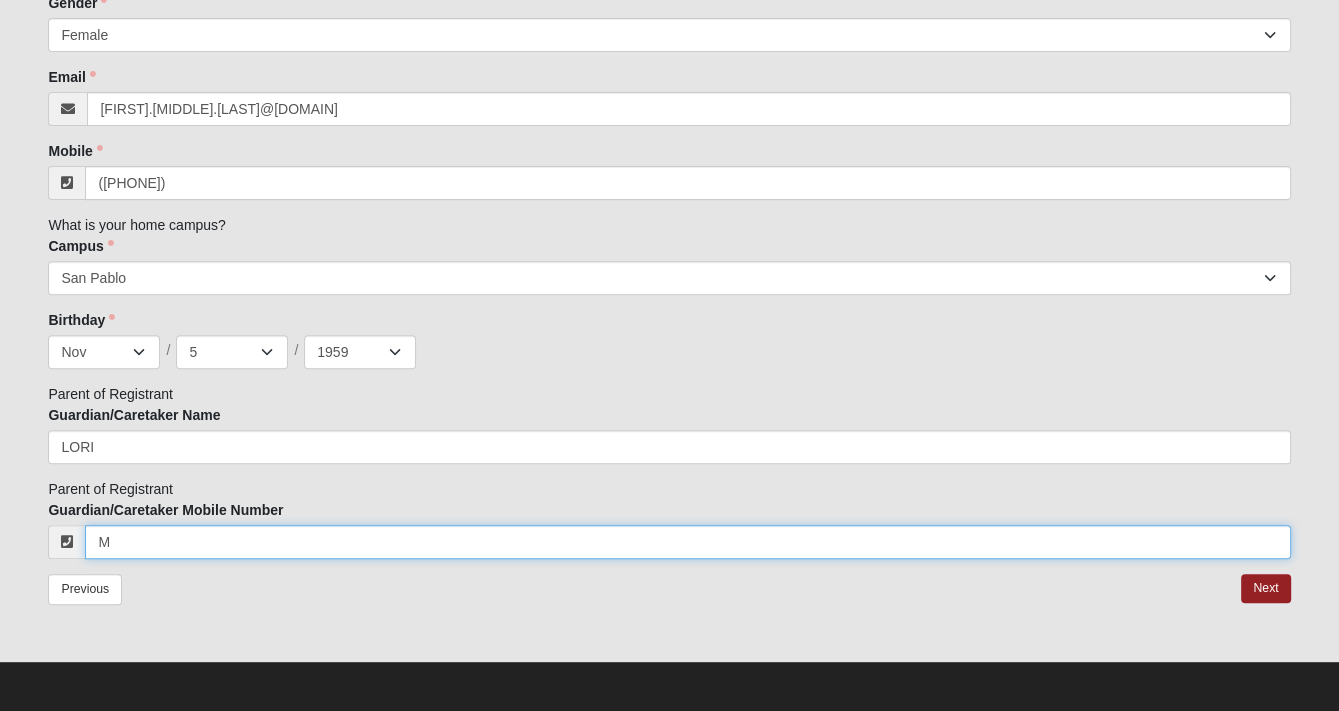 type 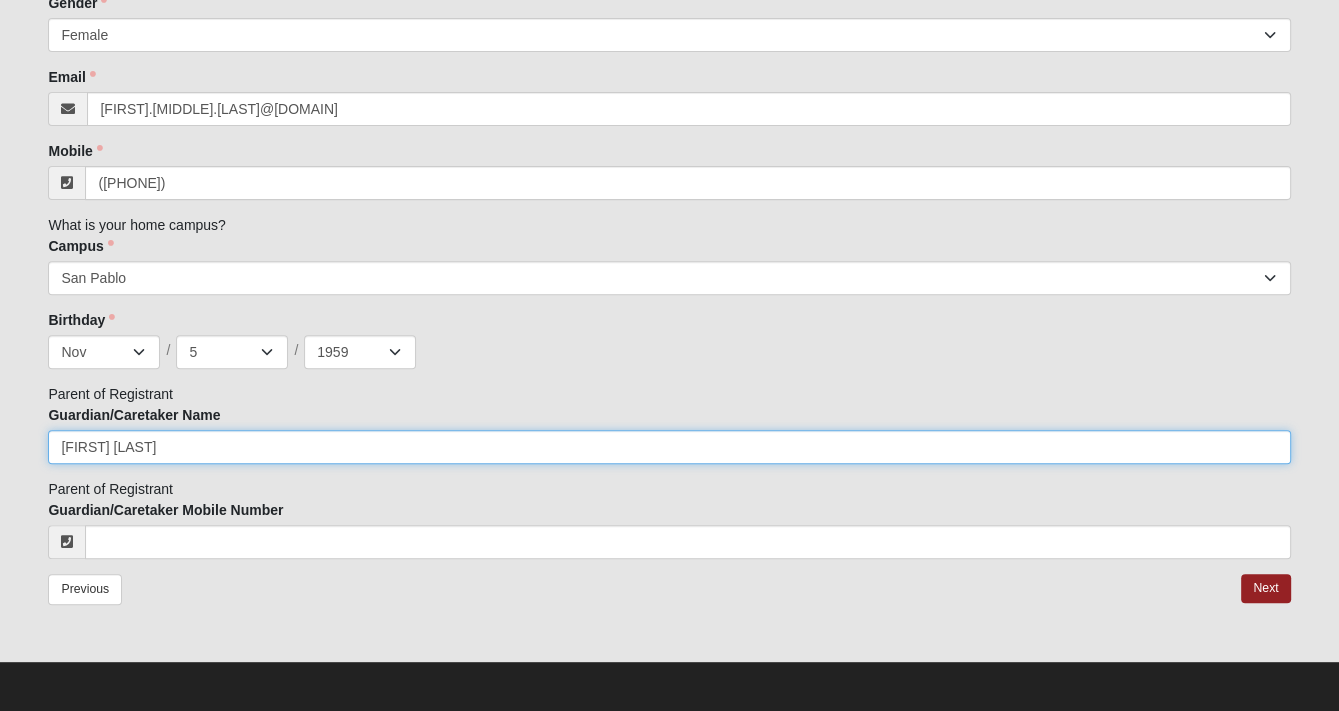 type on "[FIRST] [LAST]" 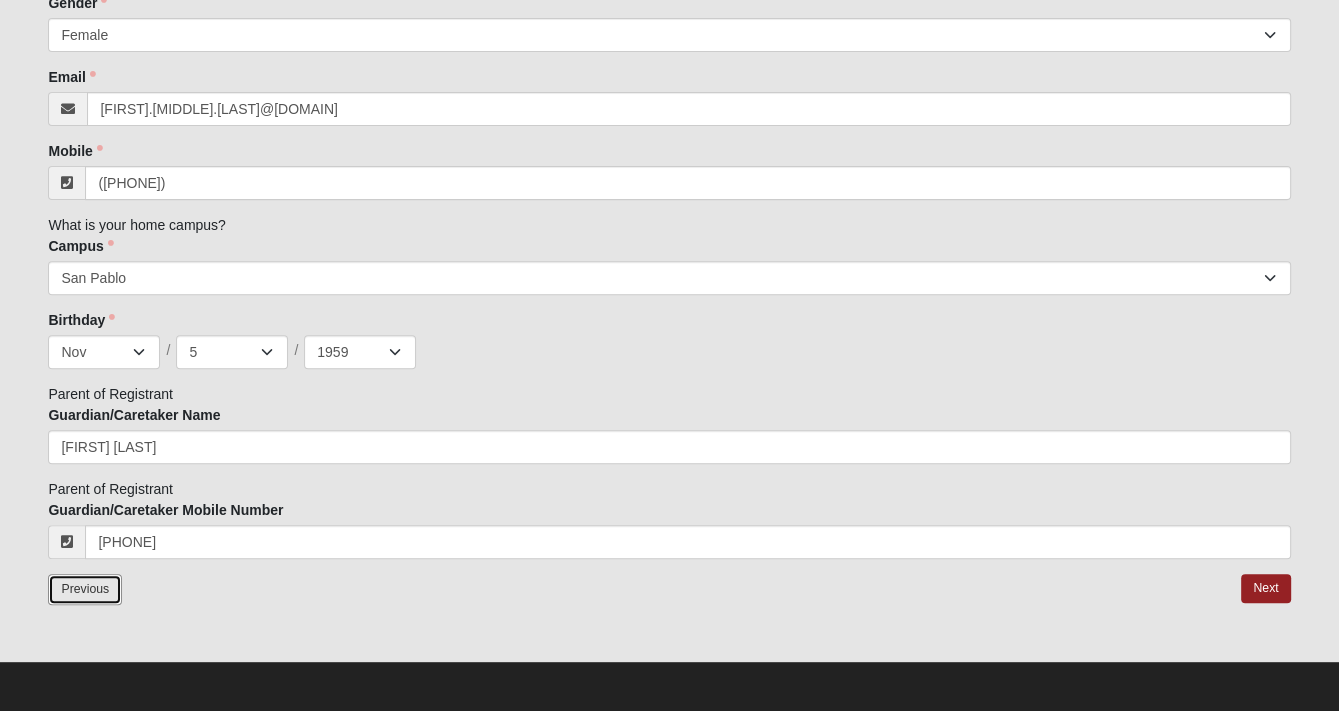 type on "([PHONE])" 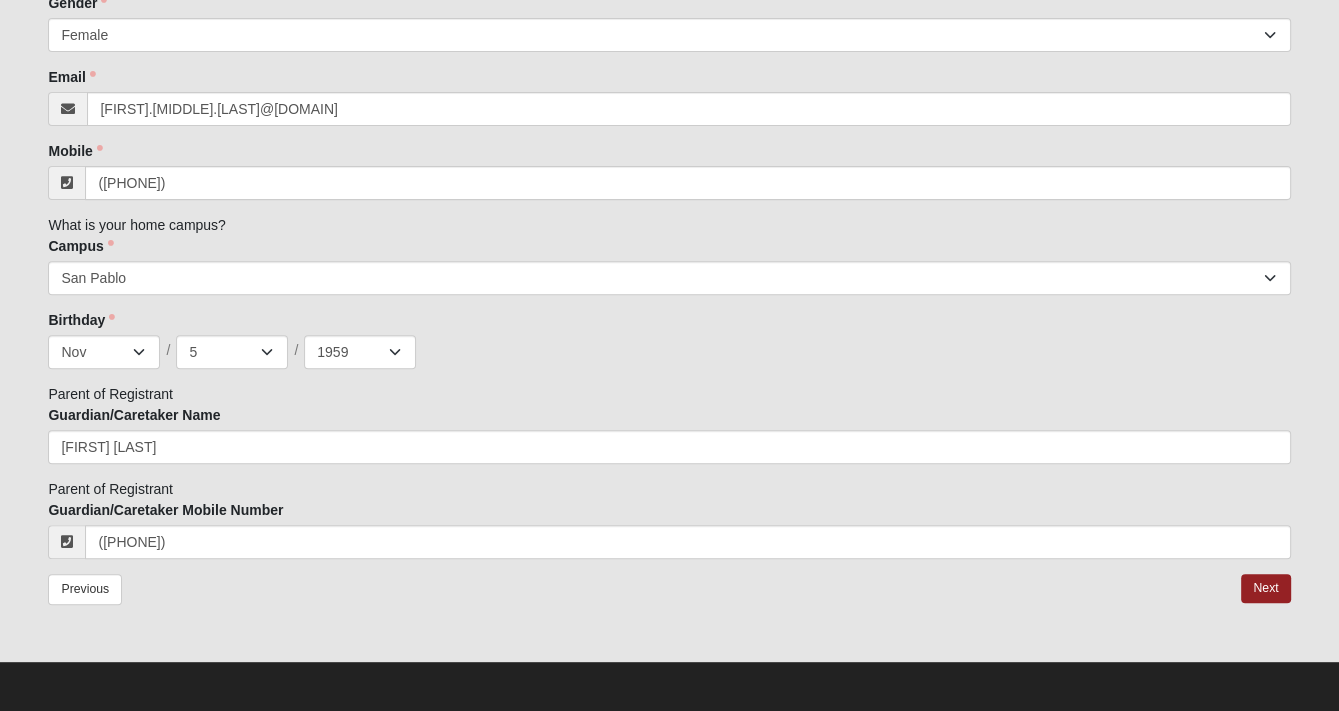 drag, startPoint x: 829, startPoint y: 515, endPoint x: 828, endPoint y: 503, distance: 12.0415945 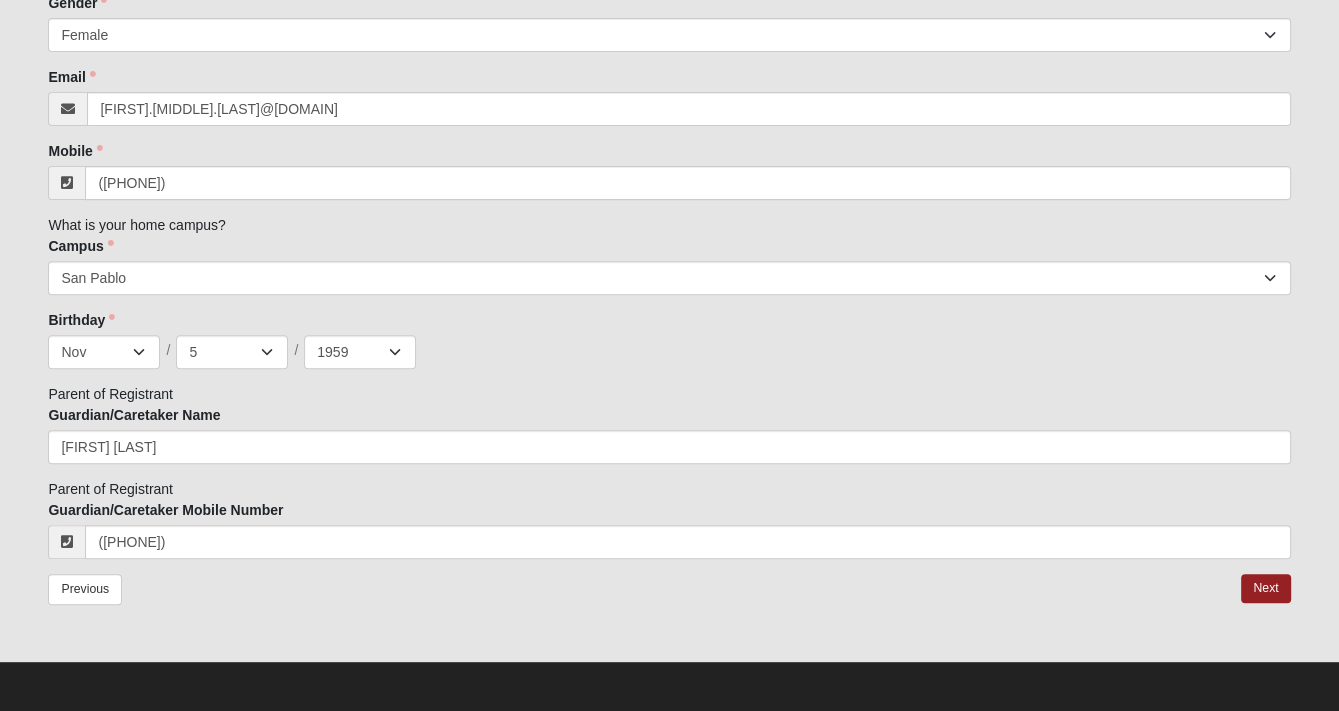 click on "Guardian/Caretaker Mobile Number
[PHONE]" at bounding box center [669, 529] 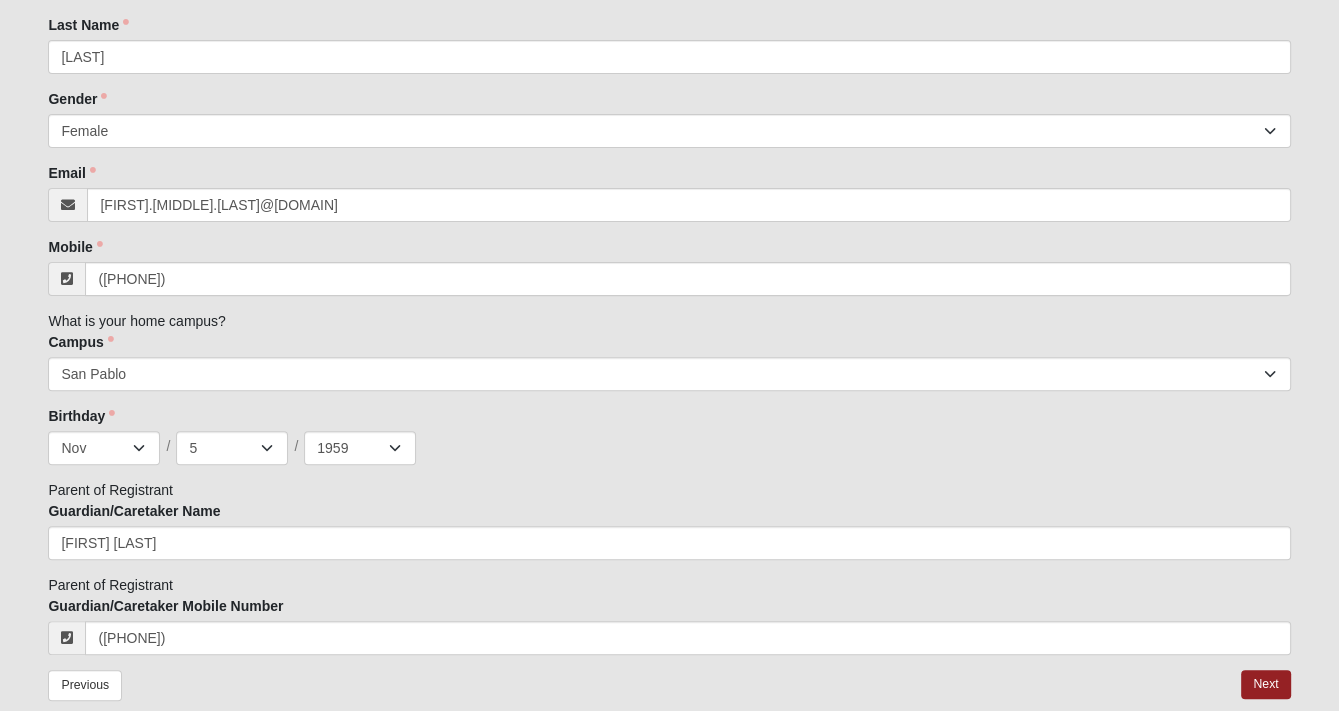 scroll, scrollTop: 530, scrollLeft: 0, axis: vertical 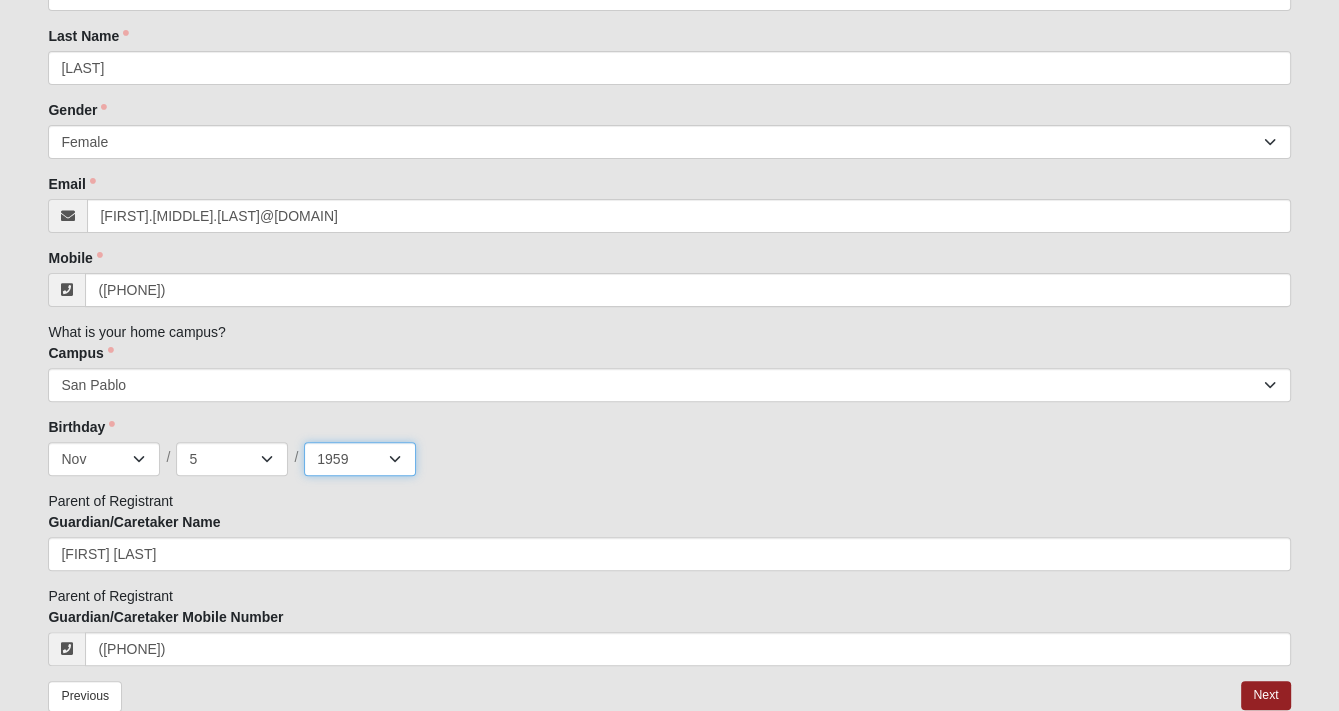 click on "2025
2024
2023
2022
2021
2020
2019
2018
2017
2016
2015
2014
2013
2012
2011
2010
2009
2008
2007
2006
2005
2004
2003
2002
2001
2000
1999
1998
1997
1996
1995
1994
1993
1992
1991
1990
1989
1988
1987
1986
1985
1984
1983
1982
1981
1980
1979
1978
1977
1976
1975
1974
1973
1972
1971
1970
1969
1968
1967
1966
1965
1964
1963
1962
1961
1960
1959
1958
1957
1956
1955
1954
1953
1952
1951
1950
1949
1948" at bounding box center (360, 459) 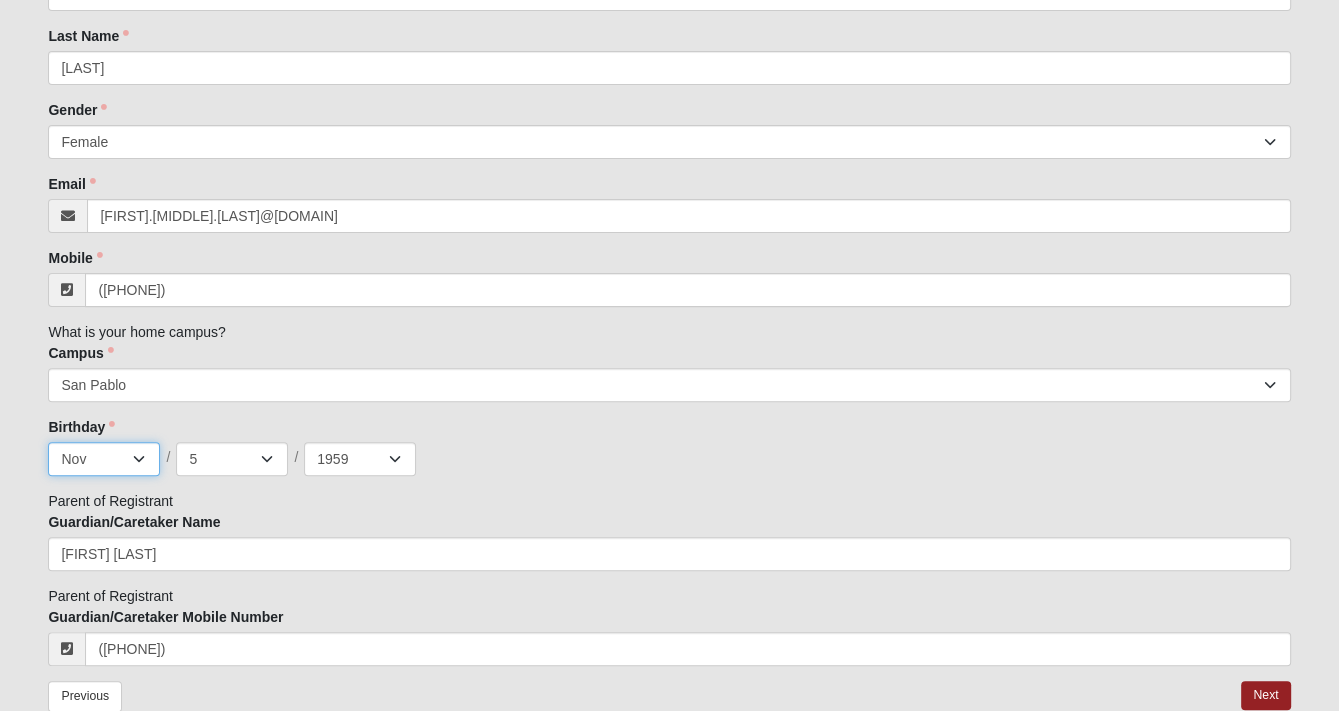 click on "Jan
Feb
Mar
Apr
May
Jun
Jul
Aug
Sep
Oct
Nov
Dec" at bounding box center [104, 459] 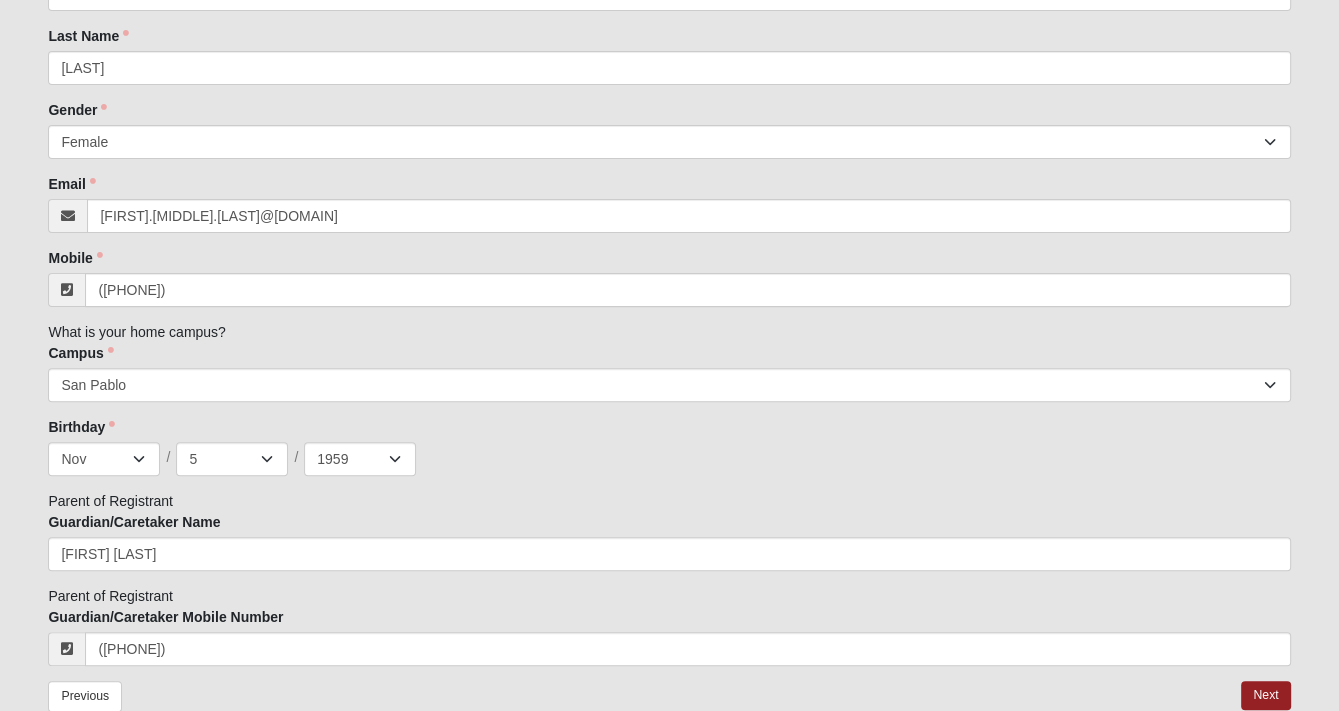 click on "First Person
50.00% Complete
[FIRST] is in the same immediate family as
[FIRST] [LAST]
None of the above
Answer to which family is required.
Family Member to Register
First Name
[FIRST]
First Name is required.
Last Name
[LAST]
Last Name is required.
Gender
Male
Female
Gender is required.
Email
[EMAIL]" at bounding box center [669, 220] 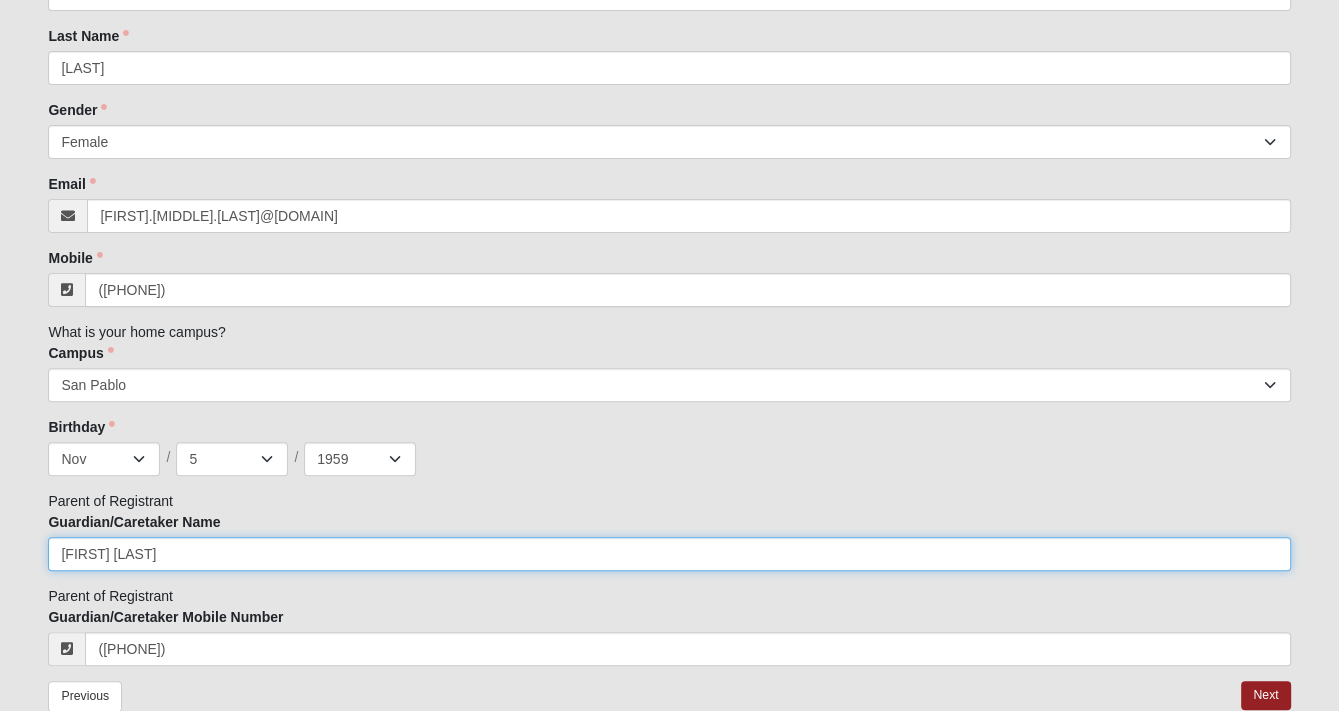 click on "[FIRST] [LAST]" at bounding box center [669, 554] 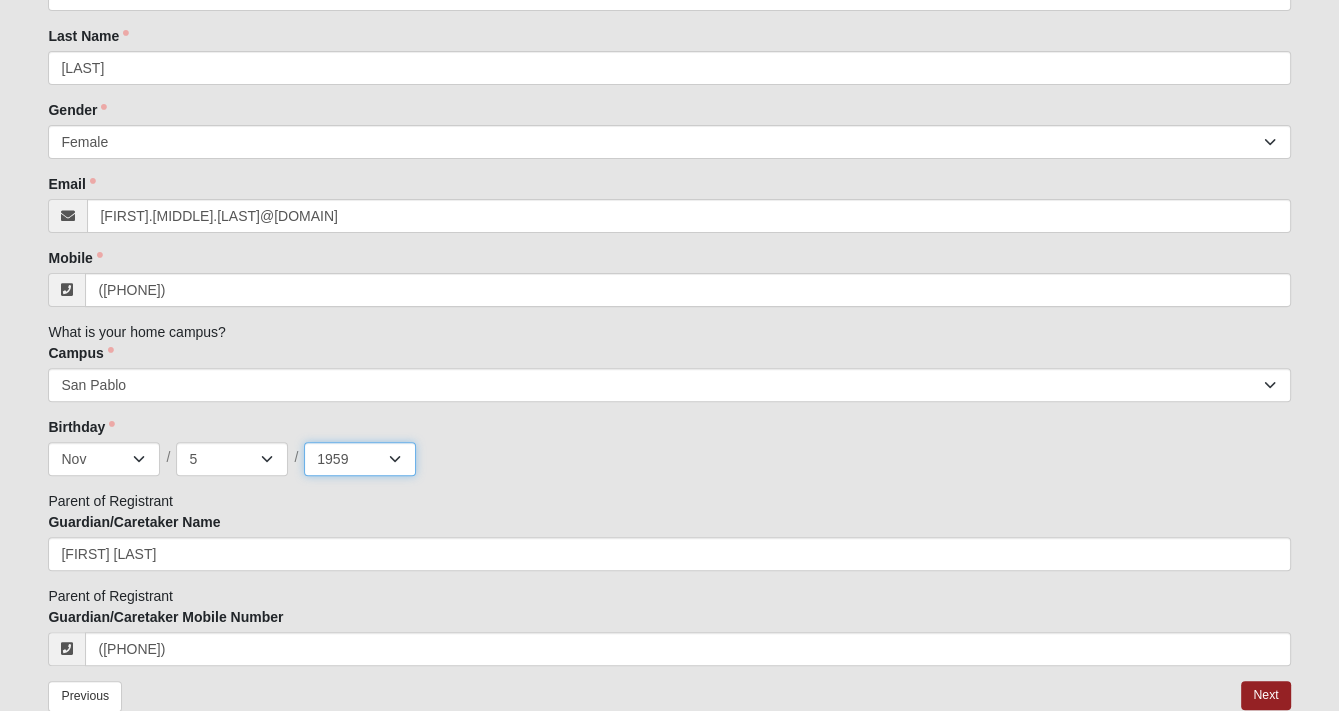click on "2025
2024
2023
2022
2021
2020
2019
2018
2017
2016
2015
2014
2013
2012
2011
2010
2009
2008
2007
2006
2005
2004
2003
2002
2001
2000
1999
1998
1997
1996
1995
1994
1993
1992
1991
1990
1989
1988
1987
1986
1985
1984
1983
1982
1981
1980
1979
1978
1977
1976
1975
1974
1973
1972
1971
1970
1969
1968
1967
1966
1965
1964
1963
1962
1961
1960
1959
1958
1957
1956
1955
1954
1953
1952
1951
1950
1949
1948" at bounding box center [360, 459] 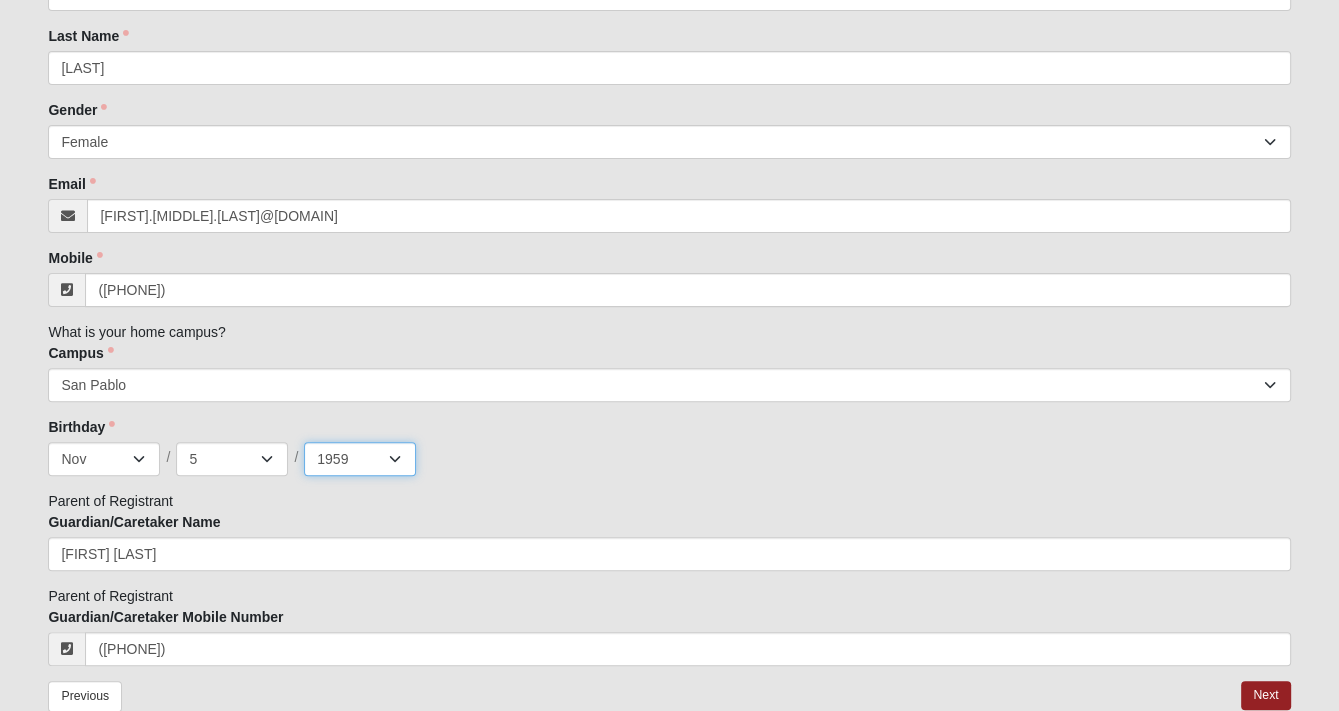 select 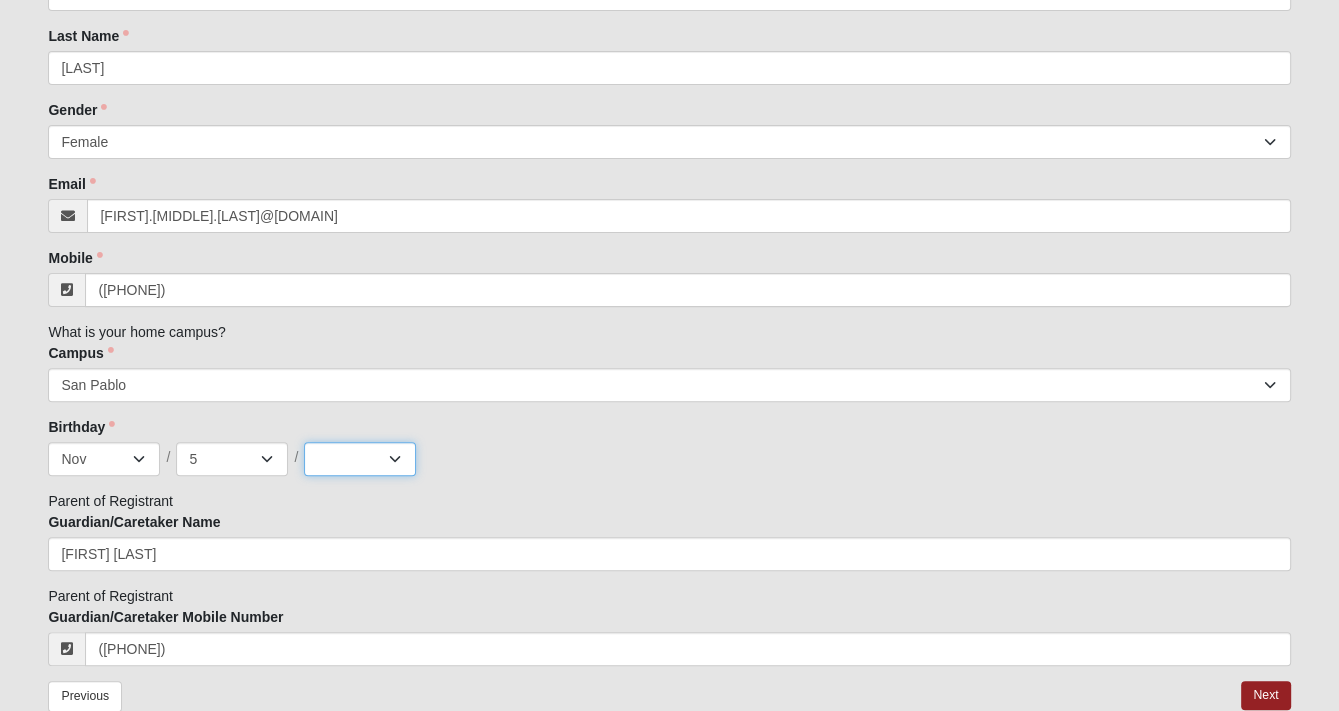 click on "2025
2024
2023
2022
2021
2020
2019
2018
2017
2016
2015
2014
2013
2012
2011
2010
2009
2008
2007
2006
2005
2004
2003
2002
2001
2000
1999
1998
1997
1996
1995
1994
1993
1992
1991
1990
1989
1988
1987
1986
1985
1984
1983
1982
1981
1980
1979
1978
1977
1976
1975
1974
1973
1972
1971
1970
1969
1968
1967
1966
1965
1964
1963
1962
1961
1960
1959
1958
1957
1956
1955
1954
1953
1952
1951
1950
1949
1948" at bounding box center [360, 459] 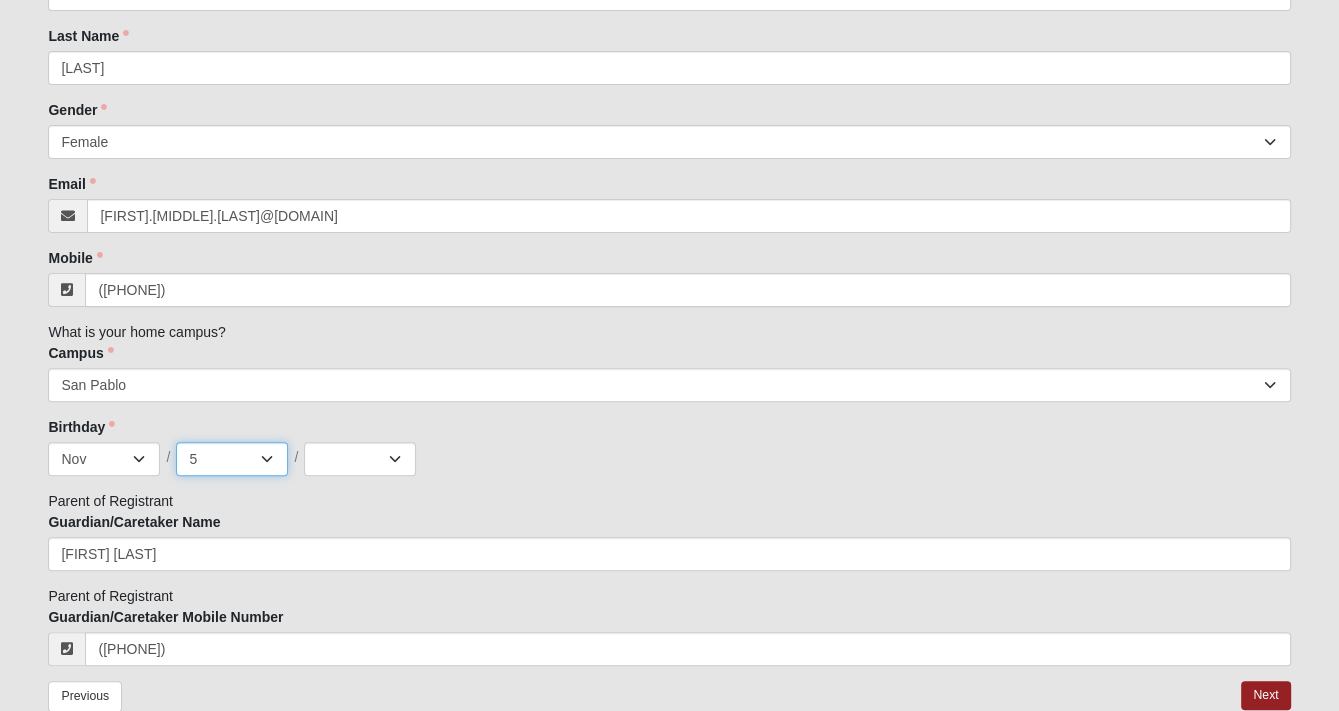 click on "1
2
3
4
5
6
7
8
9
10
11
12
13
14
15
16
17
18
19
20
21
22
23
24
25
26
27
28
29
30
31" at bounding box center [232, 459] 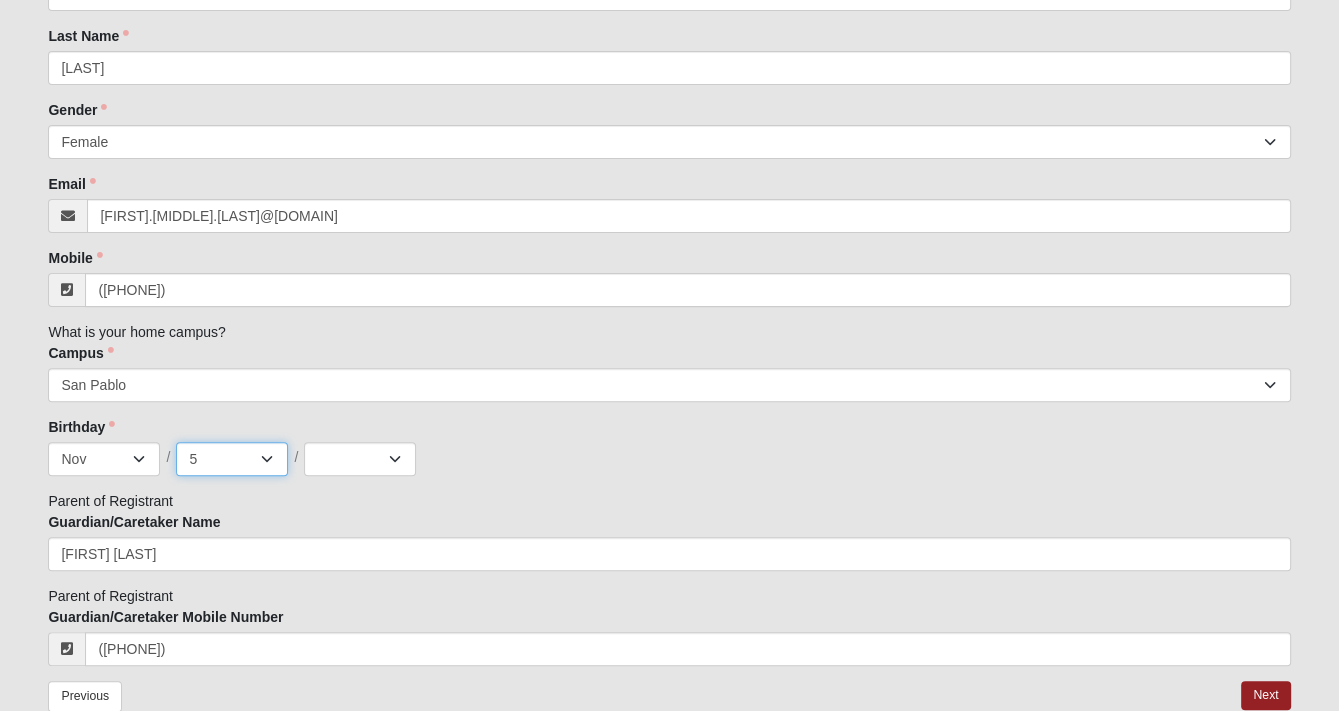 select 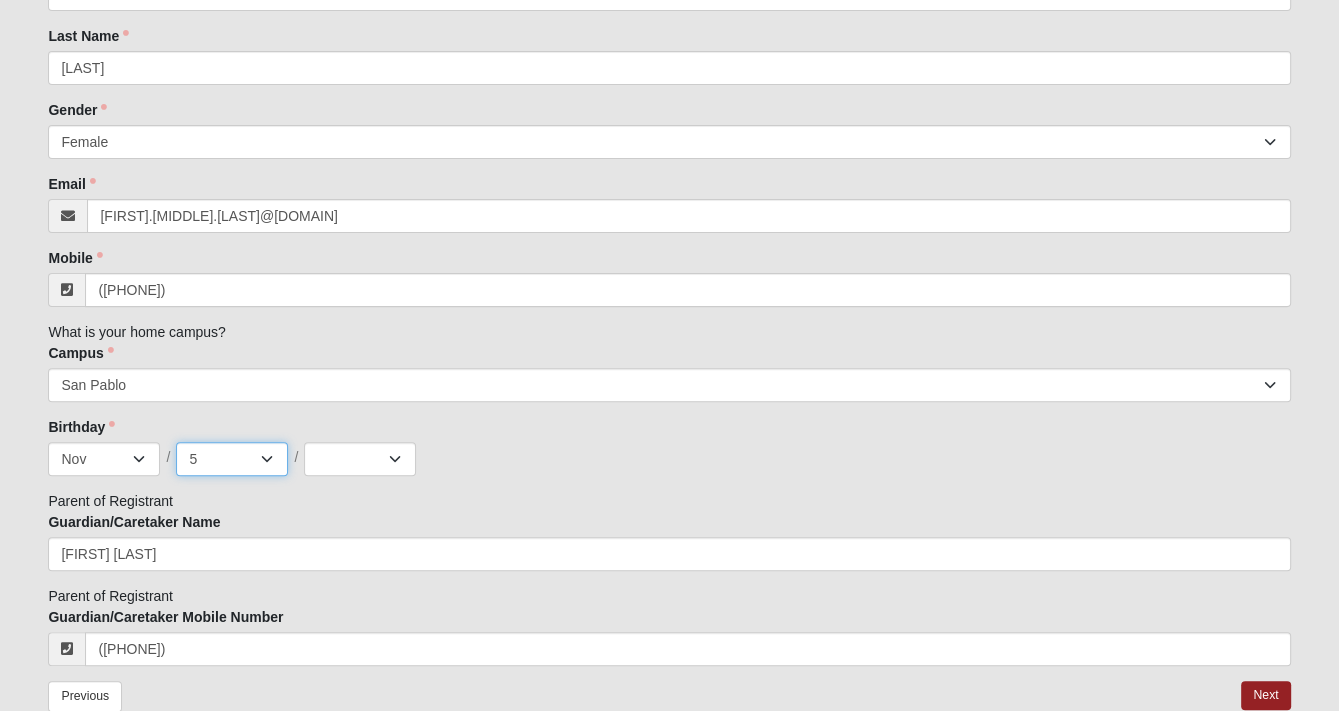 click on "1
2
3
4
5
6
7
8
9
10
11
12
13
14
15
16
17
18
19
20
21
22
23
24
25
26
27
28
29
30
31" at bounding box center [232, 459] 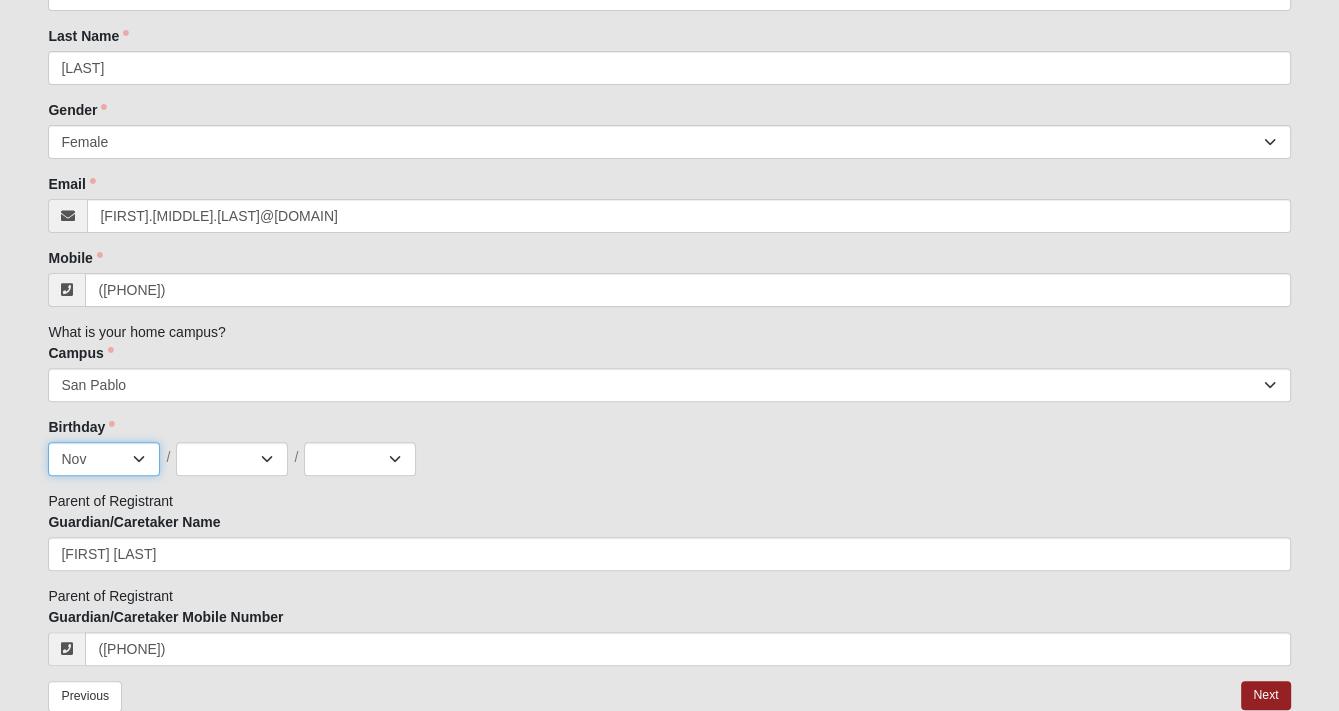 click on "Jan
Feb
Mar
Apr
May
Jun
Jul
Aug
Sep
Oct
Nov
Dec" at bounding box center (104, 459) 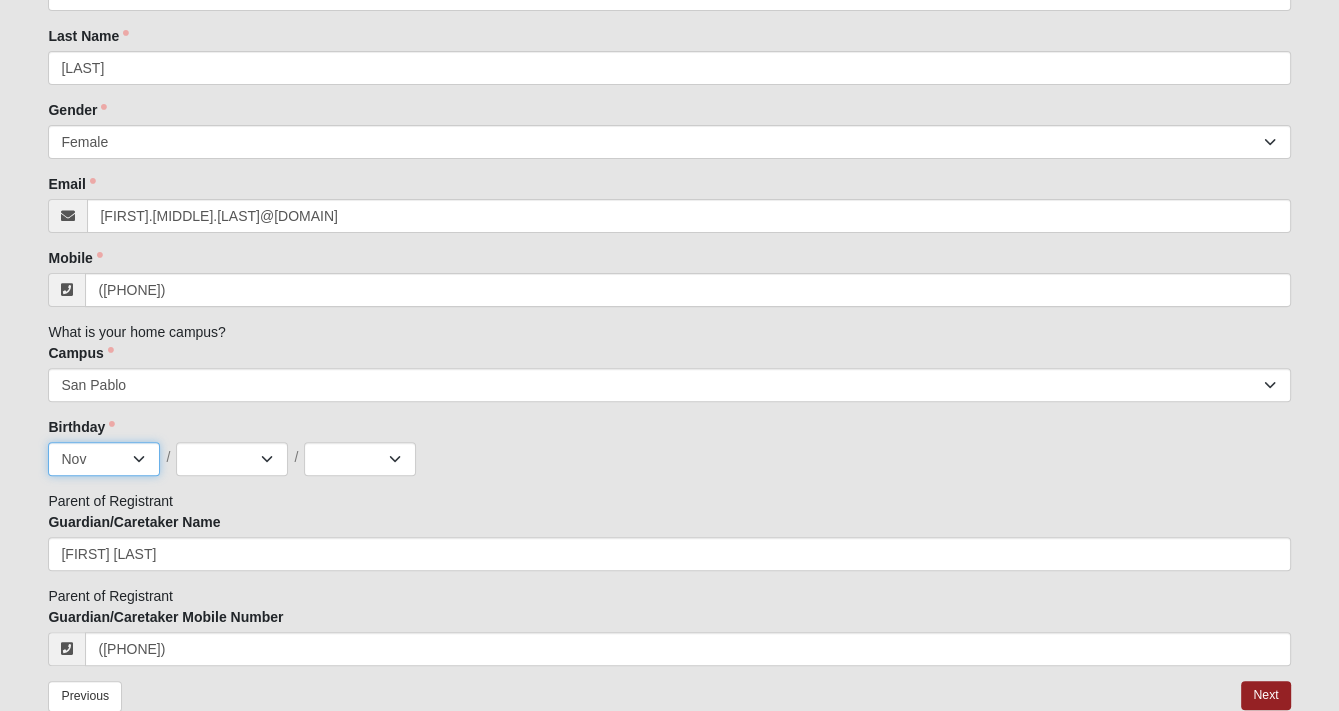 select 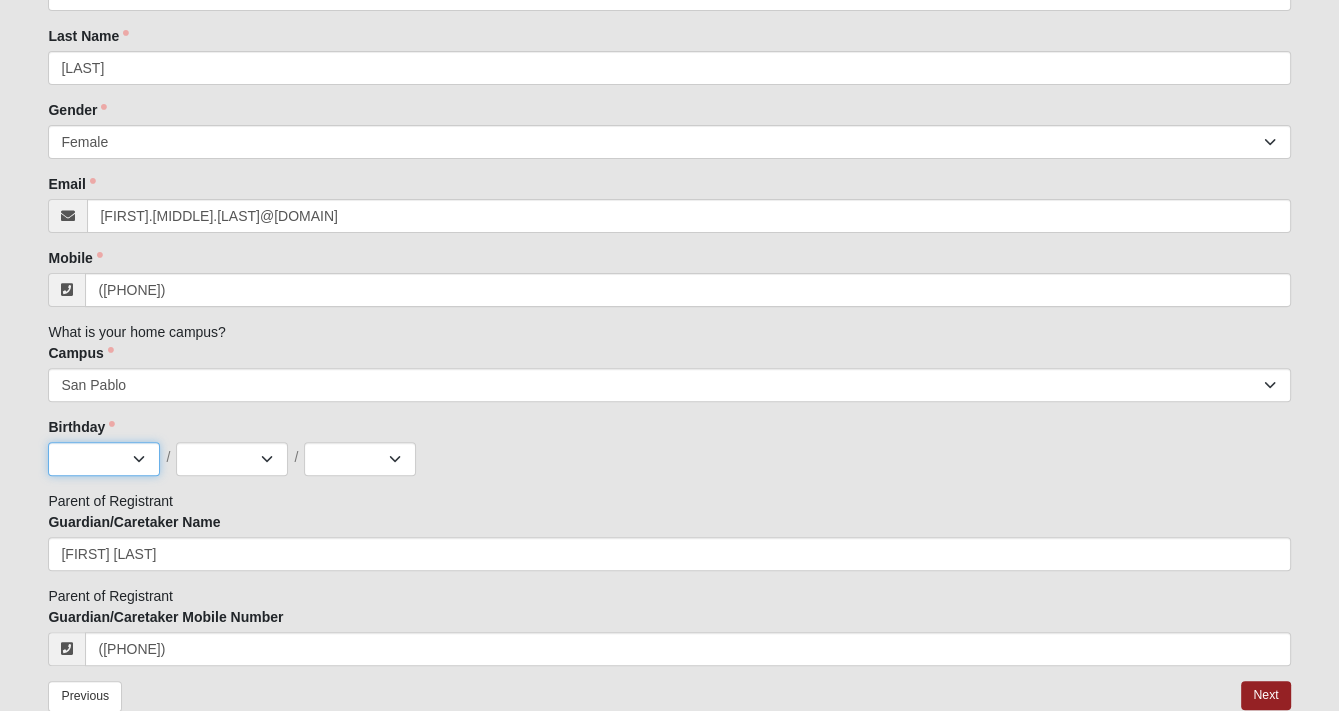 click on "Jan
Feb
Mar
Apr
May
Jun
Jul
Aug
Sep
Oct
Nov
Dec" at bounding box center [104, 459] 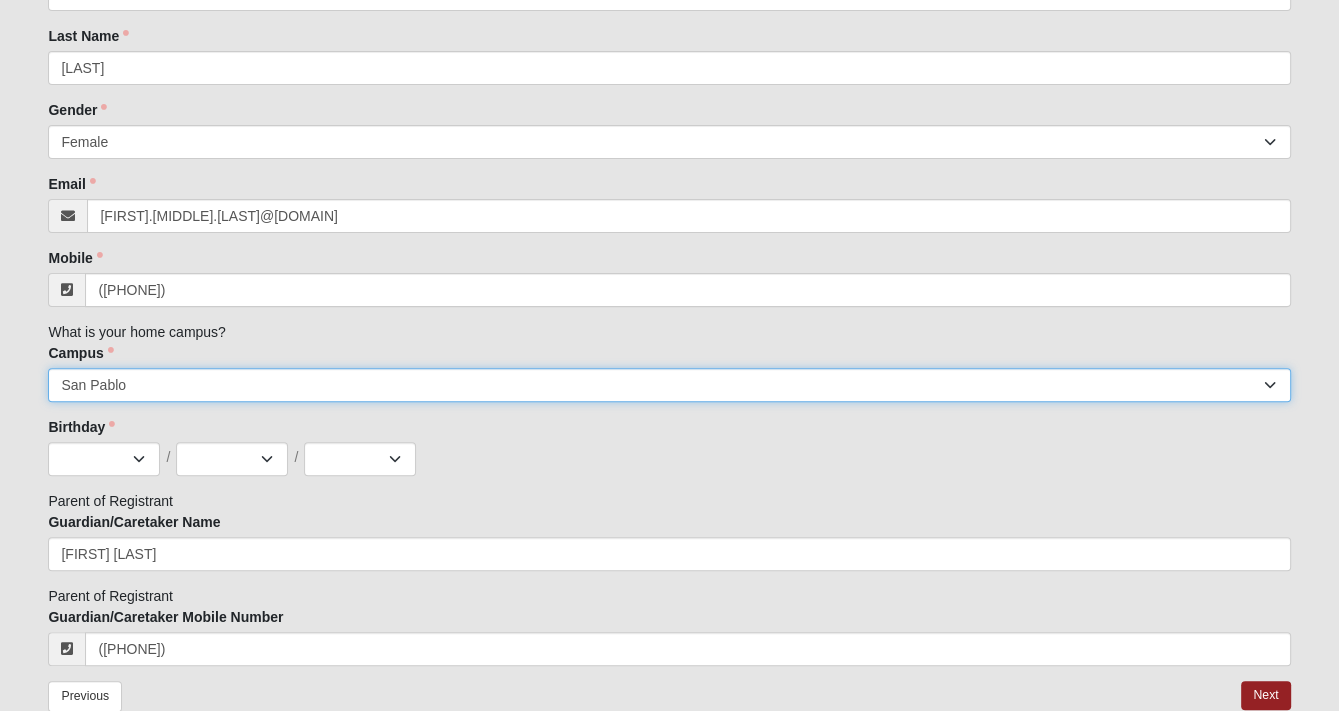 drag, startPoint x: 150, startPoint y: 379, endPoint x: -11, endPoint y: 375, distance: 161.04968 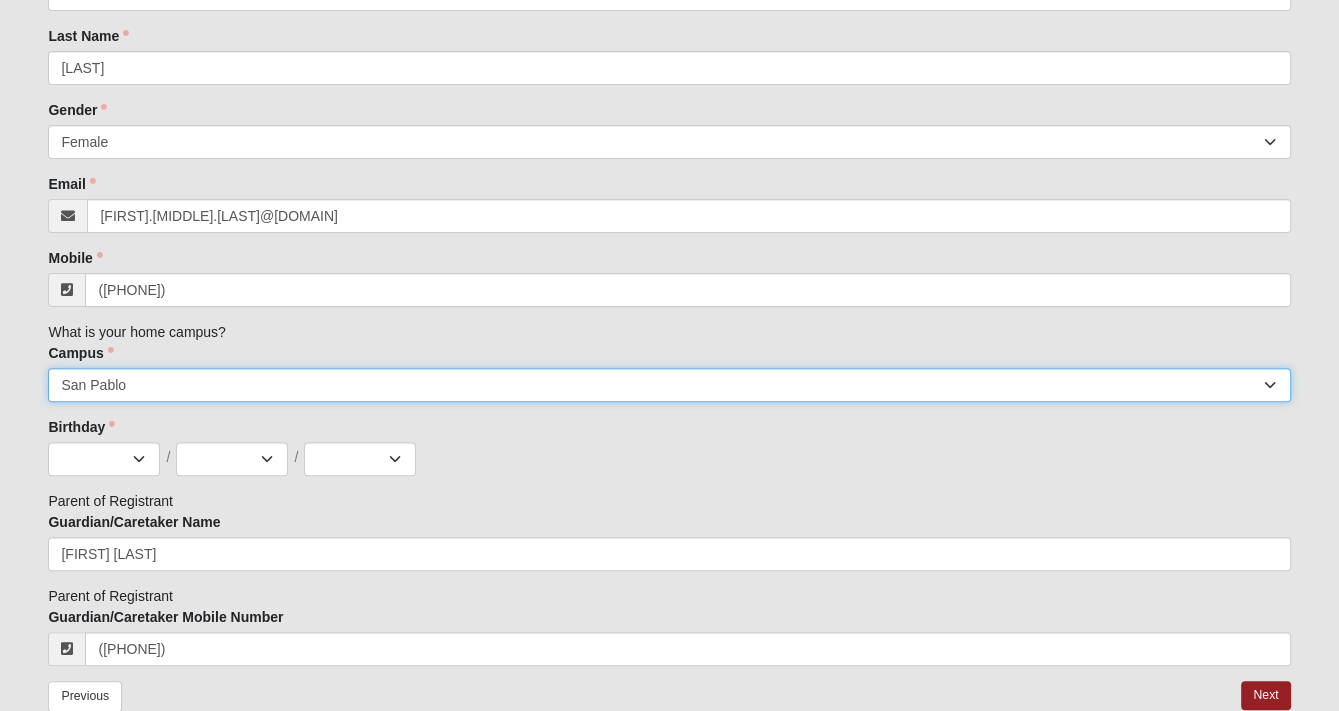 click on "Log In
6th Grade Welcome Party 2025
Events 6th Grade Welcome Party 2025
Error
OPTIONAL" at bounding box center (669, 145) 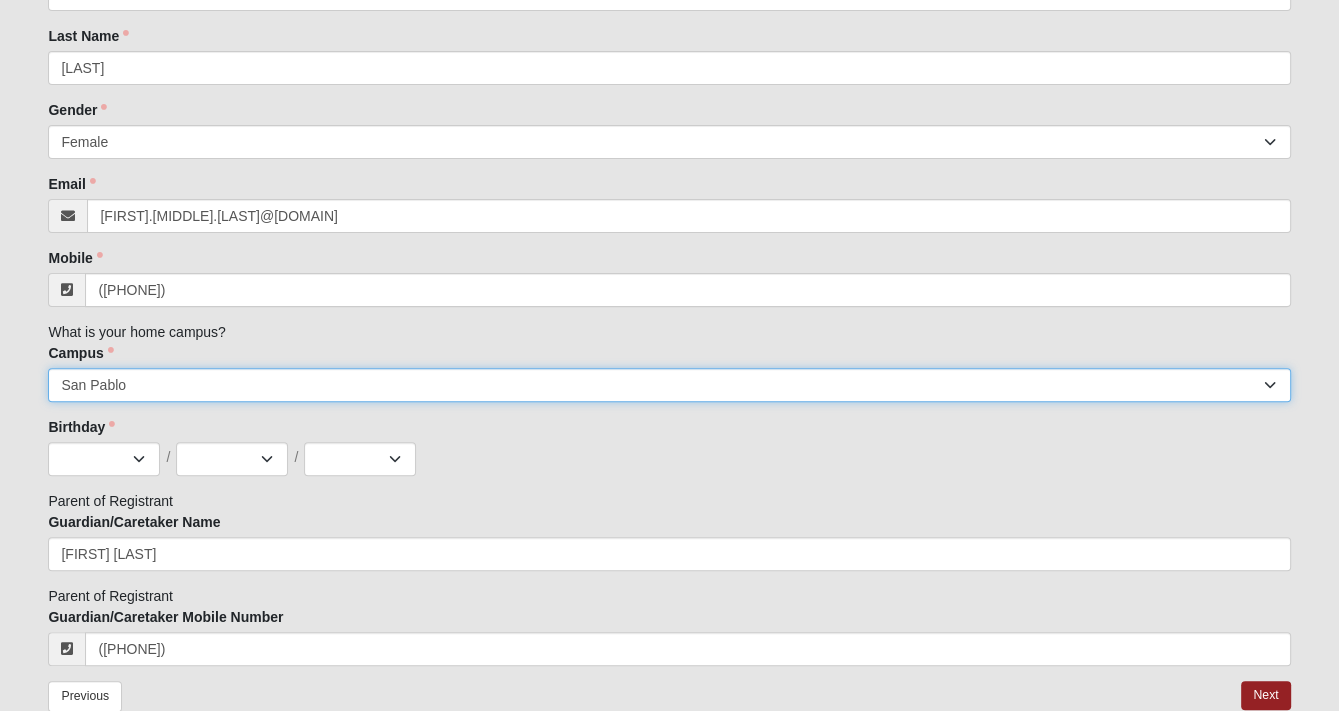 select 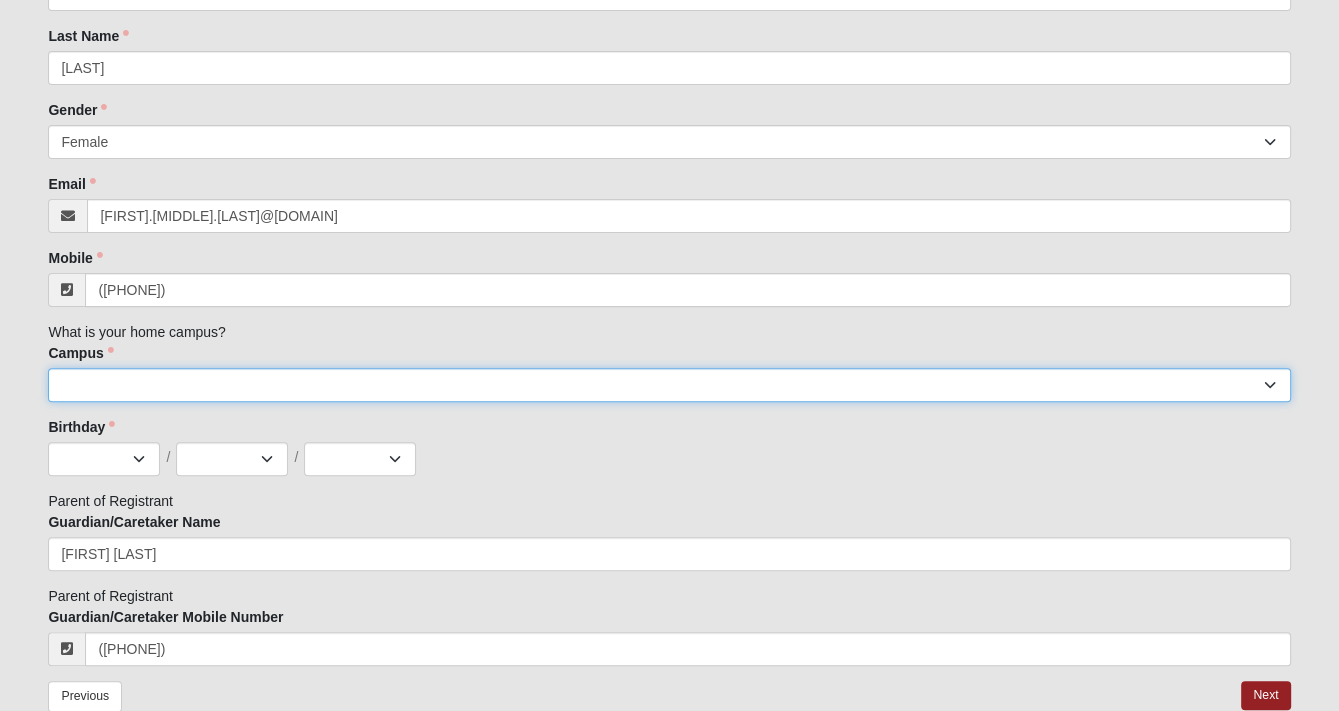 click on "Arlington
Baymeadows
Eleven22 Online
Fleming Island
Jesup
Mandarin
North Jax
Orange Park
Outpost
Palatka (Coming Soon)
Ponte Vedra
San Pablo
St. Johns
St. Augustine (Coming Soon)
Wildlight
NONE" at bounding box center (669, 385) 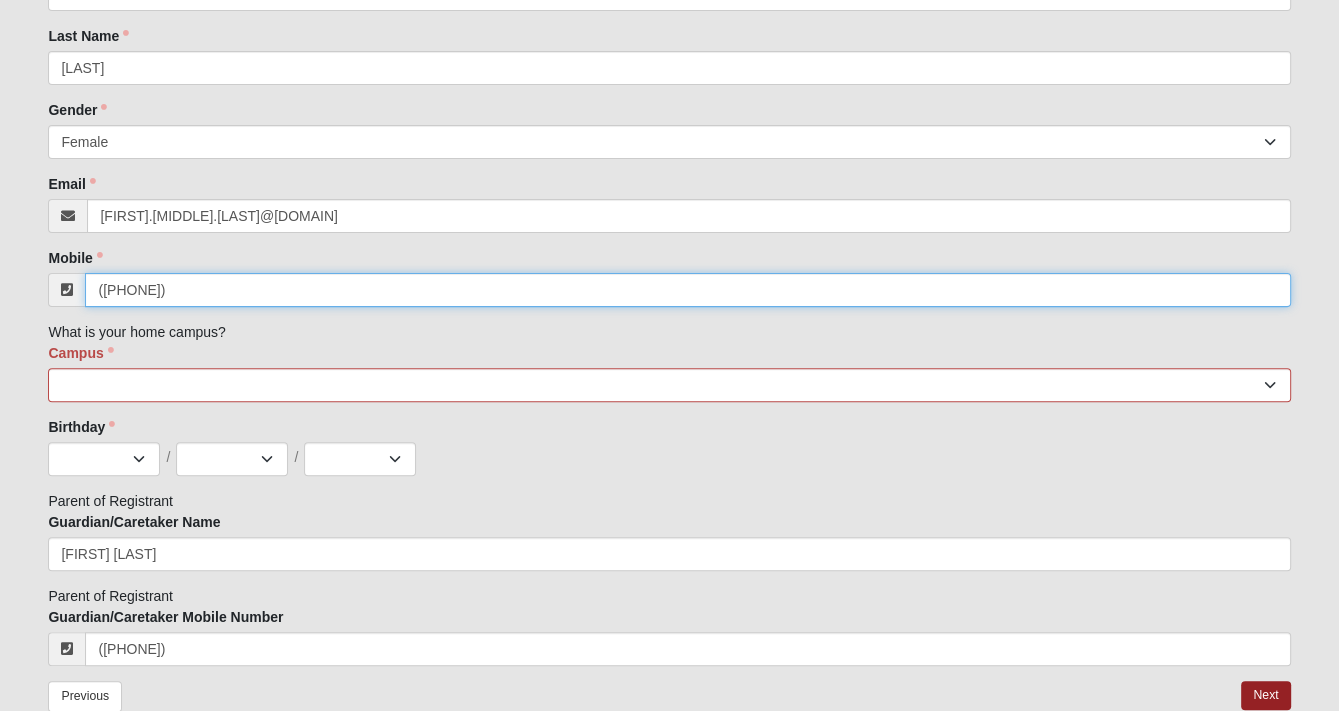 click on "([PHONE])" at bounding box center (687, 290) 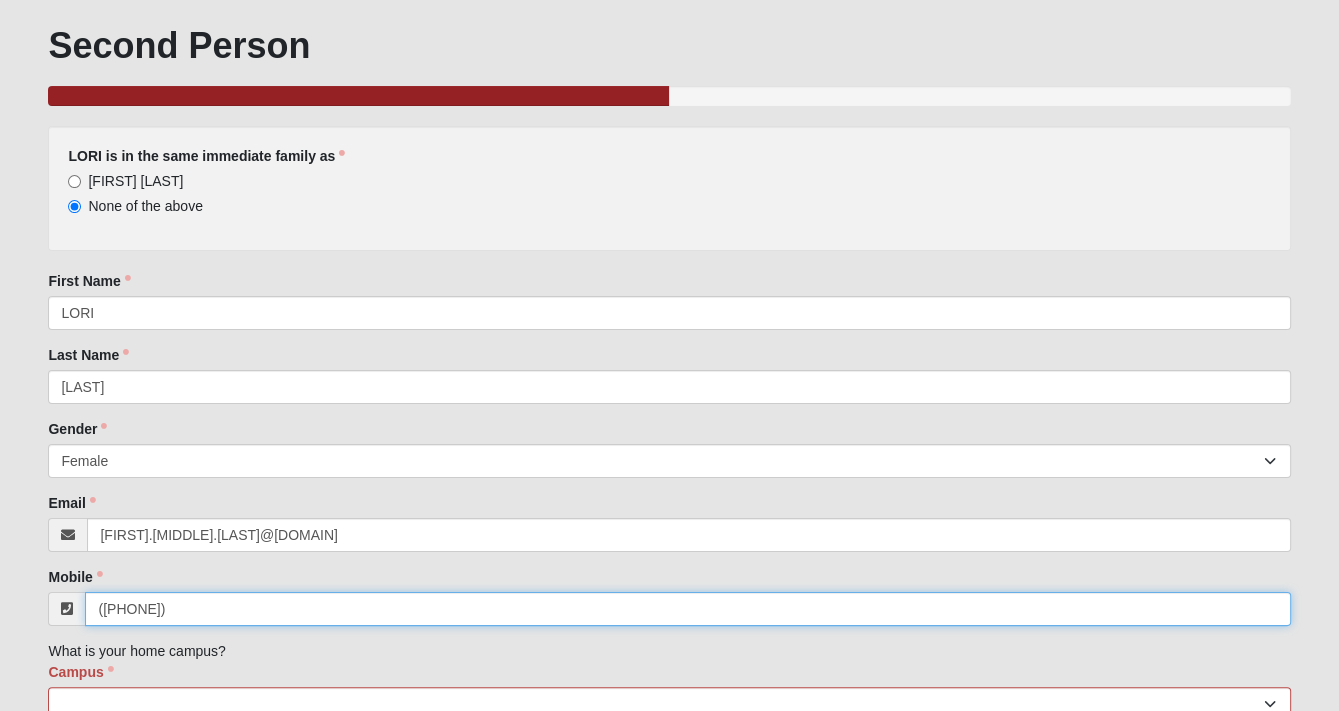 scroll, scrollTop: 210, scrollLeft: 0, axis: vertical 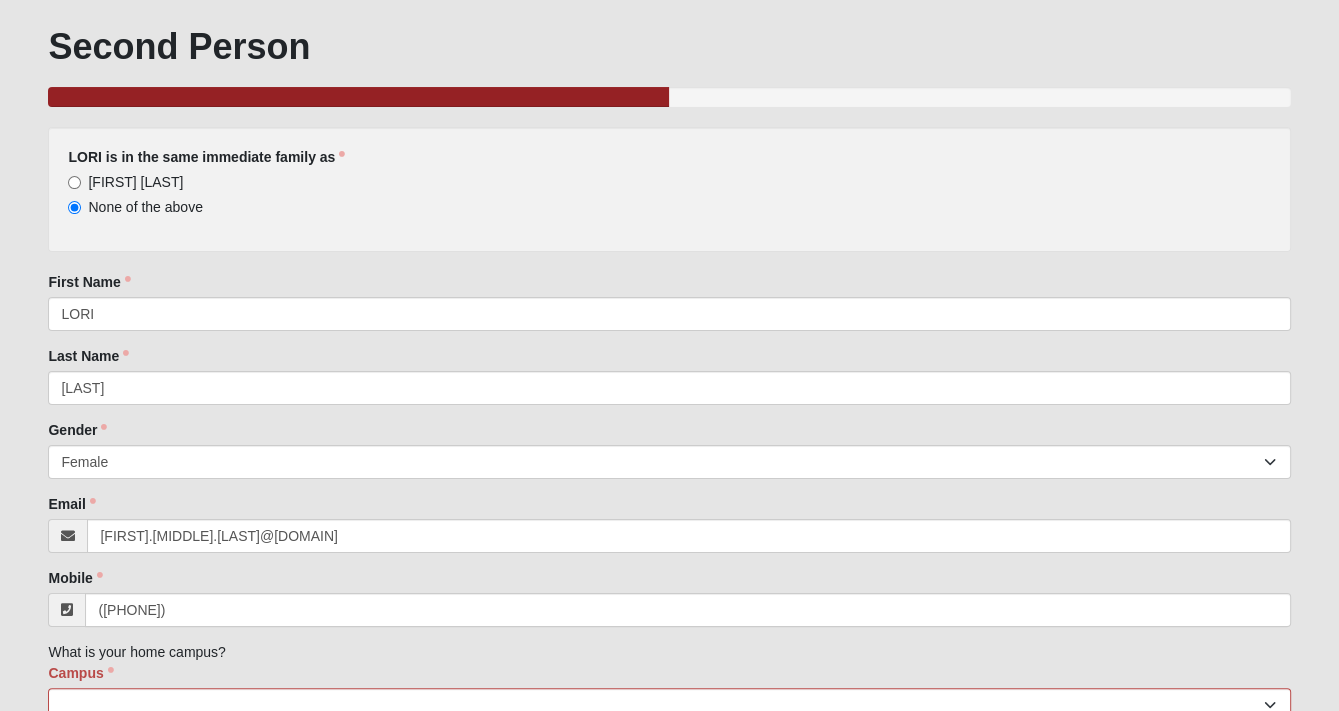 click on "[FIRST] [LAST]" at bounding box center [125, 182] 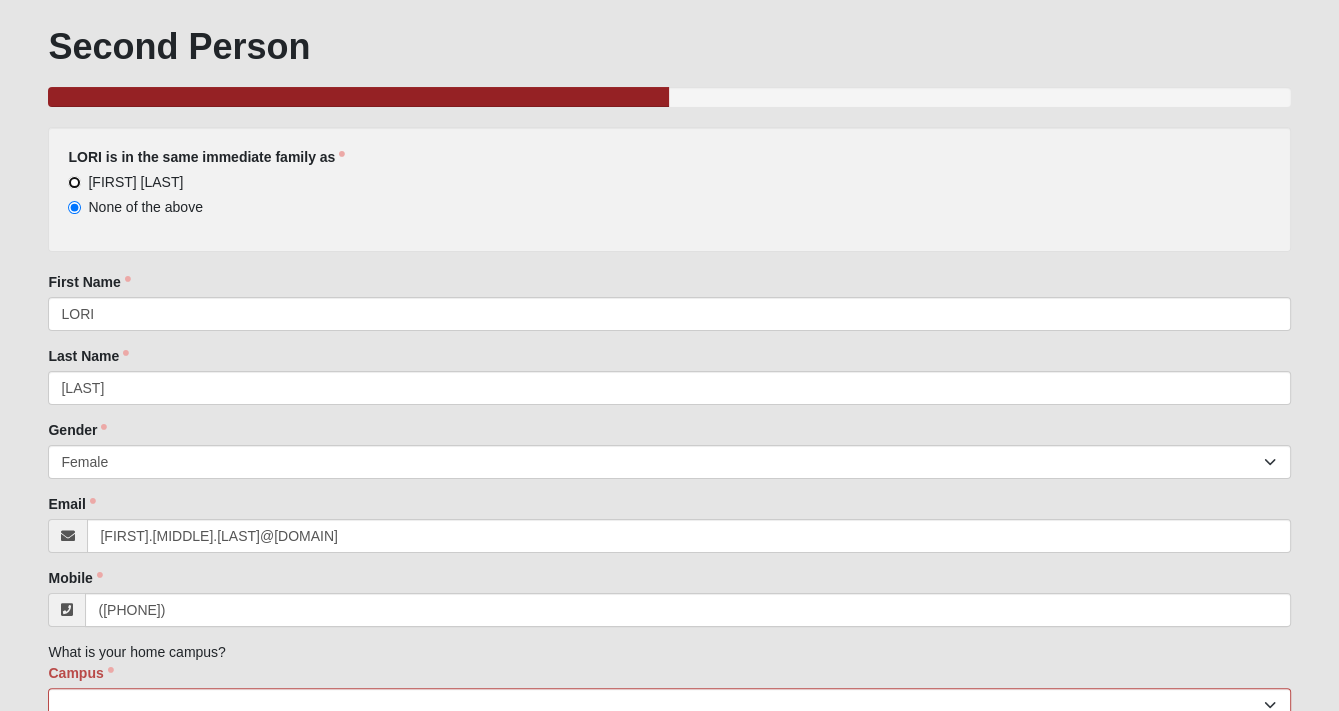 click on "[FIRST] [LAST]" at bounding box center (74, 182) 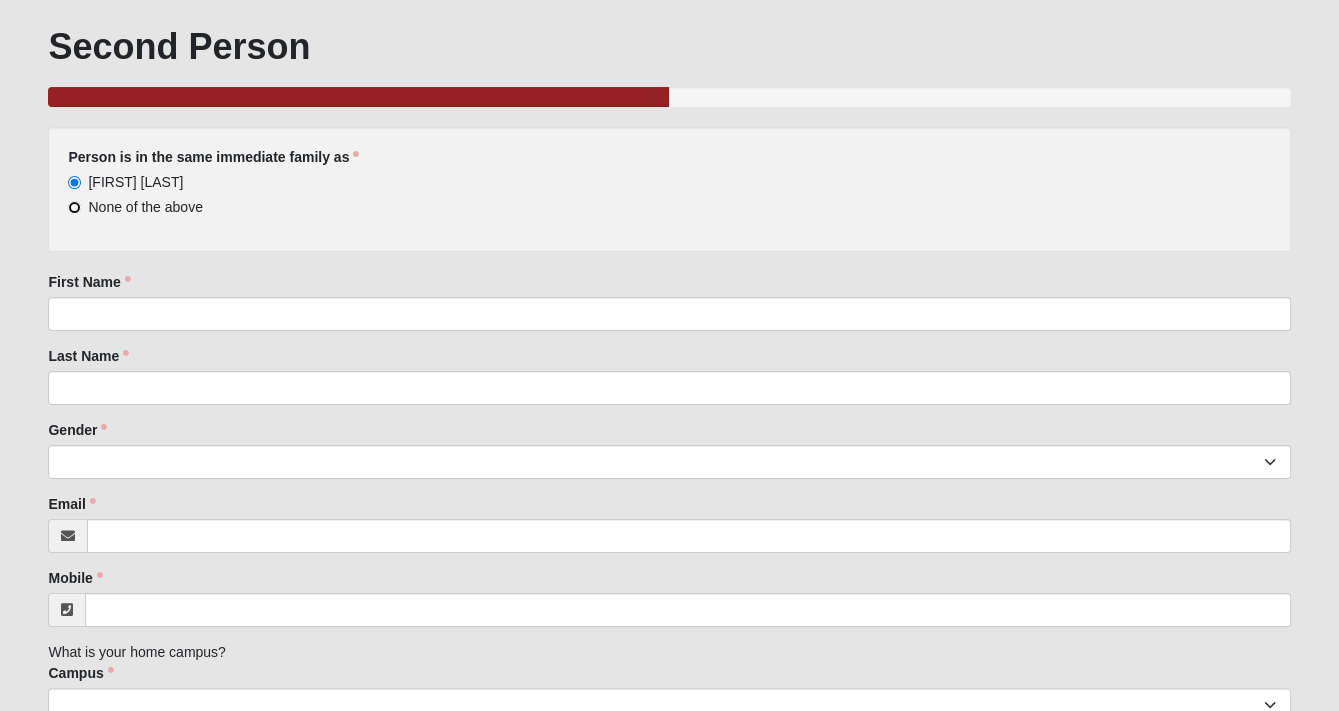 click on "None of the above" at bounding box center [74, 207] 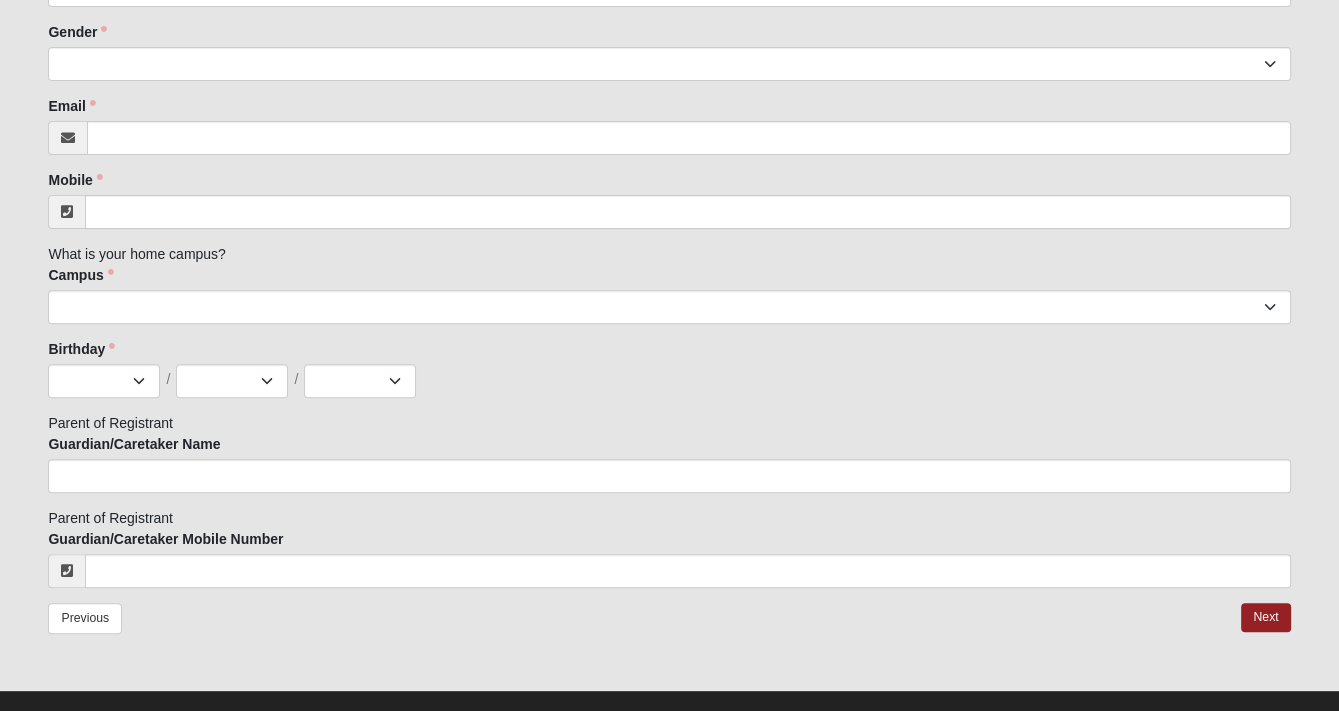scroll, scrollTop: 637, scrollLeft: 0, axis: vertical 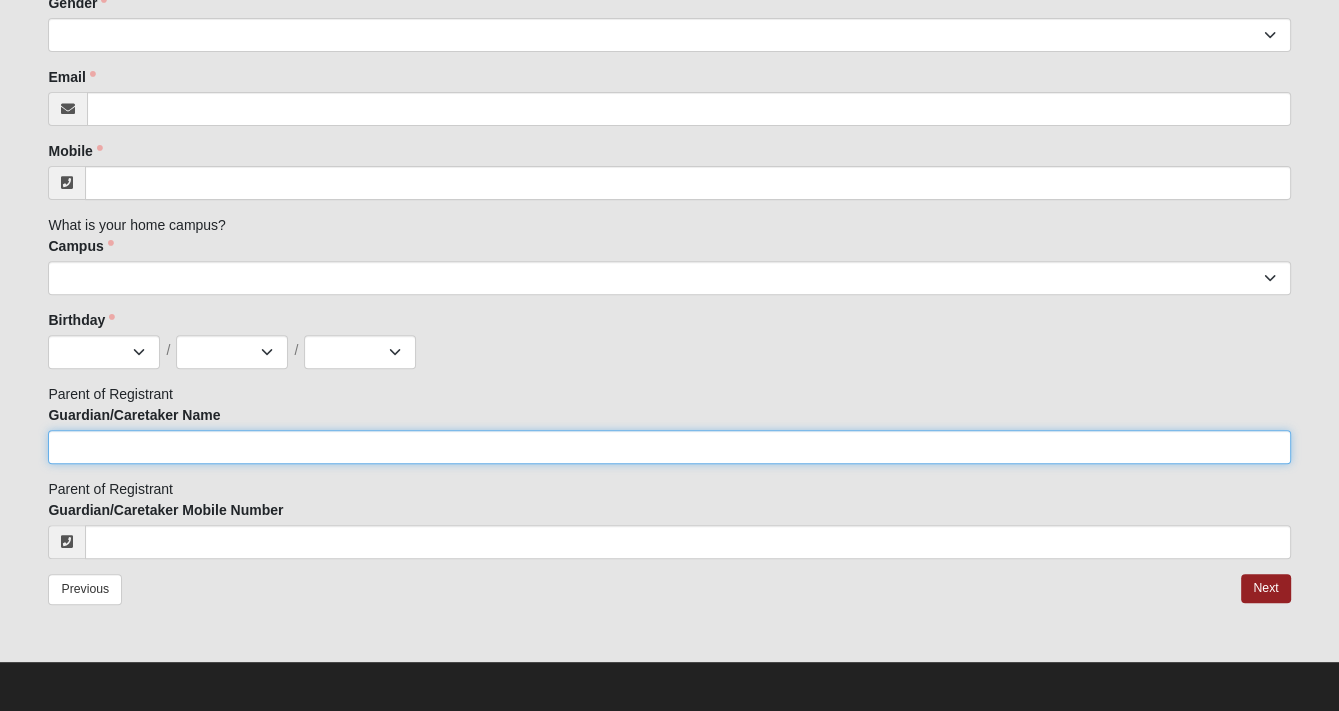 click on "Guardian/Caretaker Name" at bounding box center (669, 447) 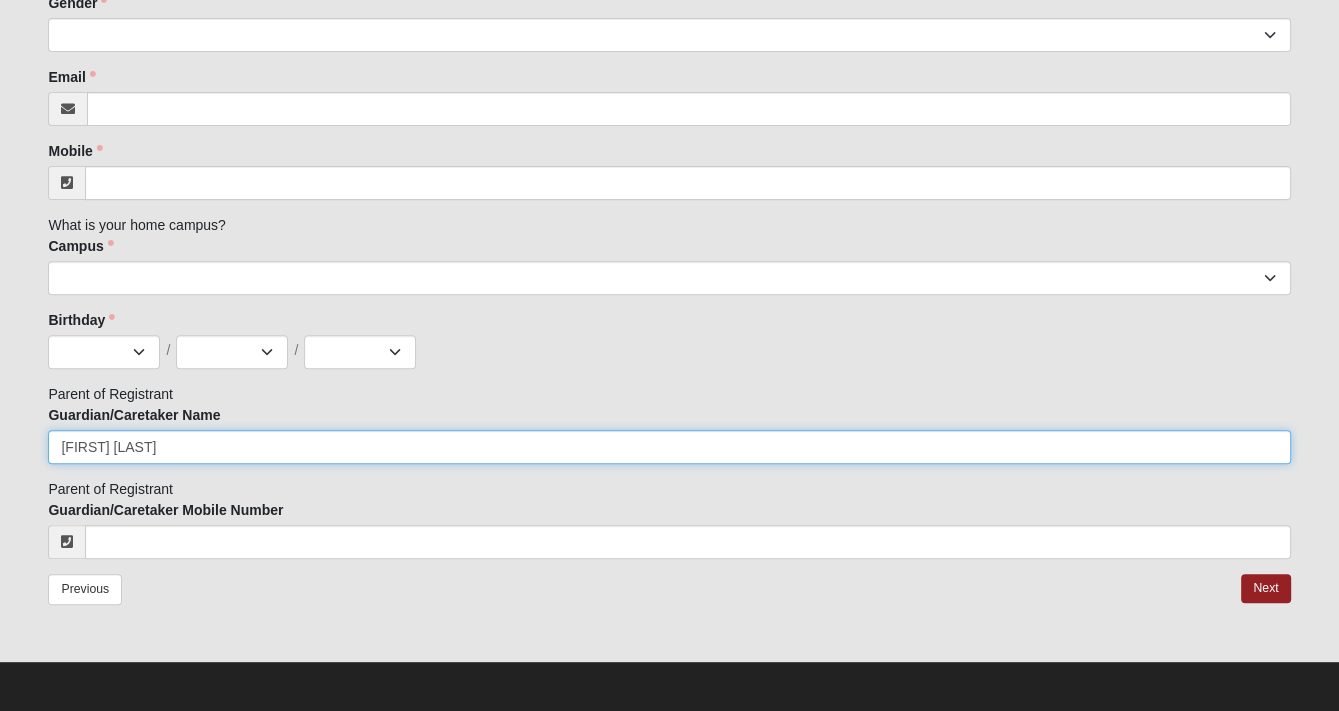 type on "[FIRST] [LAST]" 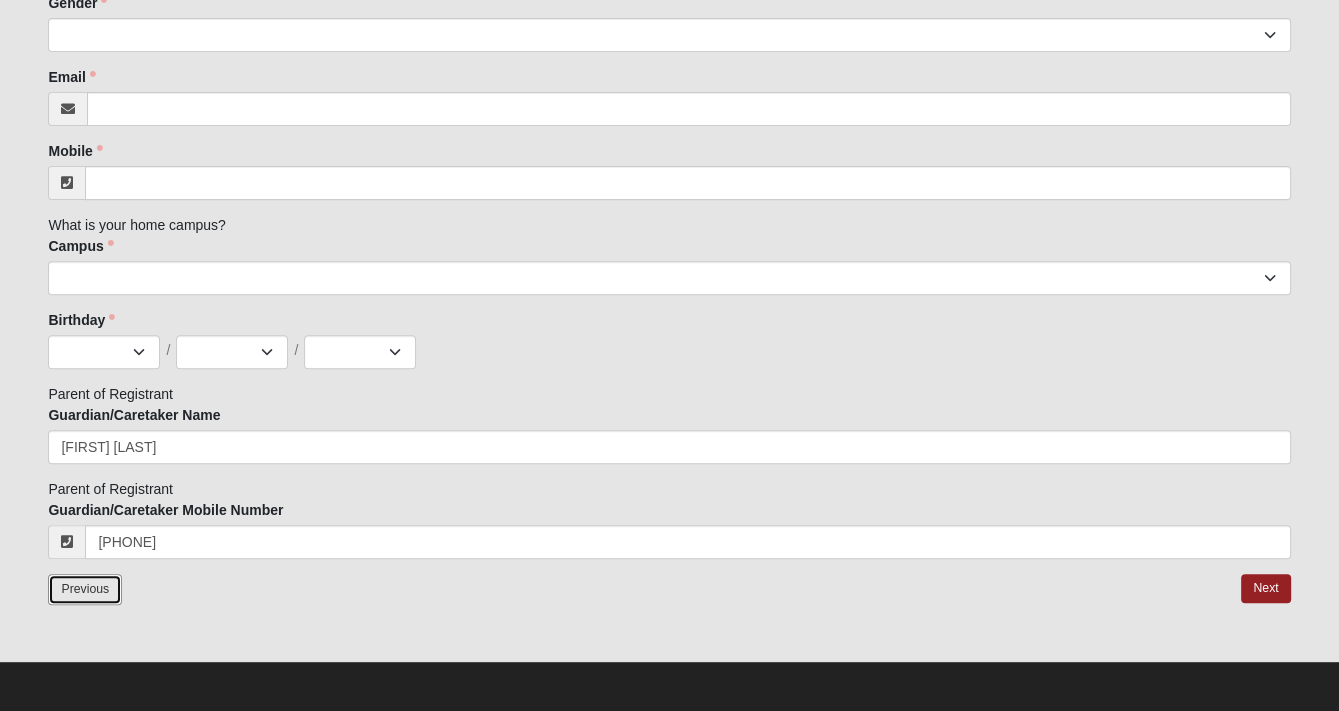 type on "([PHONE])" 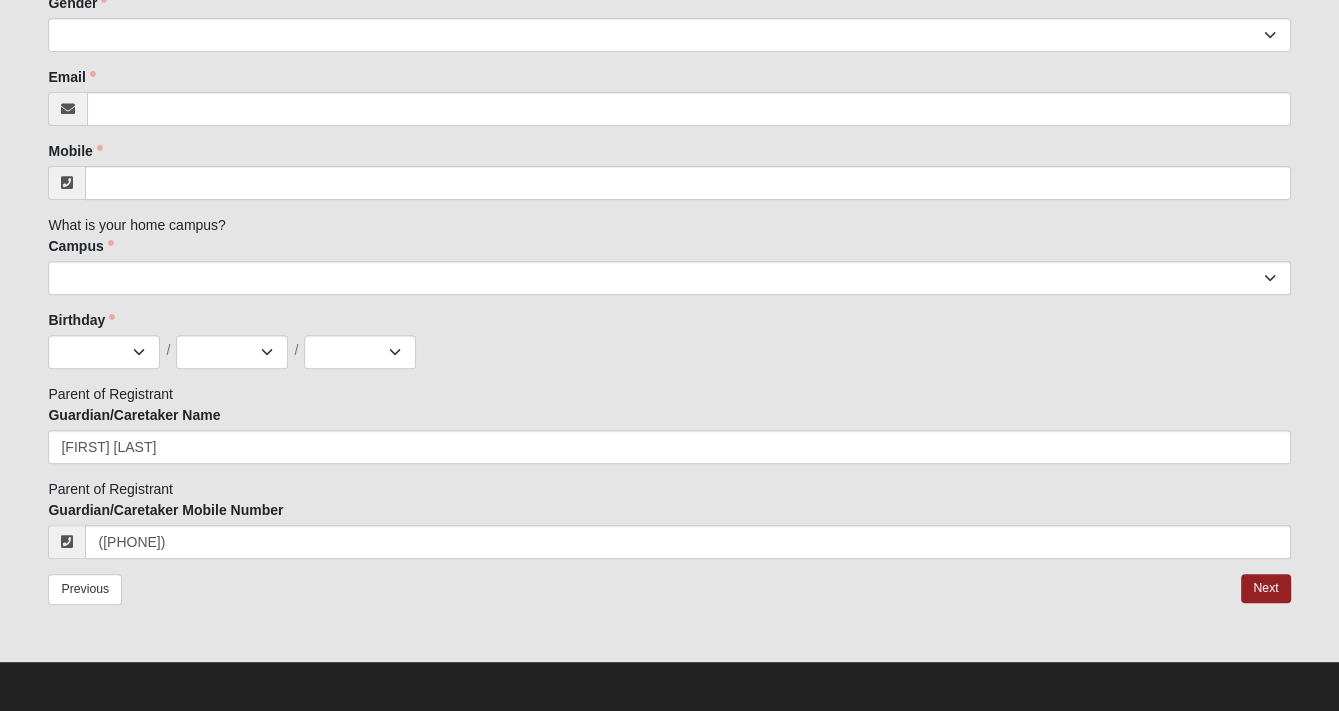 drag, startPoint x: 652, startPoint y: 593, endPoint x: 669, endPoint y: 595, distance: 17.117243 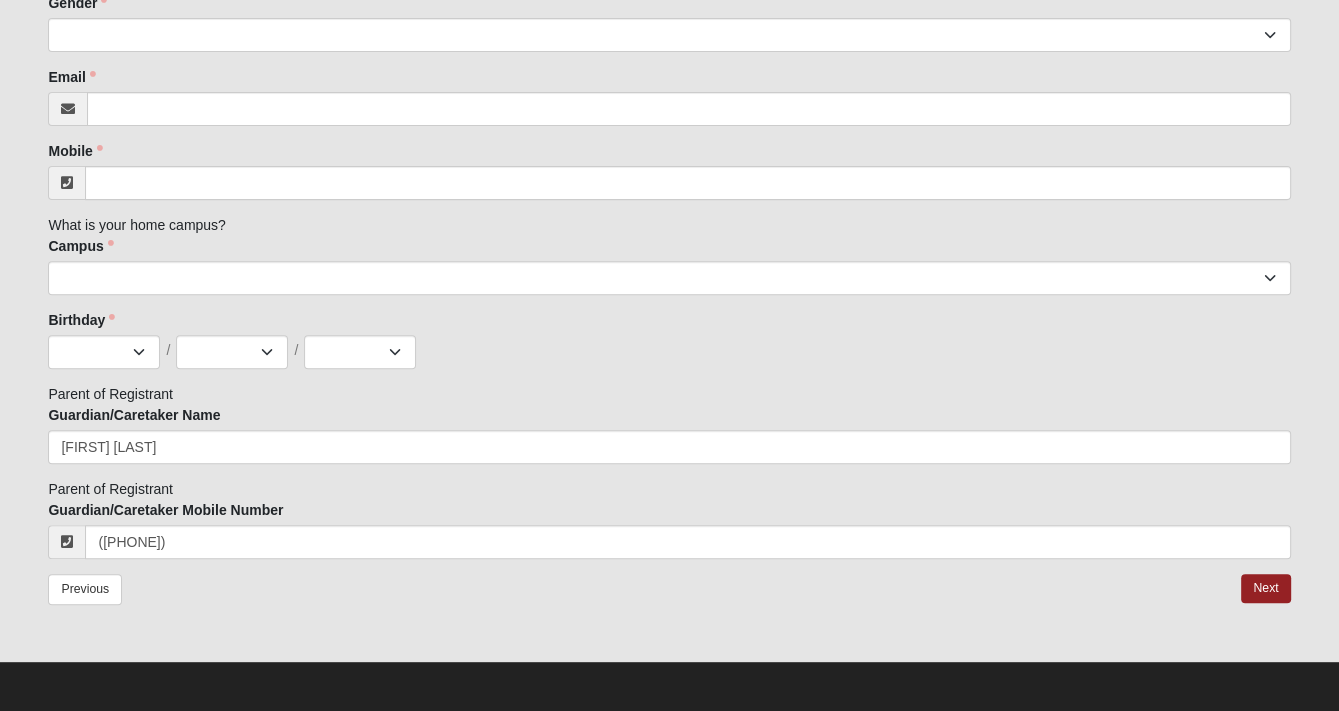 click on "Previous
Next" at bounding box center [669, 602] 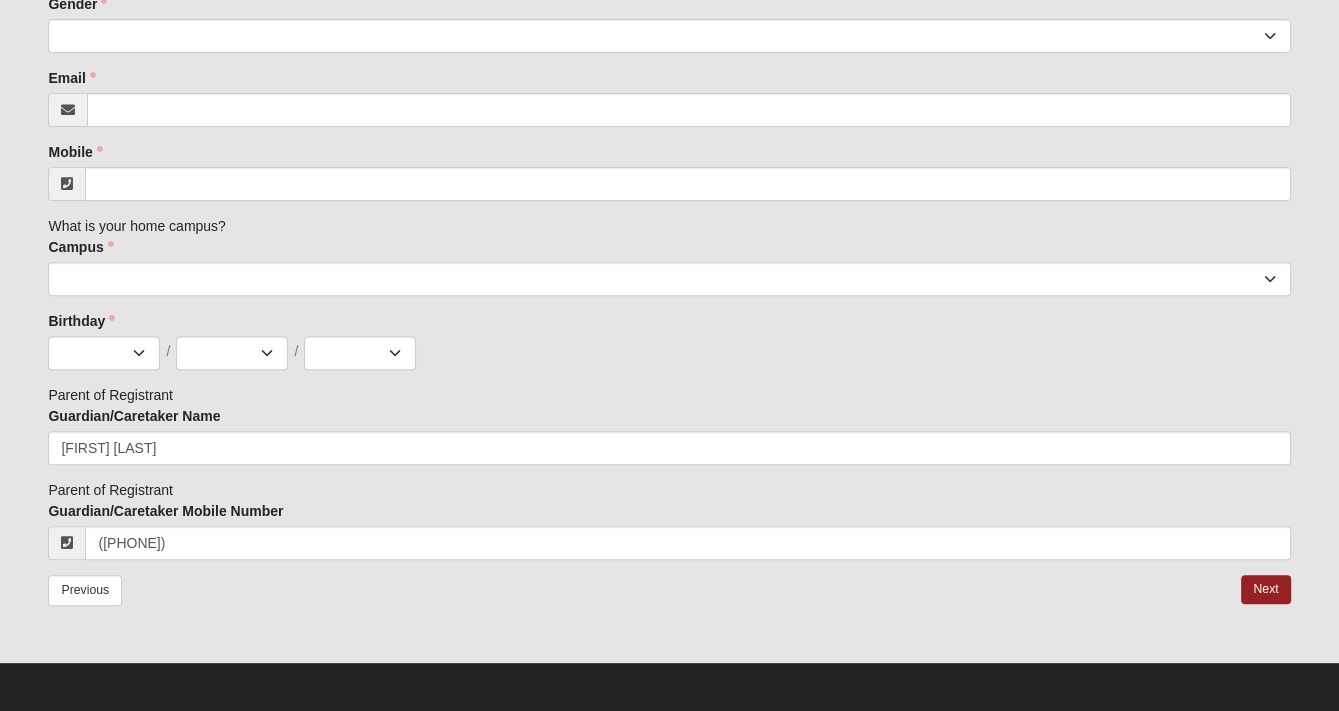 scroll, scrollTop: 637, scrollLeft: 0, axis: vertical 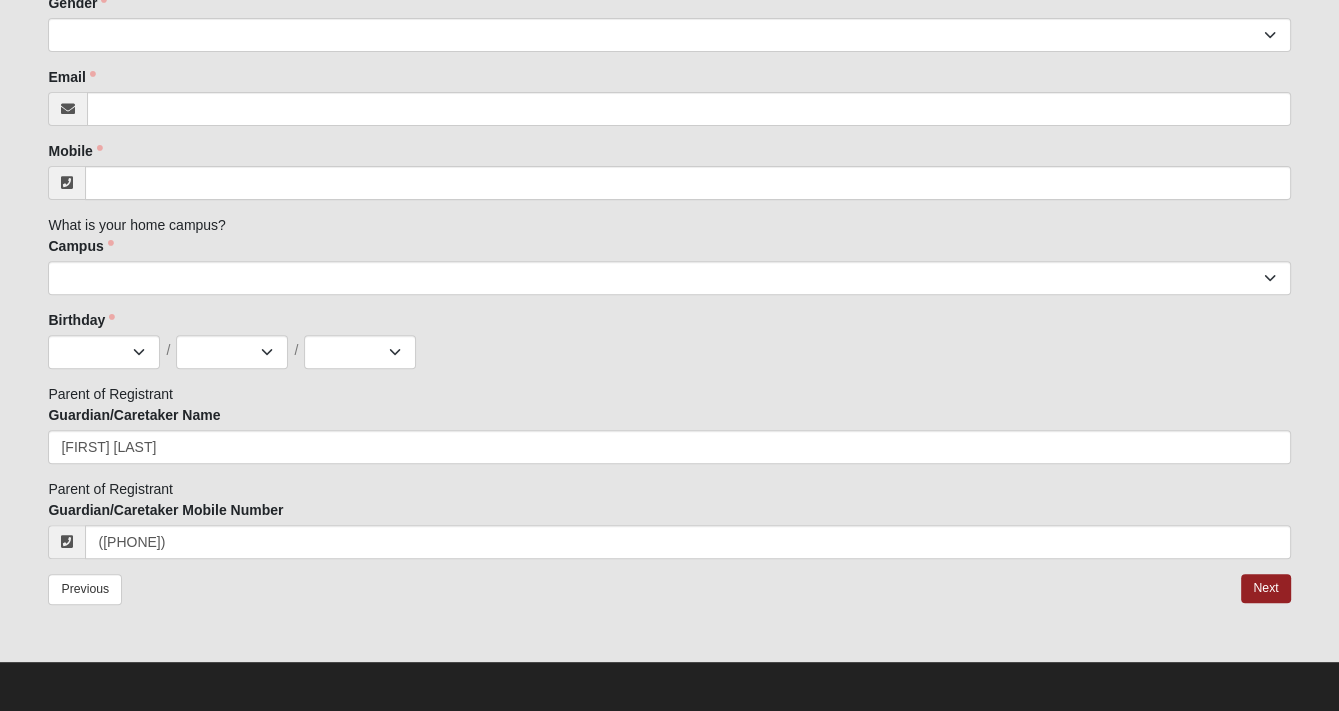 drag, startPoint x: 1237, startPoint y: 607, endPoint x: 1262, endPoint y: 651, distance: 50.606323 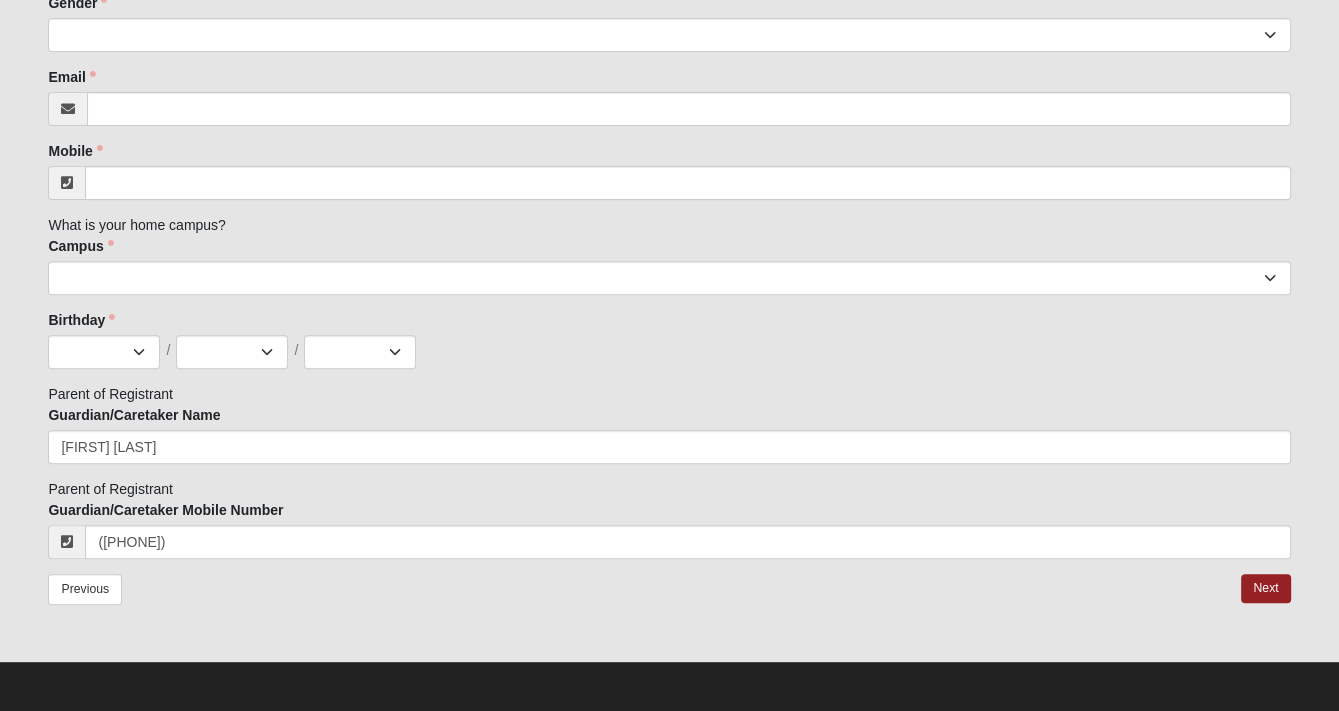 drag, startPoint x: 1210, startPoint y: 625, endPoint x: 1214, endPoint y: 606, distance: 19.416489 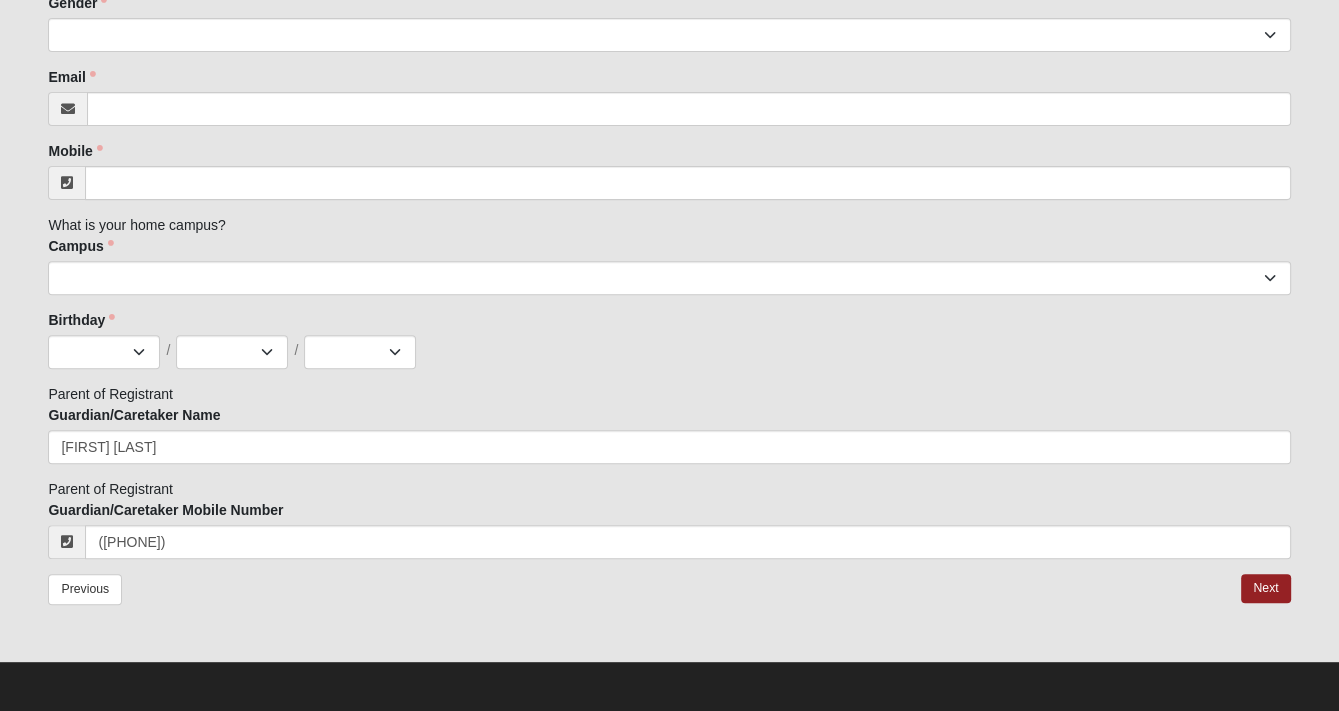 click on "Previous
Next" at bounding box center (669, 602) 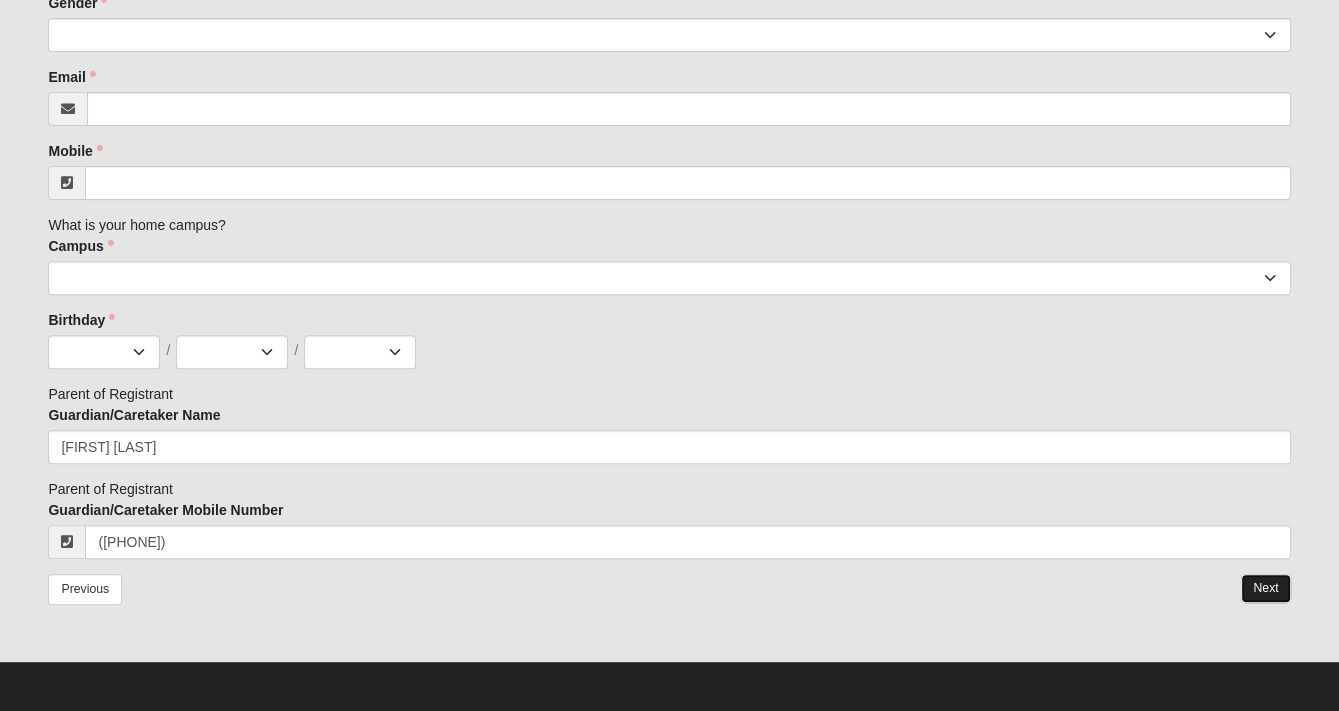 click on "Next" at bounding box center [1265, 588] 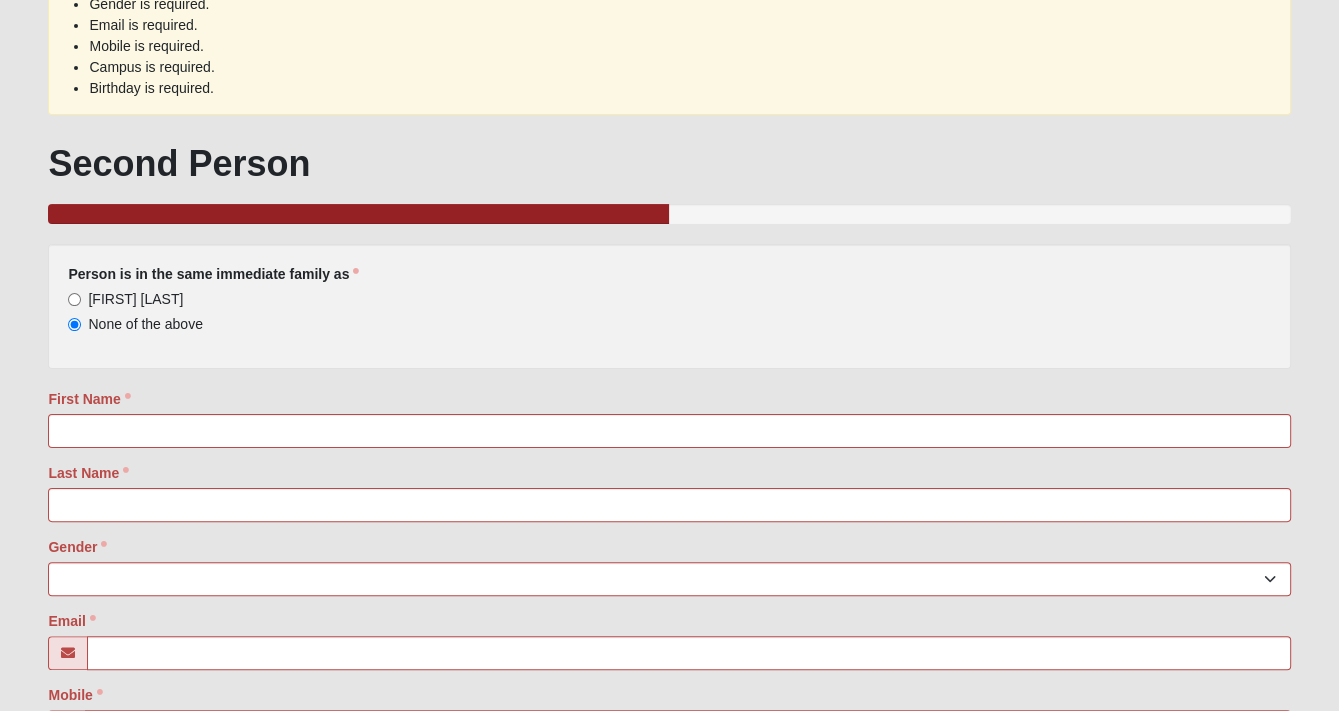 scroll, scrollTop: 320, scrollLeft: 0, axis: vertical 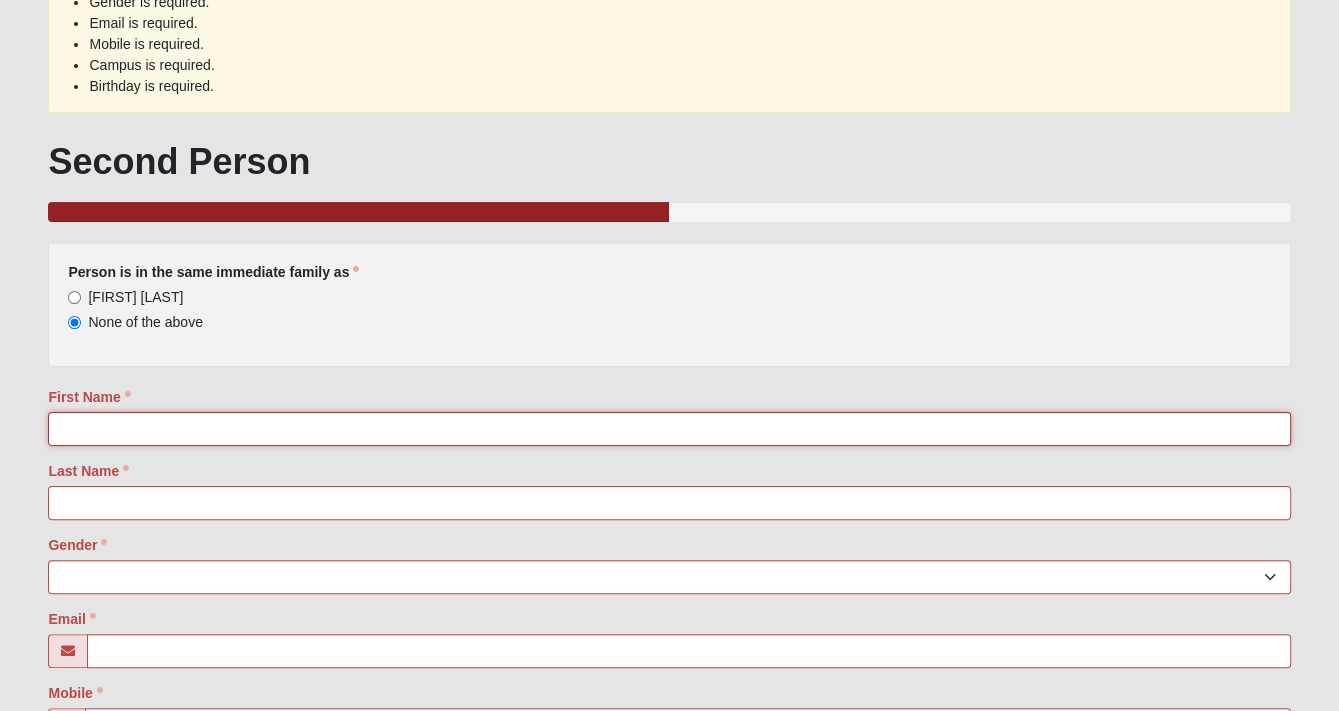 click on "First Name" at bounding box center (669, 429) 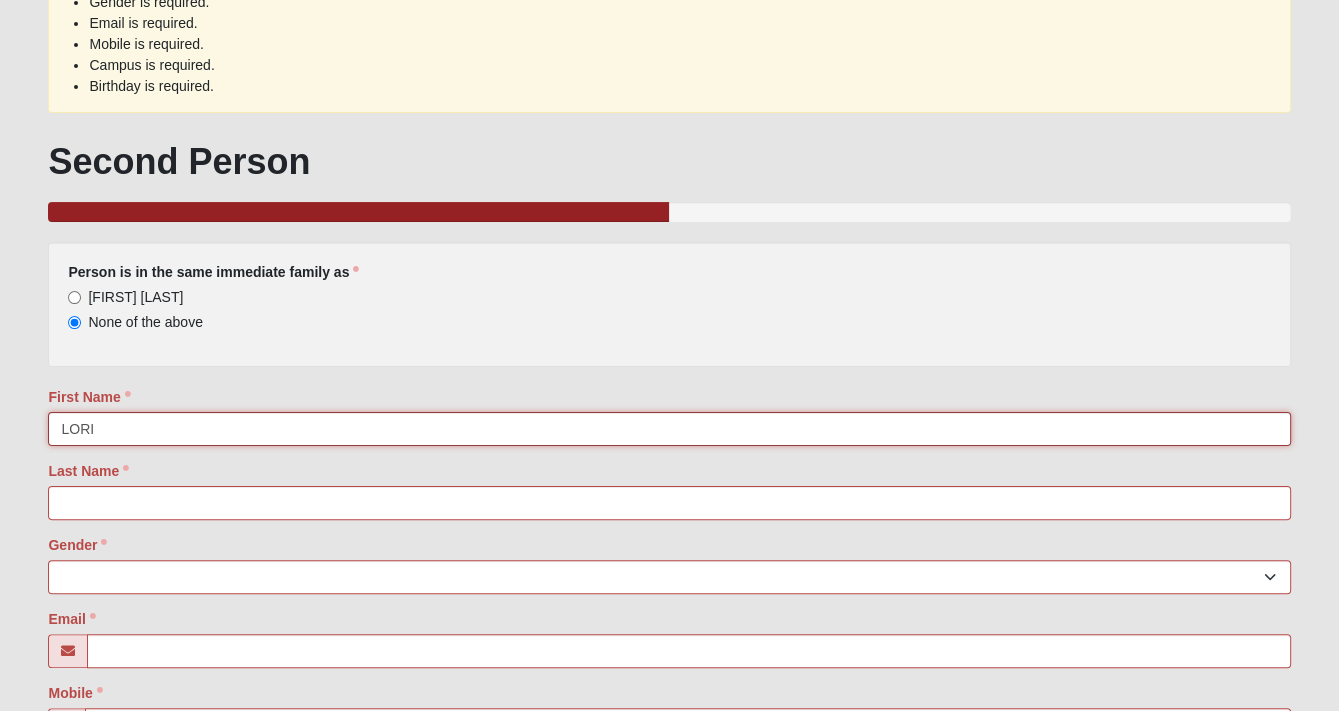 type on "LORI" 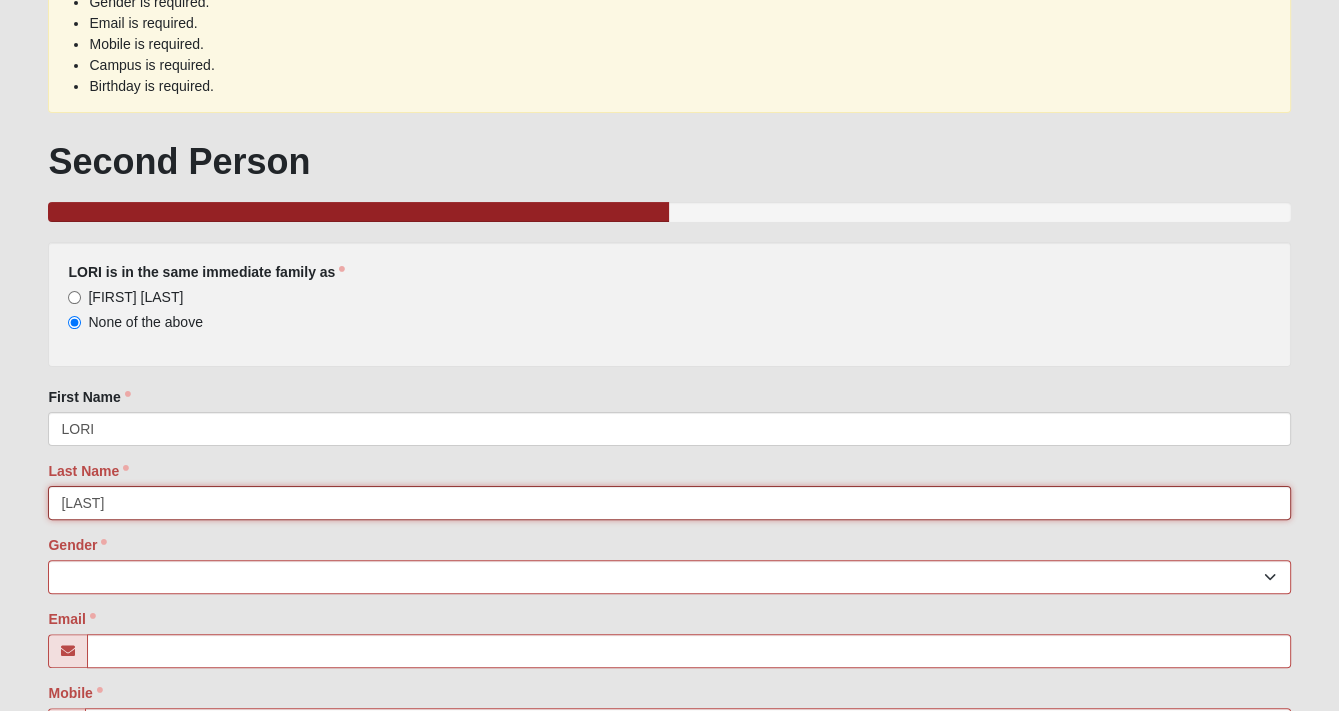 type on "[LAST]" 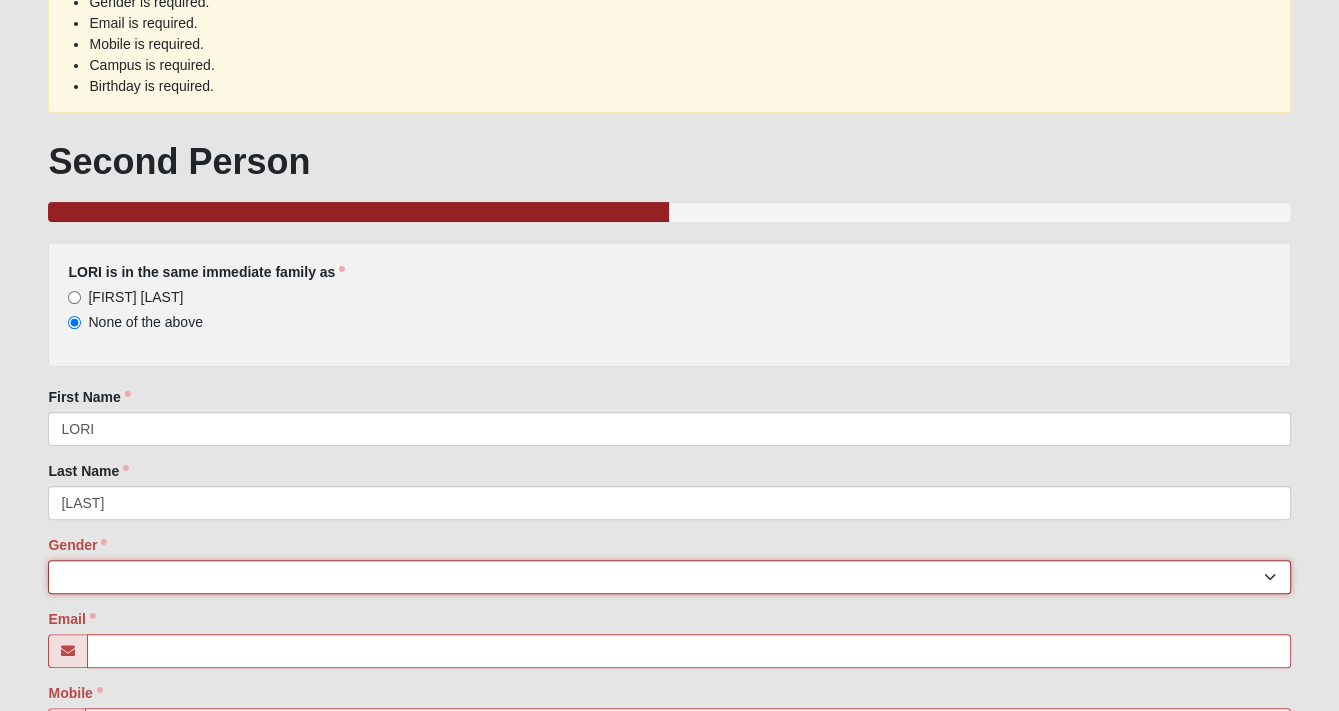 select on "2" 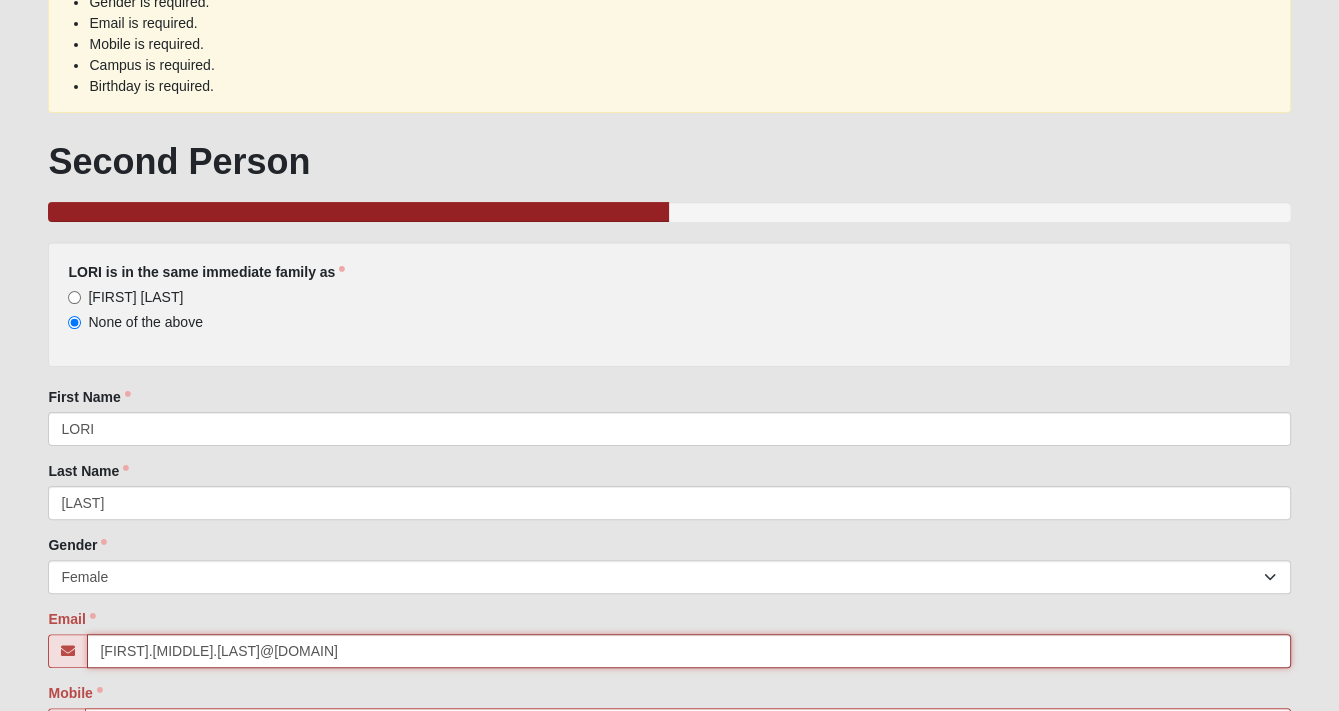 type on "[FIRST].[MIDDLE].[LAST]@[DOMAIN]" 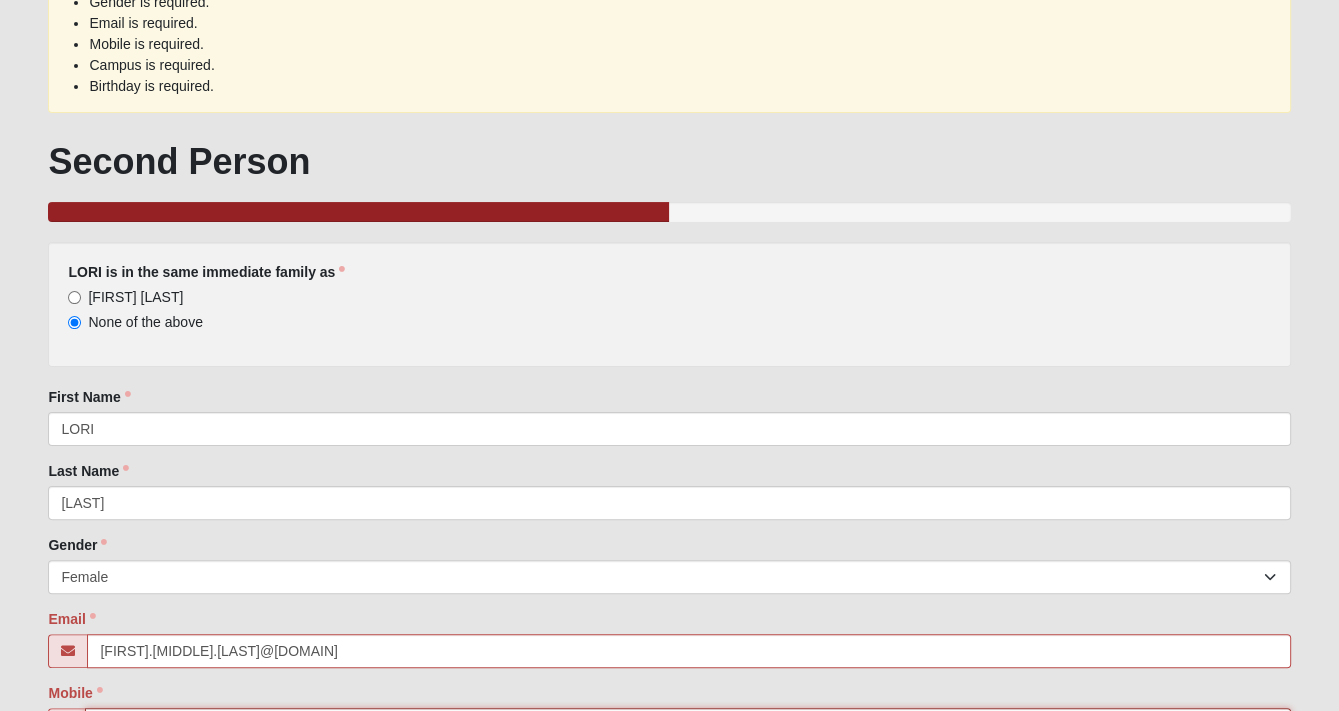 scroll, scrollTop: 348, scrollLeft: 0, axis: vertical 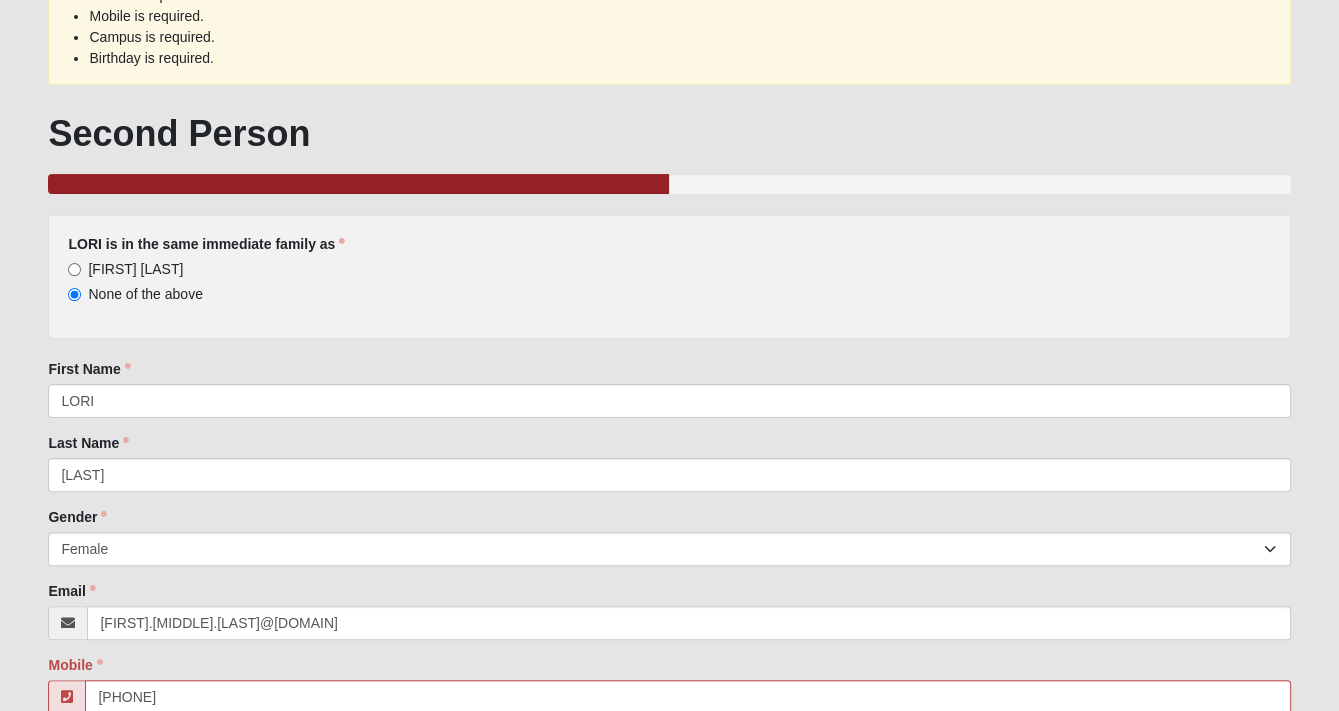type on "([PHONE])" 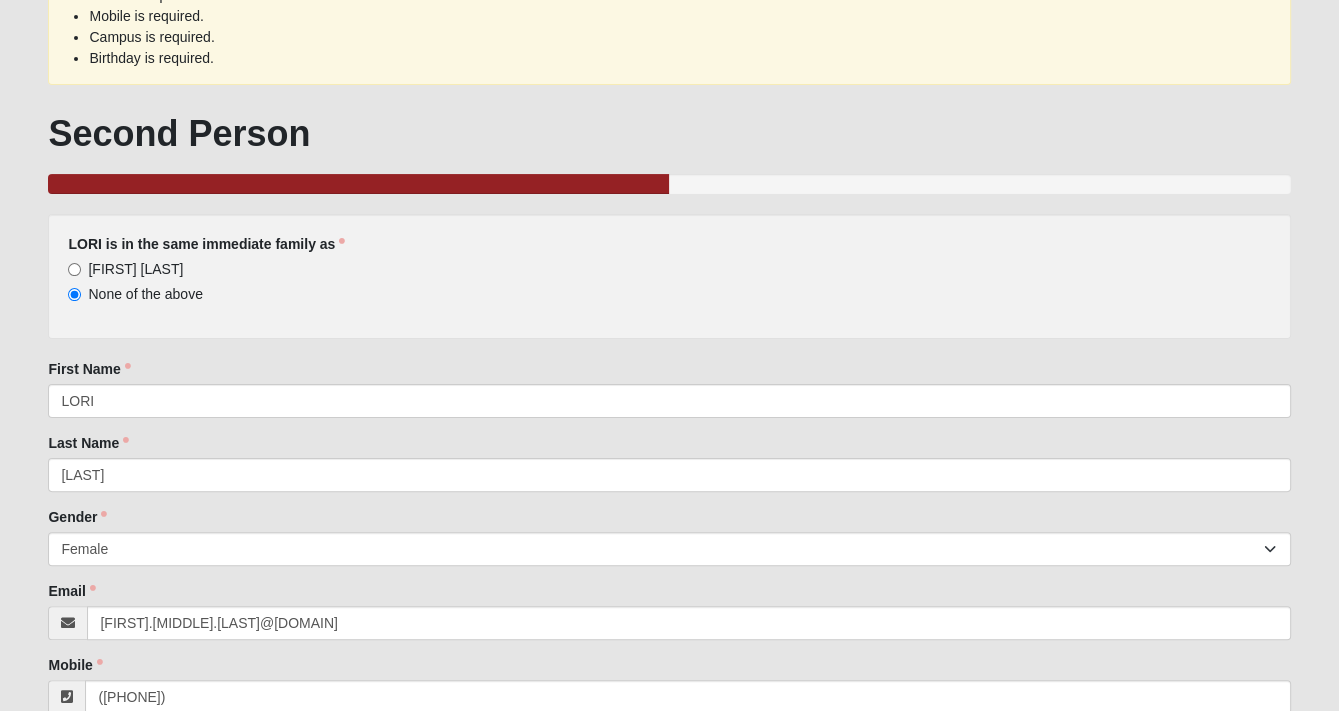 scroll, scrollTop: 782, scrollLeft: 0, axis: vertical 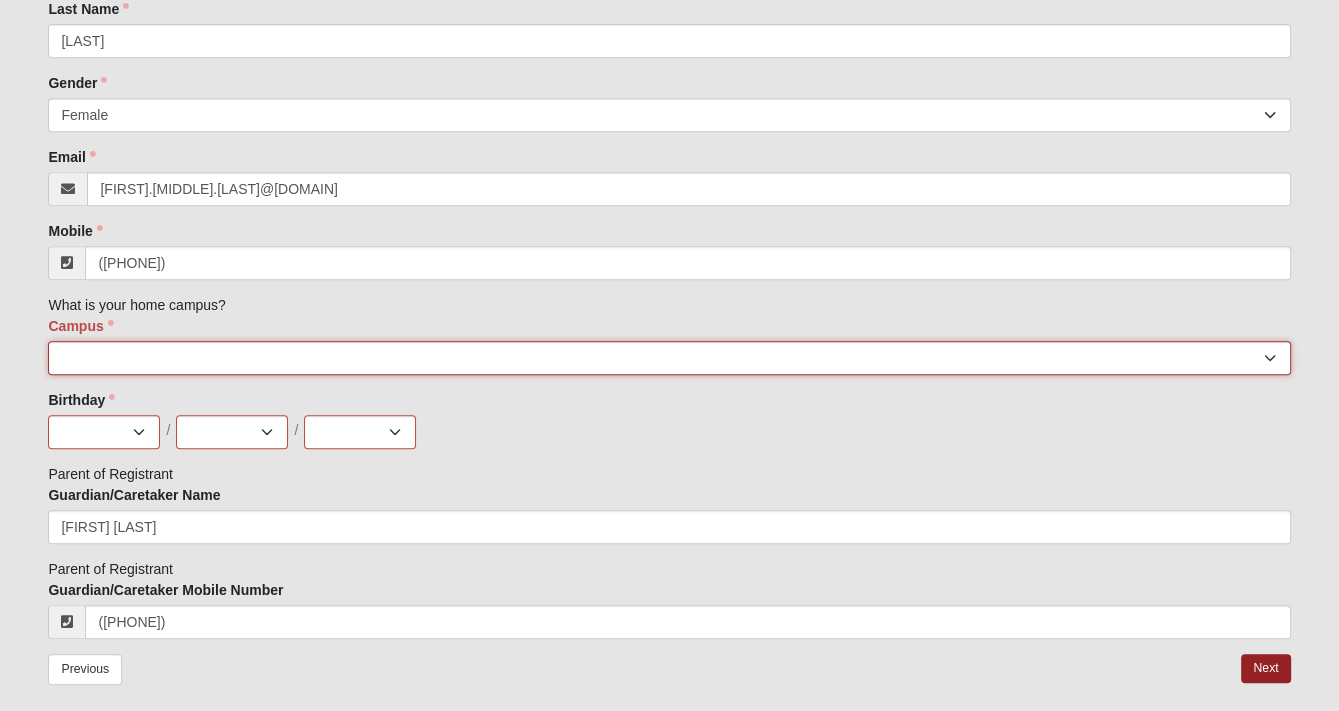 select on "3" 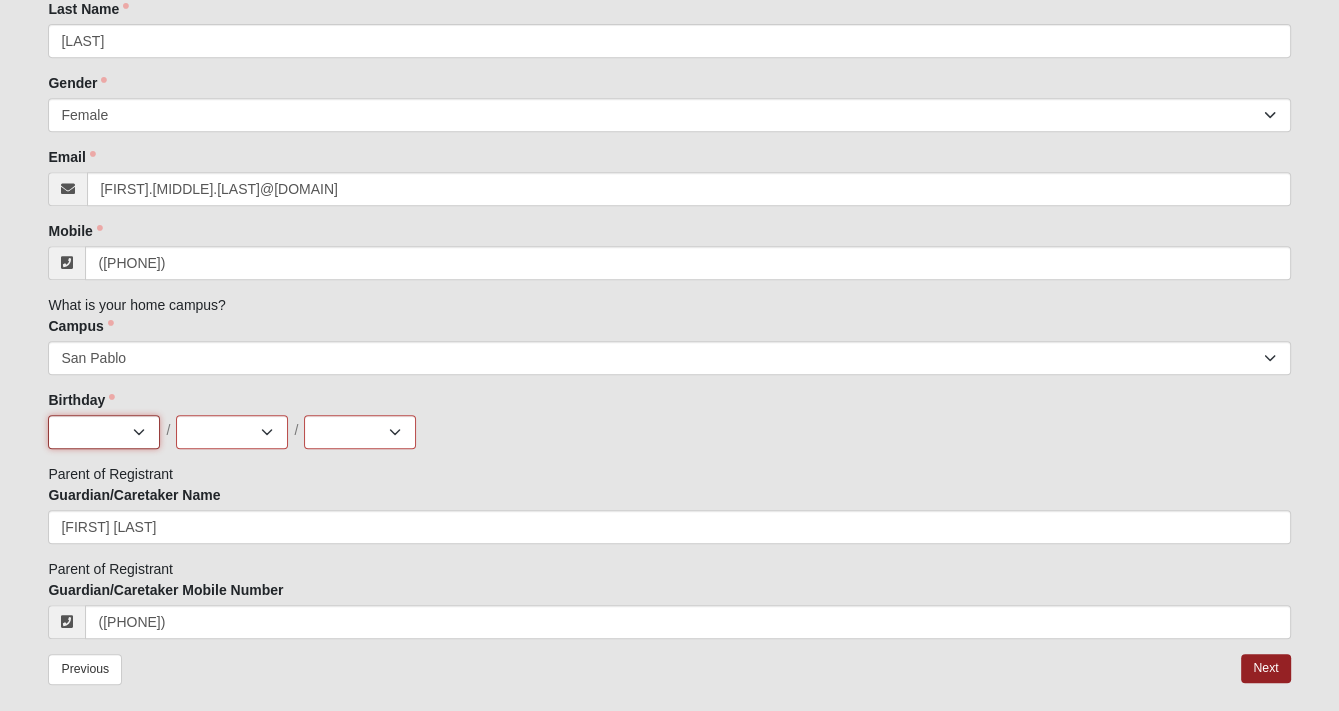 select on "11" 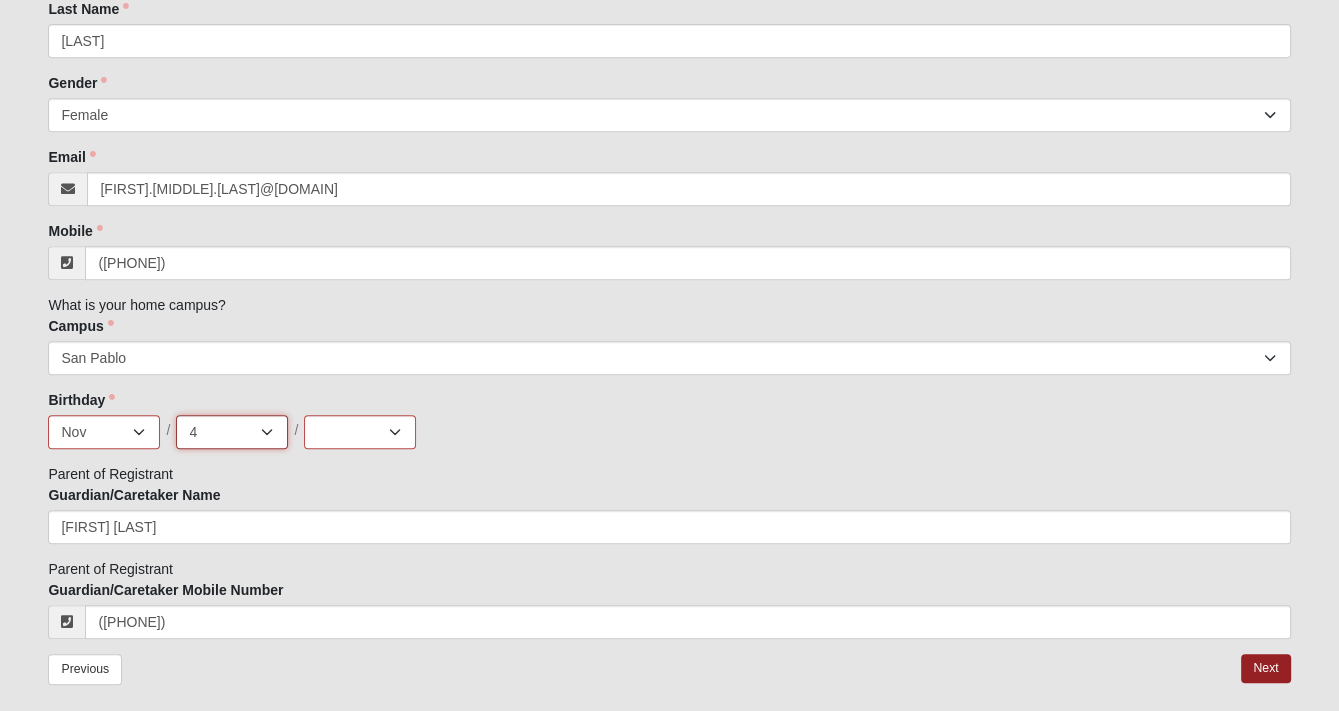 select on "5" 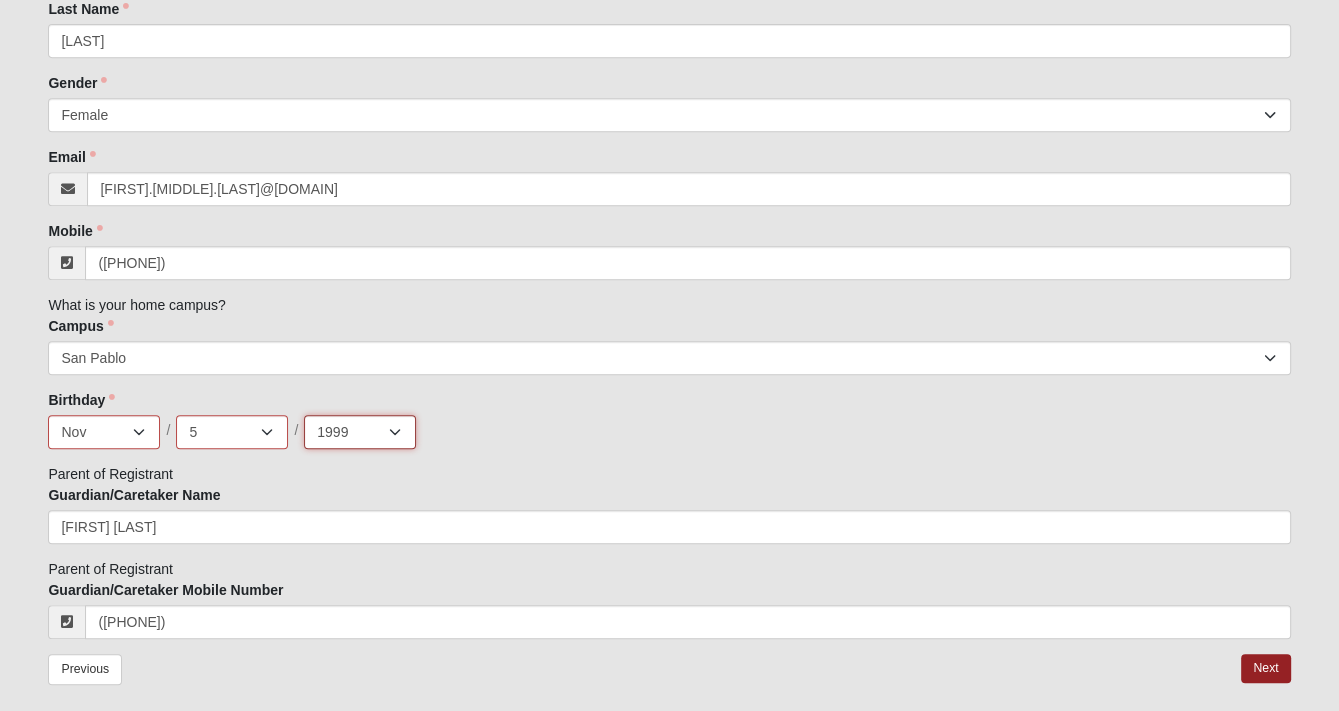 select on "1959" 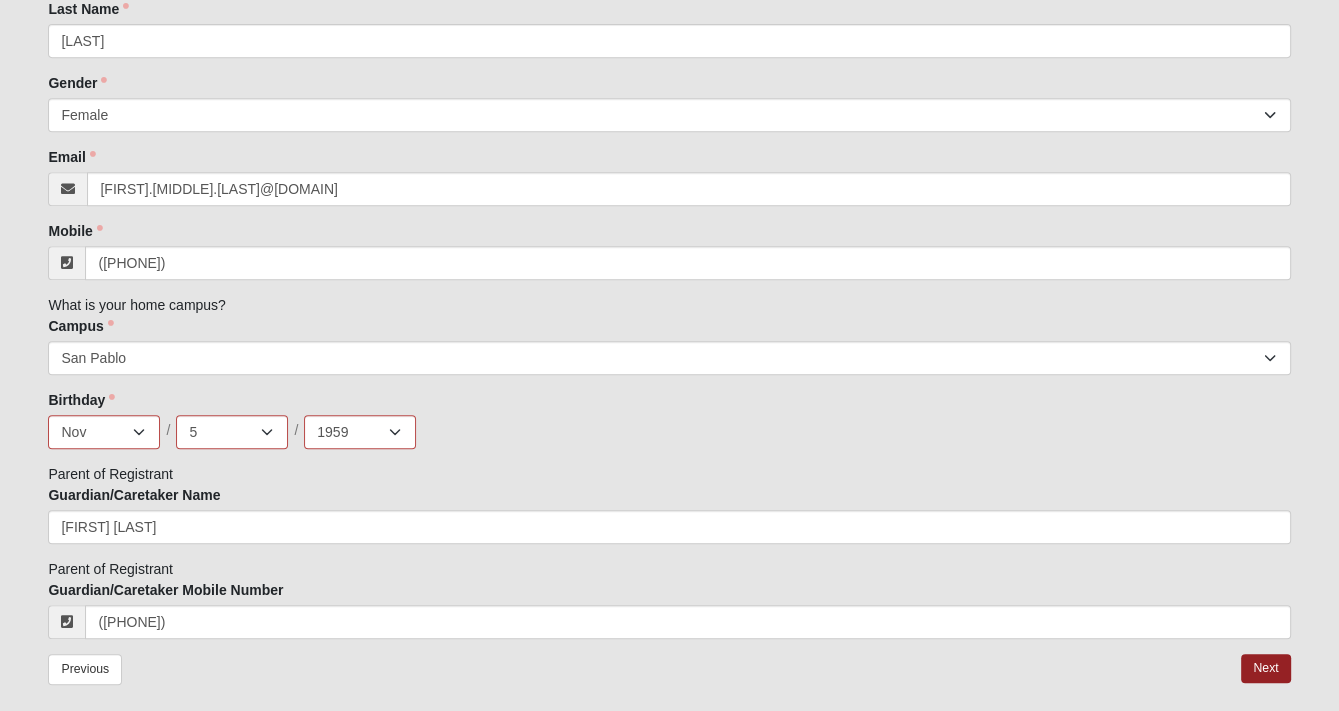 click on "Jan
Feb
Mar
Apr
May
Jun
Jul
Aug
Sep
Oct
Nov
Dec
/
1
2
3
4
5
6
7
8
9
10
11
12
13
14
15
16
17
18
19
20
21
22
23
24
25
26
27
28
29
30
31
/
2025
2024
2023
2022
2021
2020
2019
2018
2017
2016
2015
2014
2013
2012
2011
2010
2009
2008
2007
2006
2005
2004
2003
2002
2001
2000
1999
1998
1997
1996
1995
1994
1993
1992
1991
1990
1989" at bounding box center [669, 432] 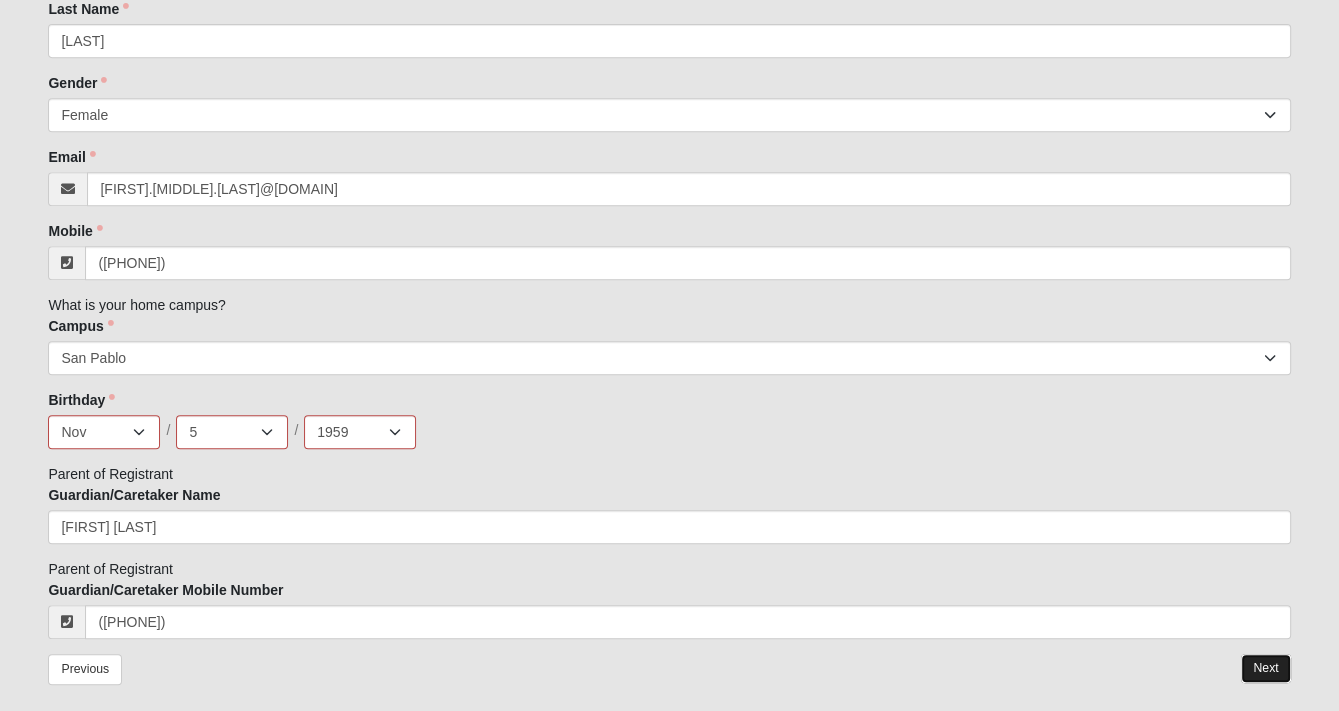 click on "Next" at bounding box center [1265, 668] 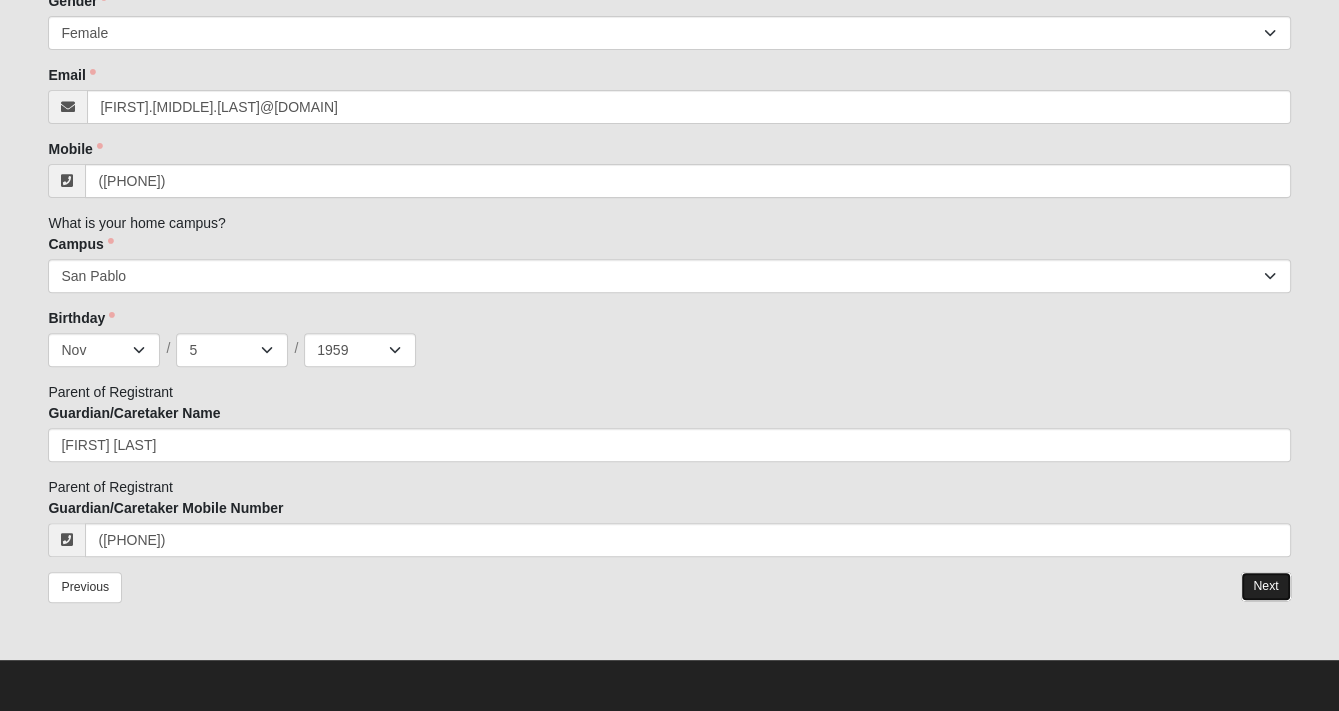 scroll, scrollTop: 558, scrollLeft: 0, axis: vertical 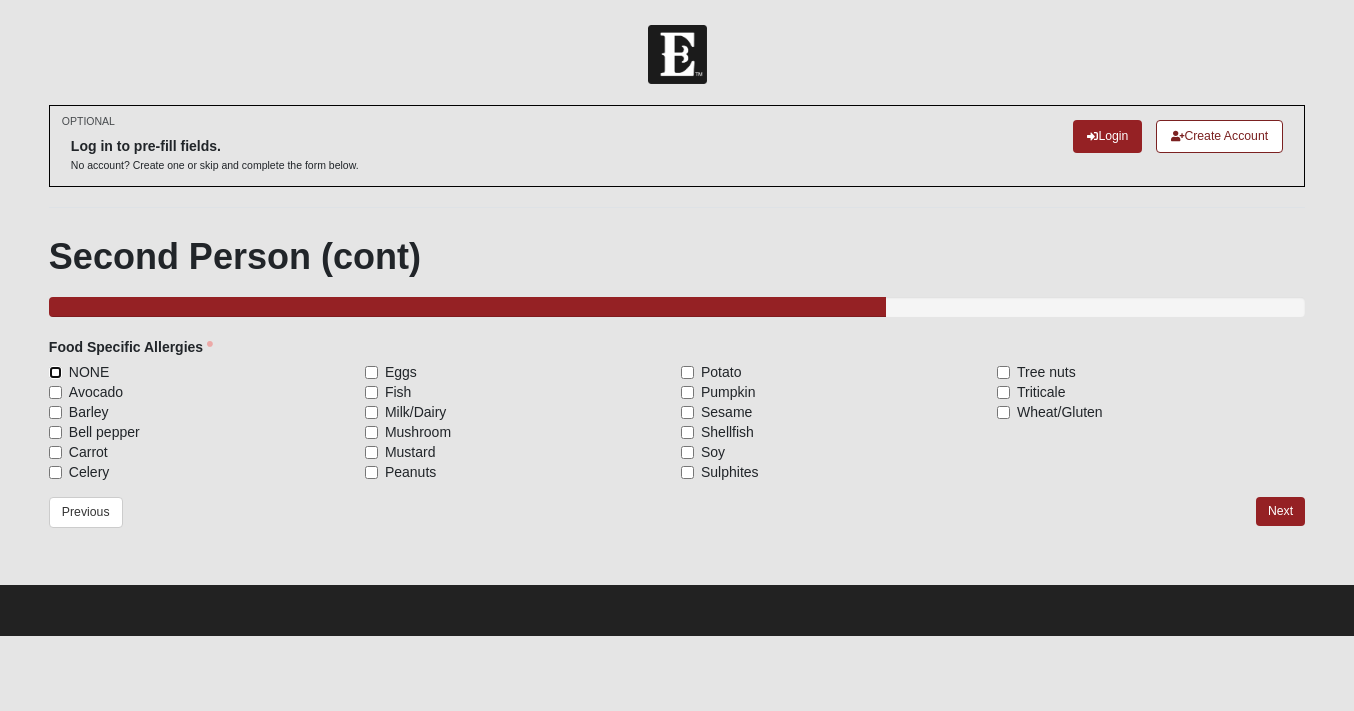 click on "NONE" at bounding box center [55, 372] 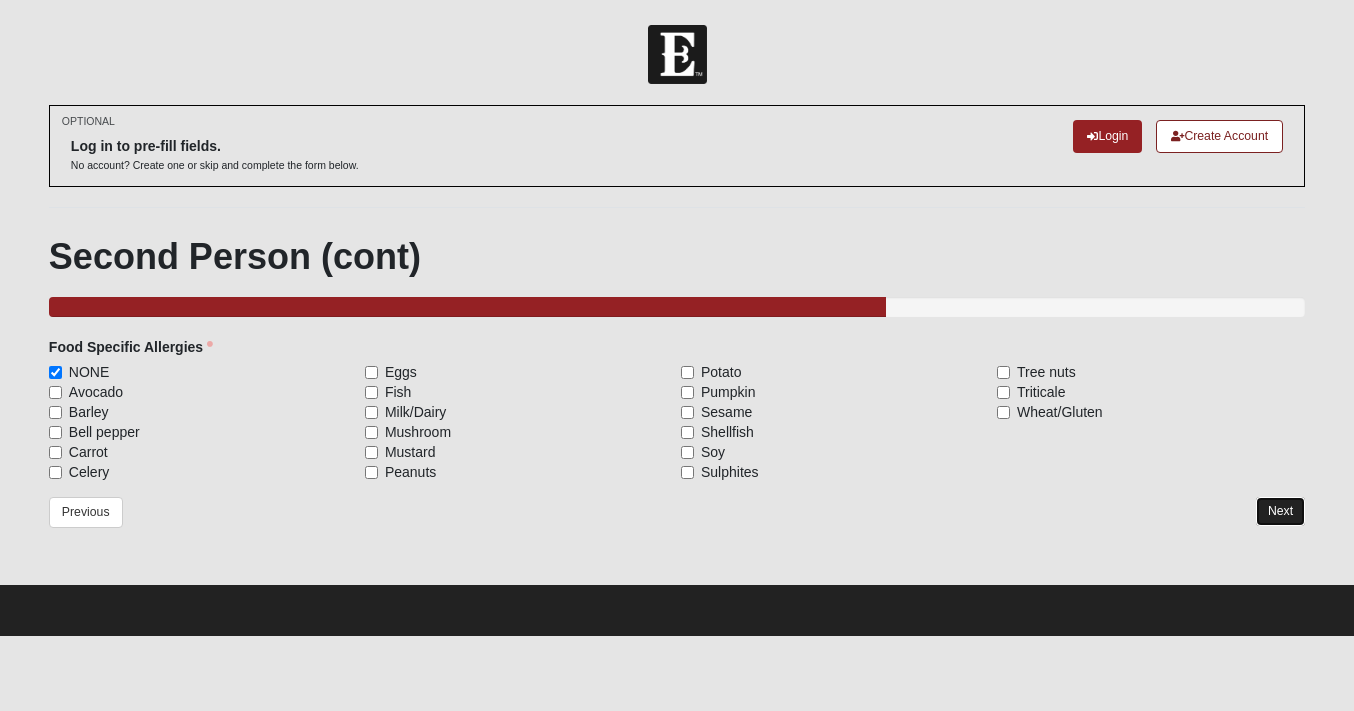 click on "Next" at bounding box center (1280, 511) 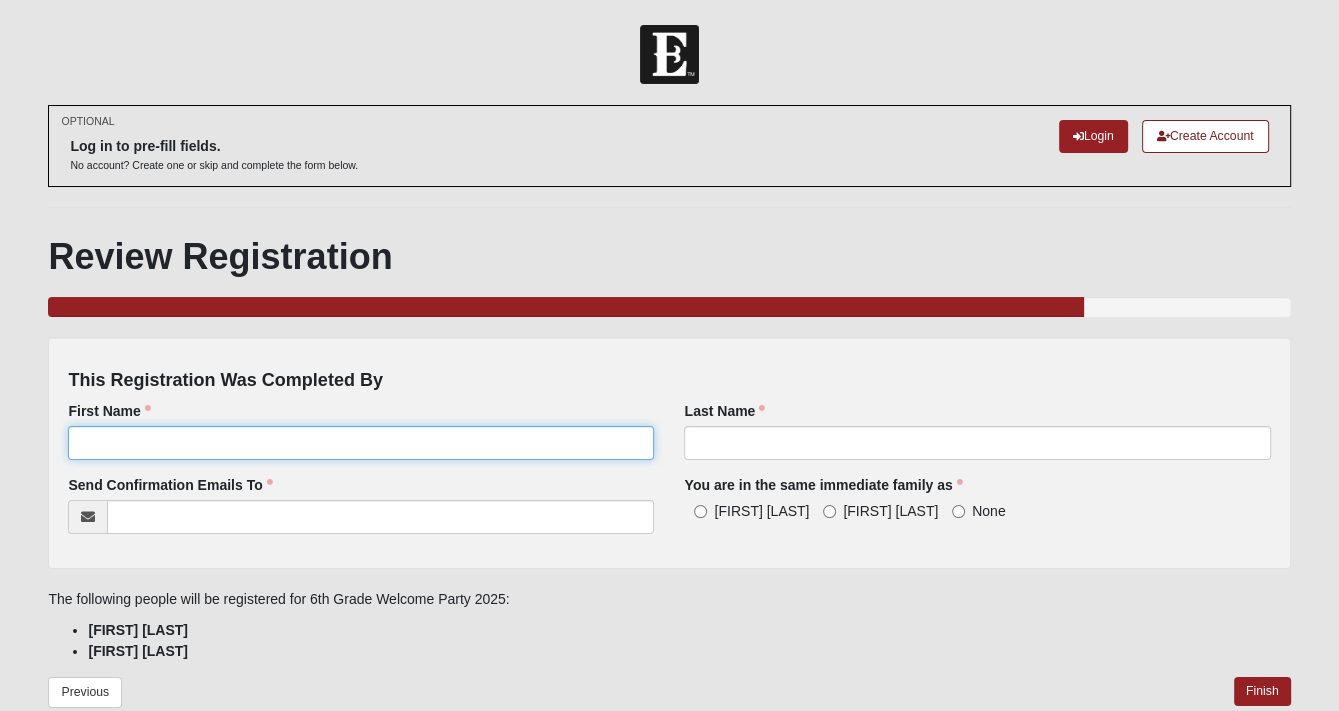 click on "First Name" at bounding box center (361, 443) 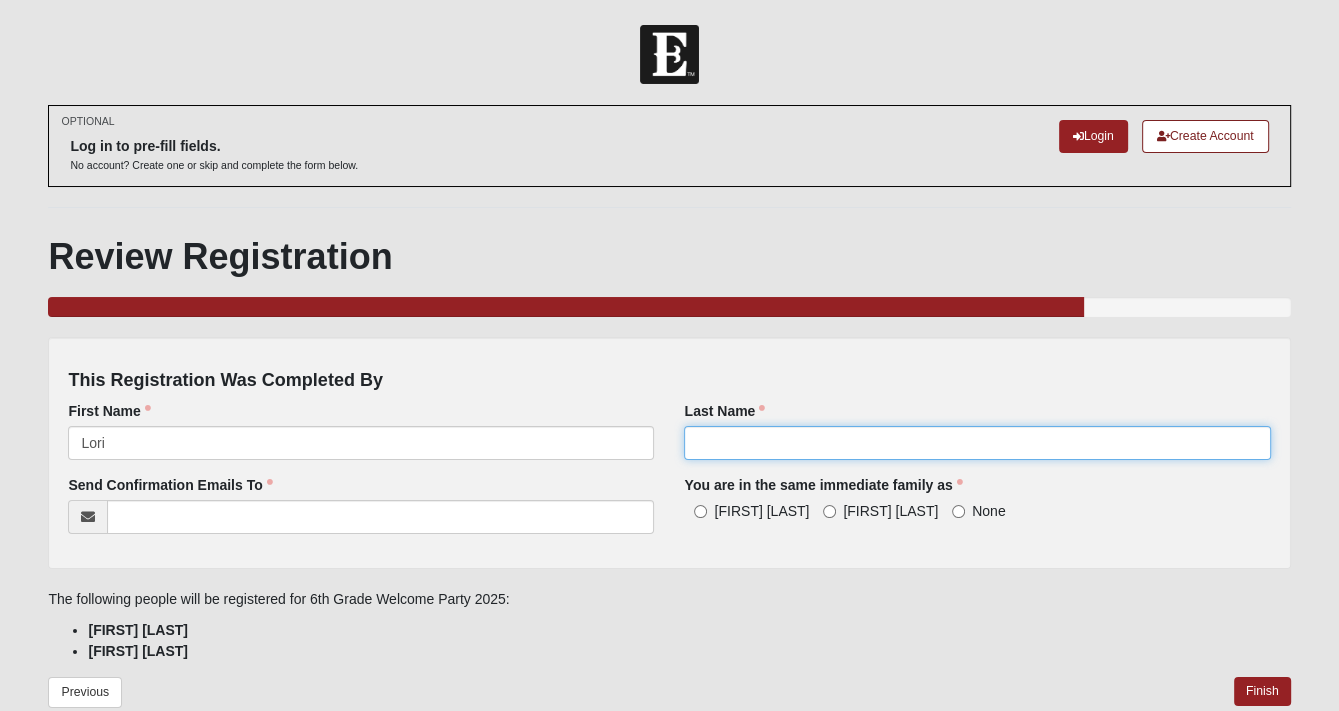 type on "M Morris" 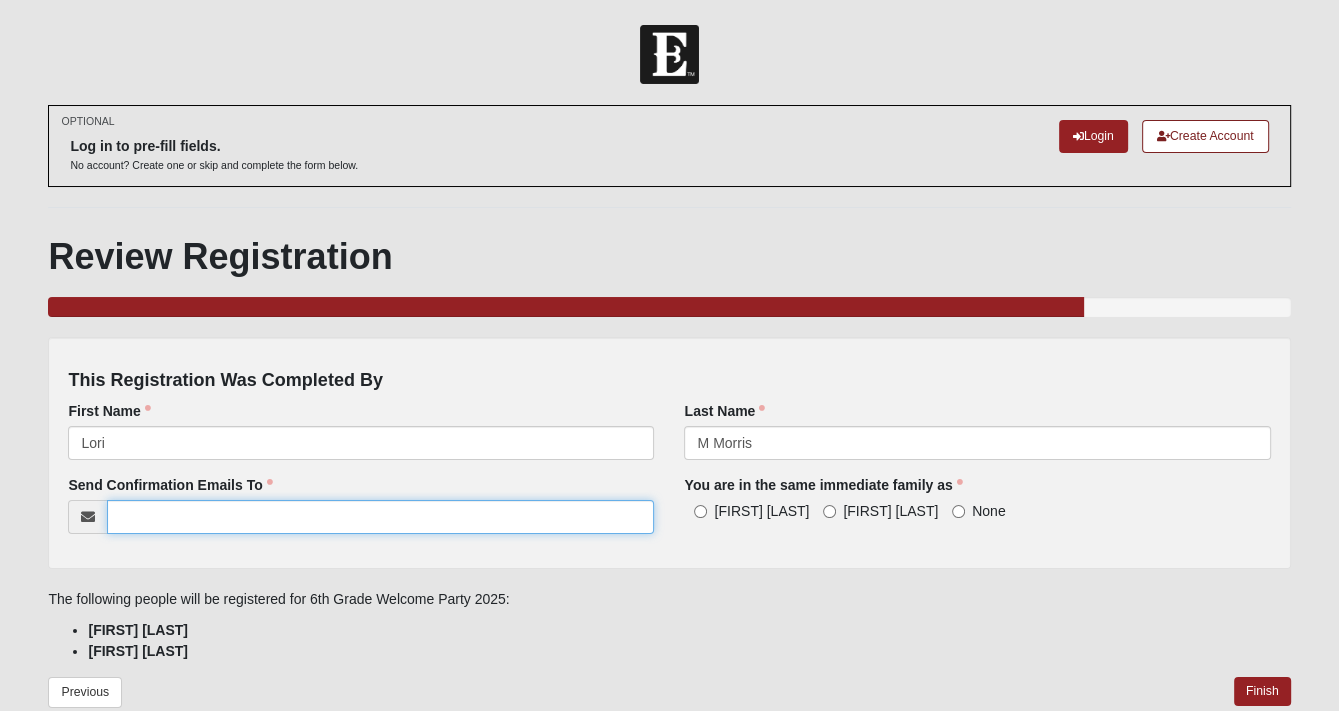 type on "[EMAIL]" 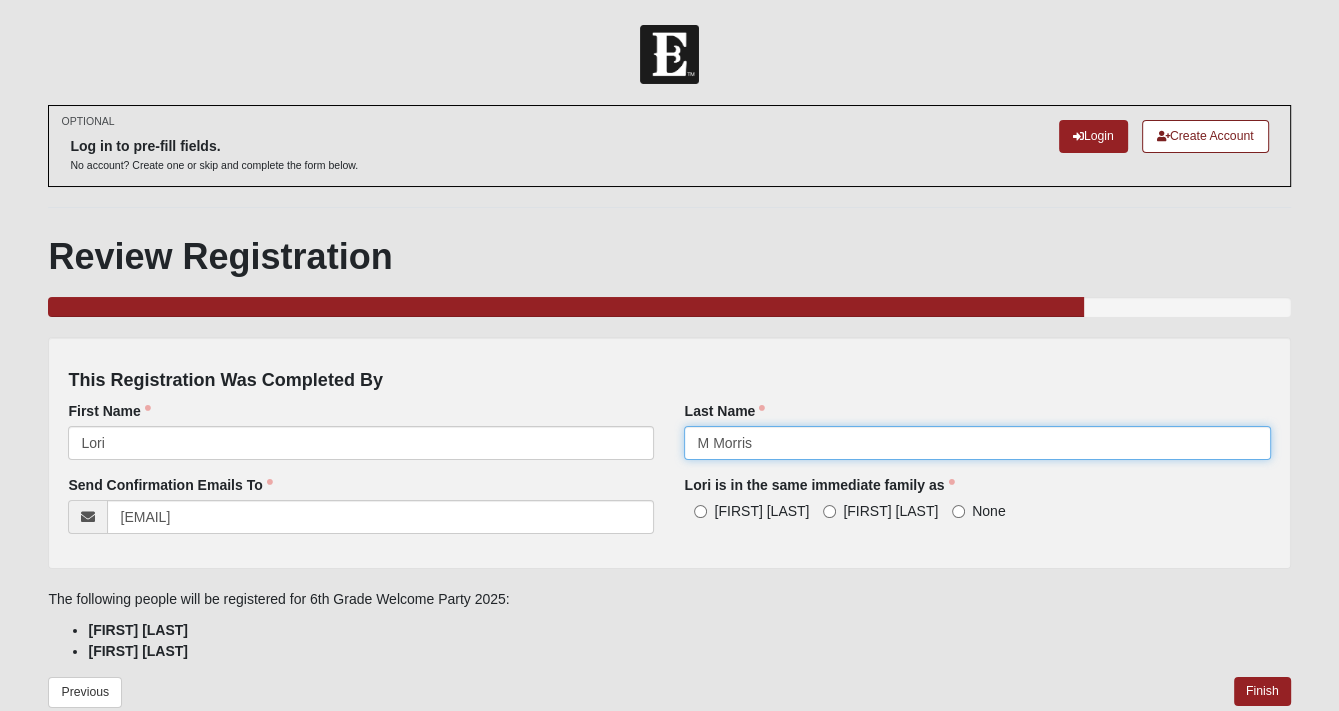 click on "M Morris" at bounding box center (977, 443) 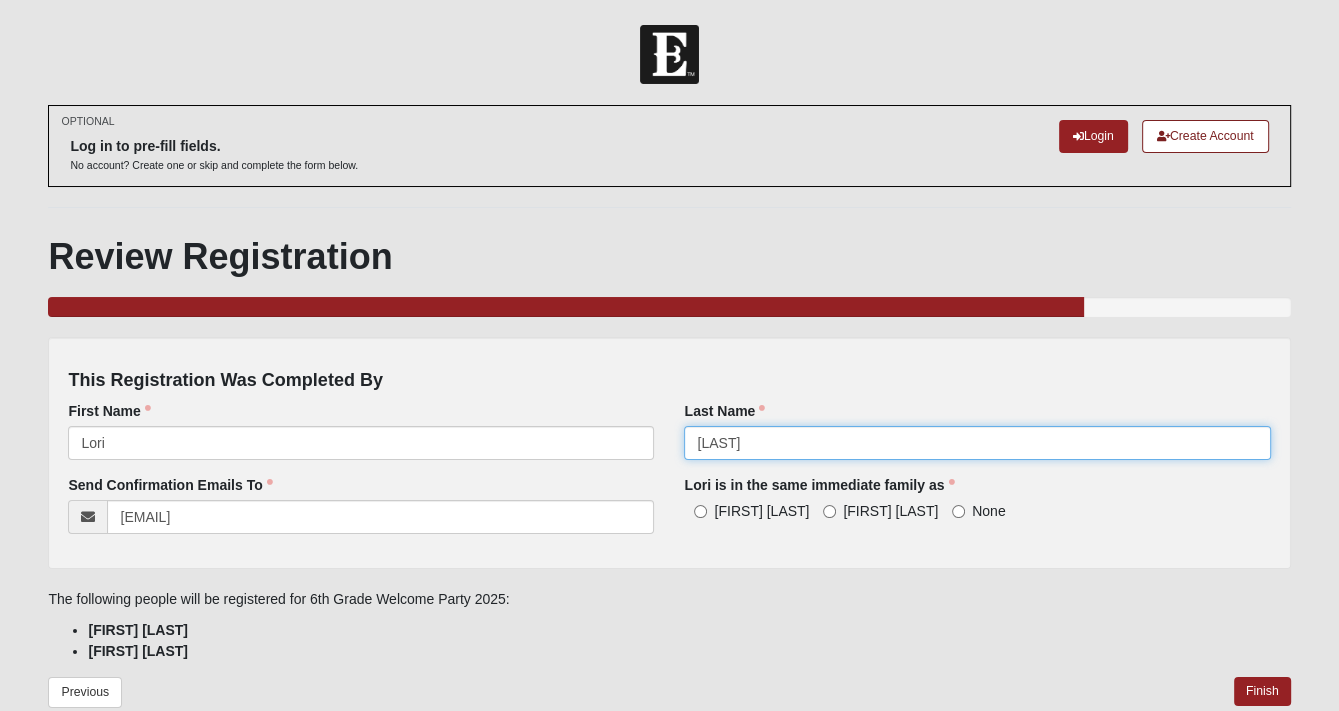 type on "[LAST]" 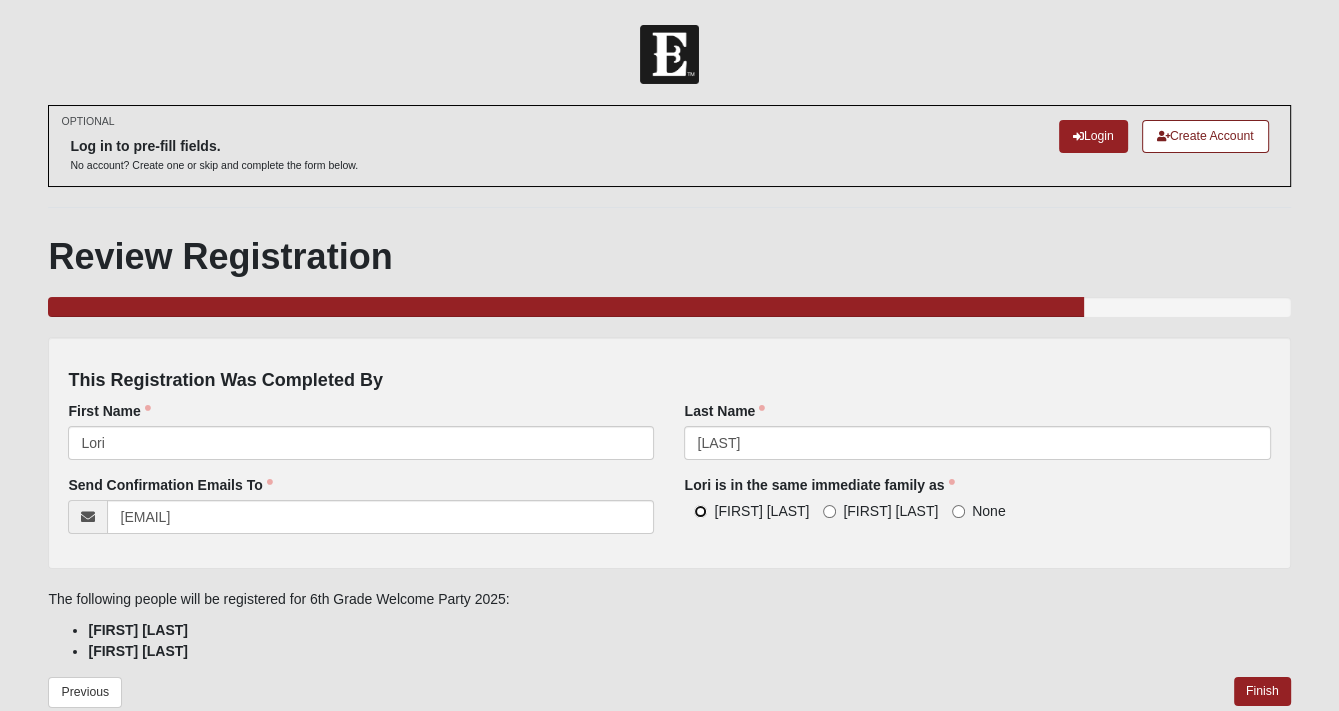 click on "[FIRST] [LAST]" at bounding box center [700, 511] 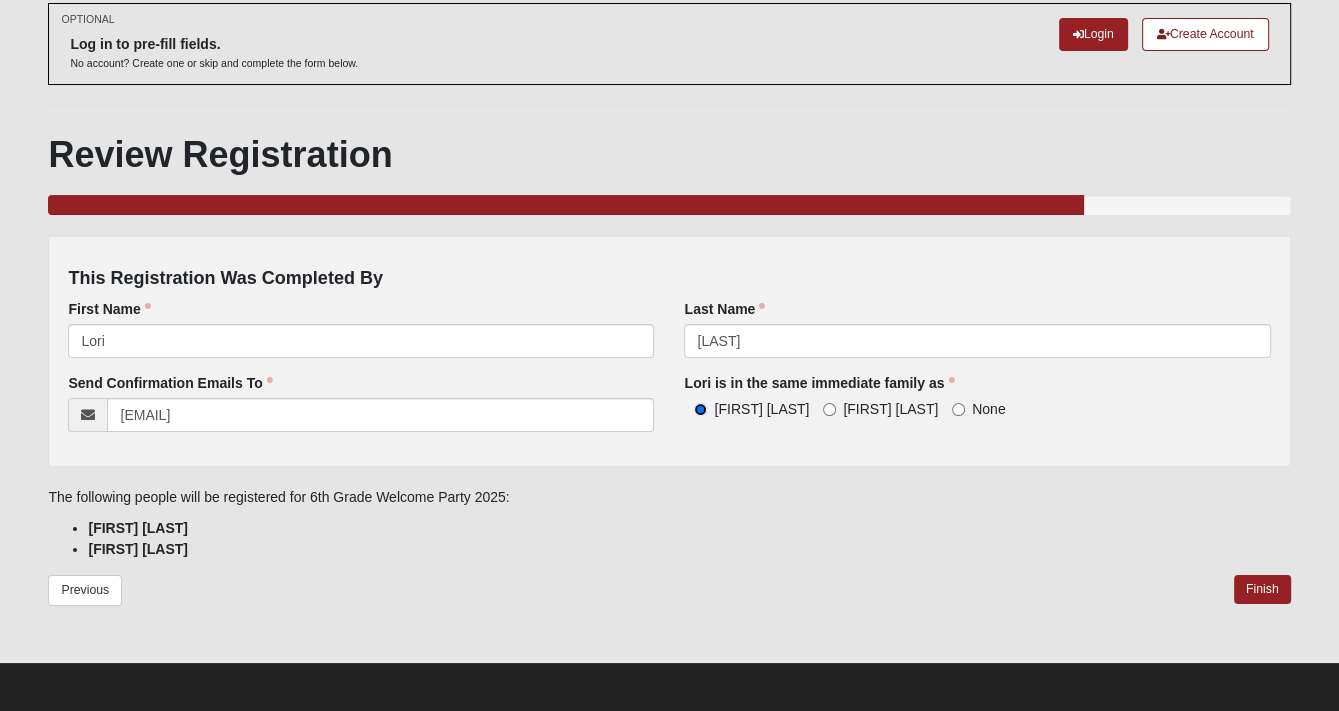 scroll, scrollTop: 103, scrollLeft: 0, axis: vertical 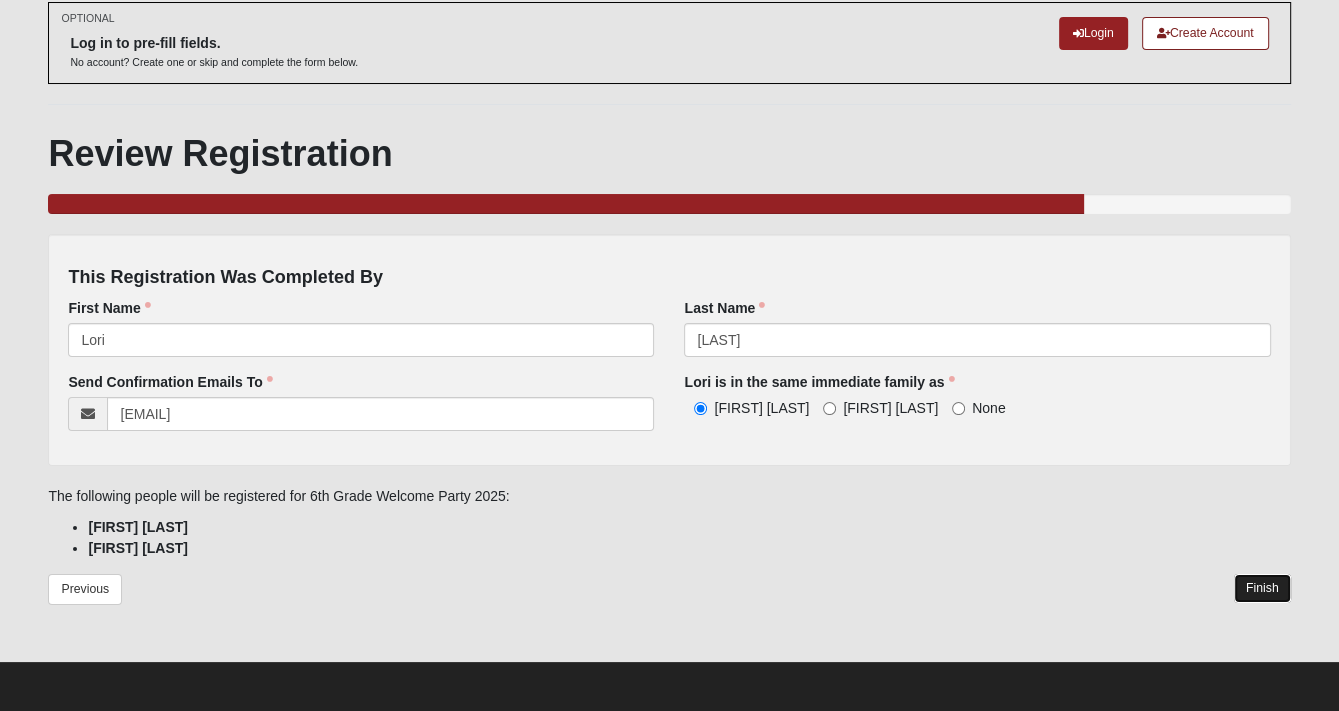 click on "Finish" at bounding box center [1262, 588] 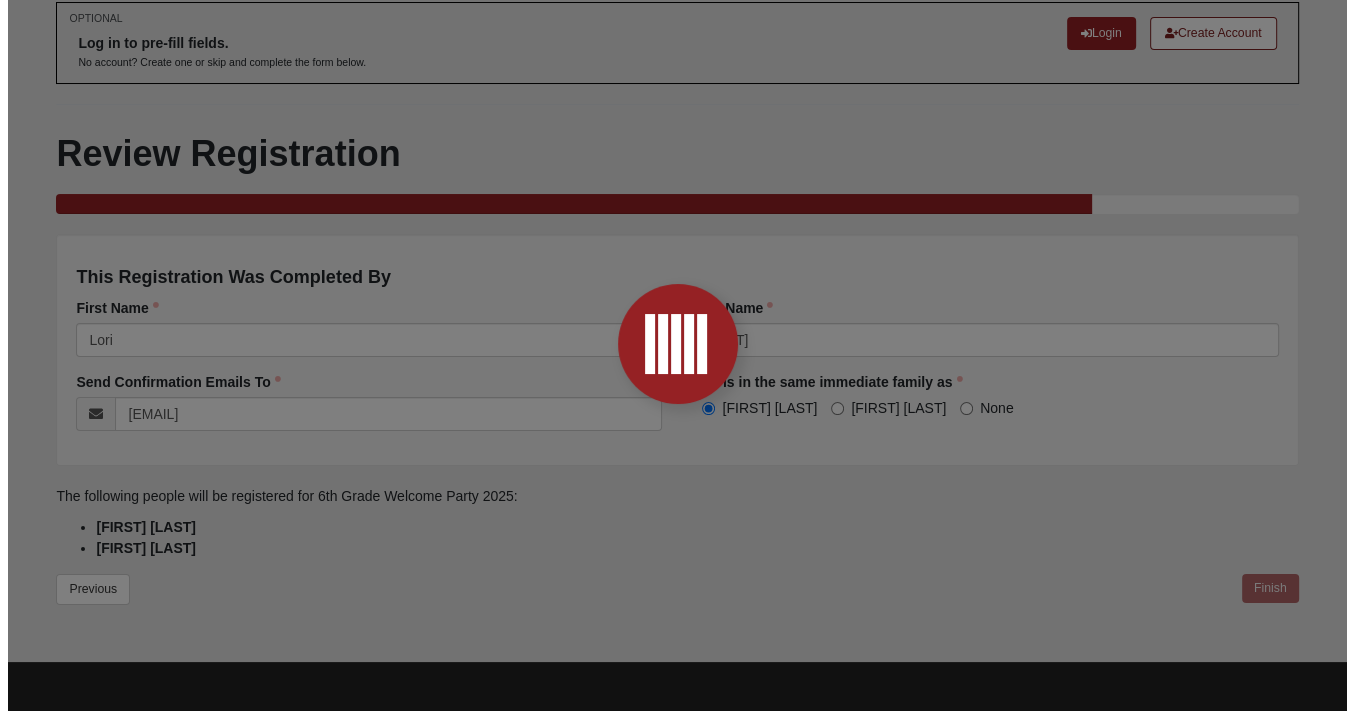 scroll, scrollTop: 0, scrollLeft: 0, axis: both 